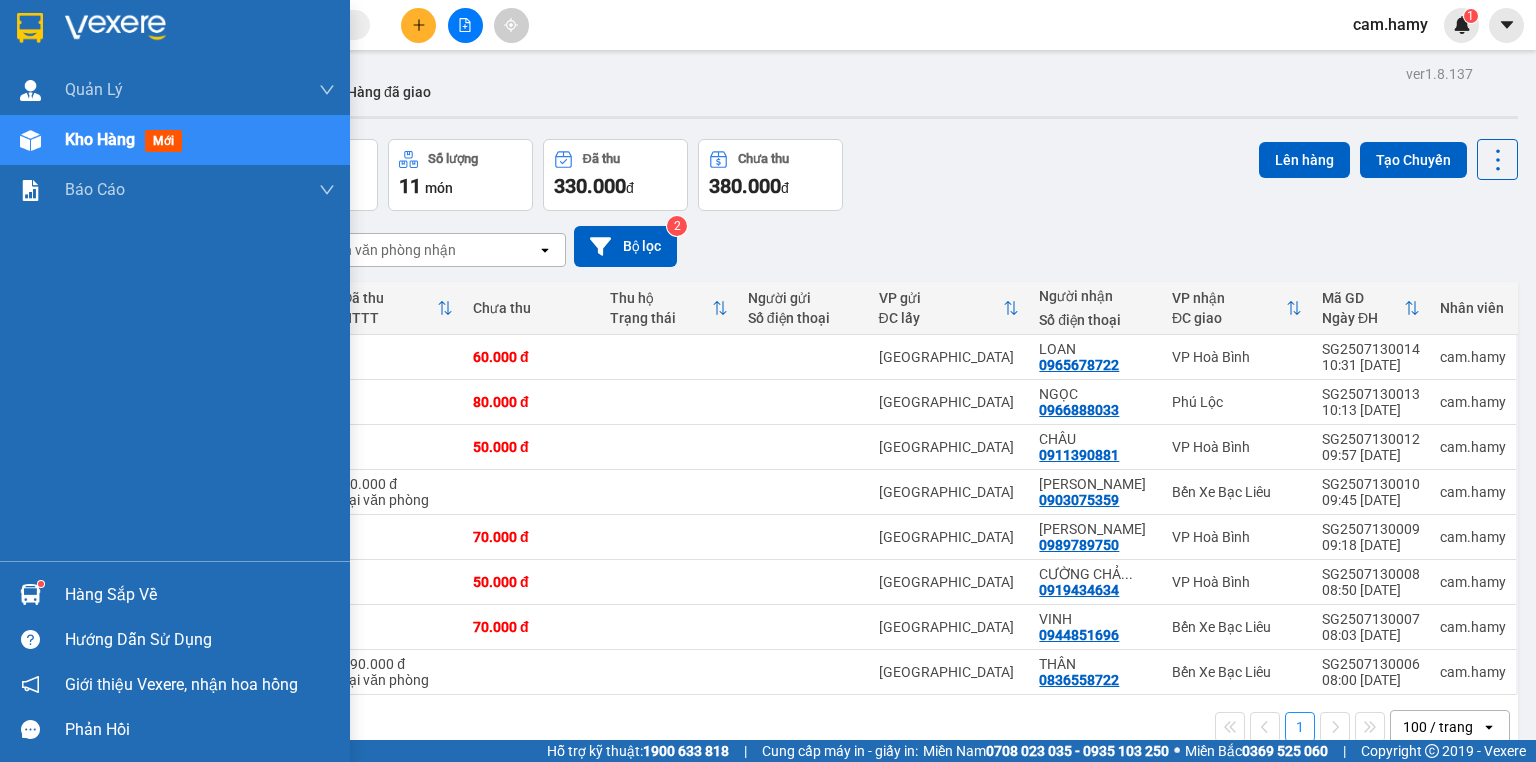 scroll, scrollTop: 0, scrollLeft: 0, axis: both 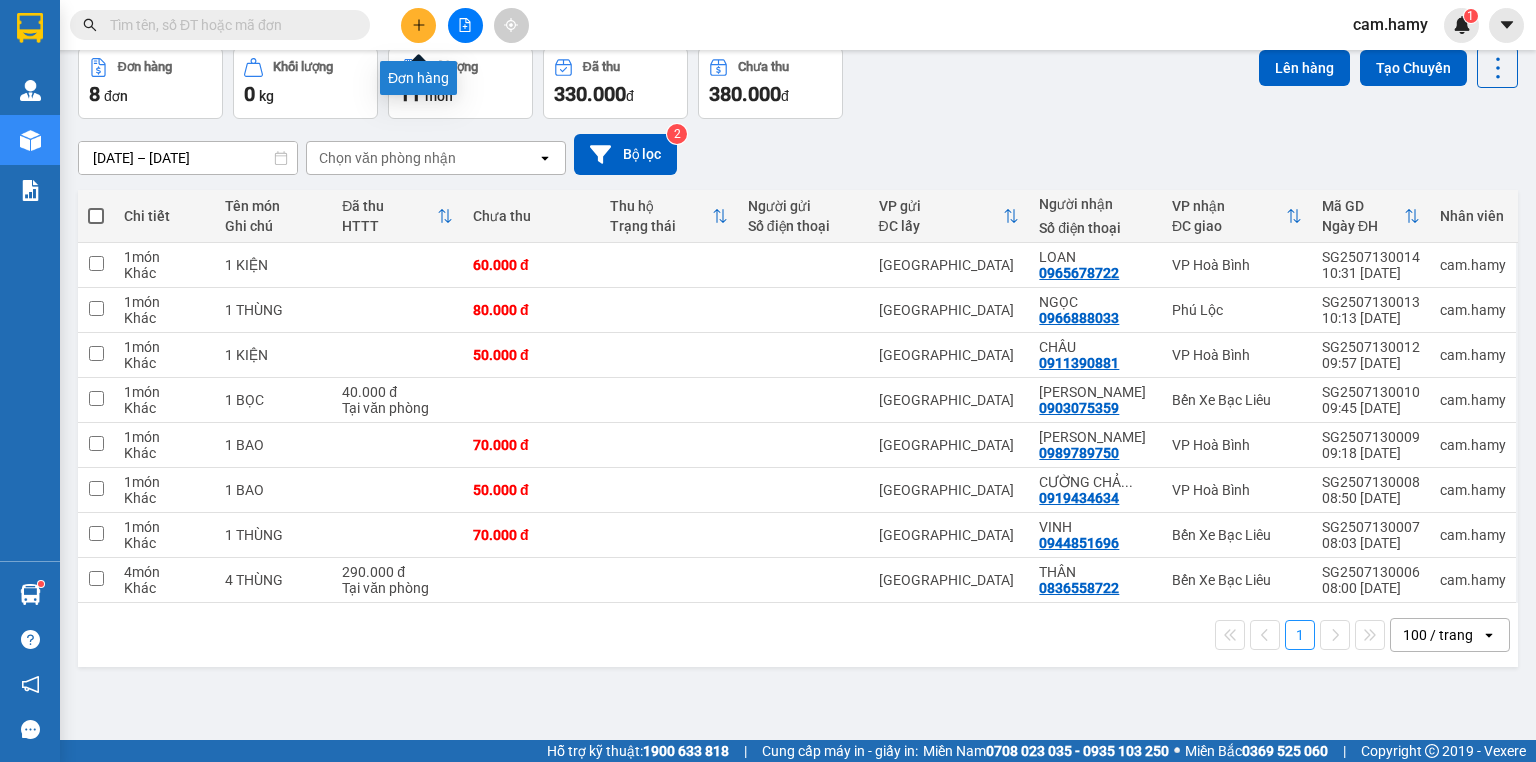click 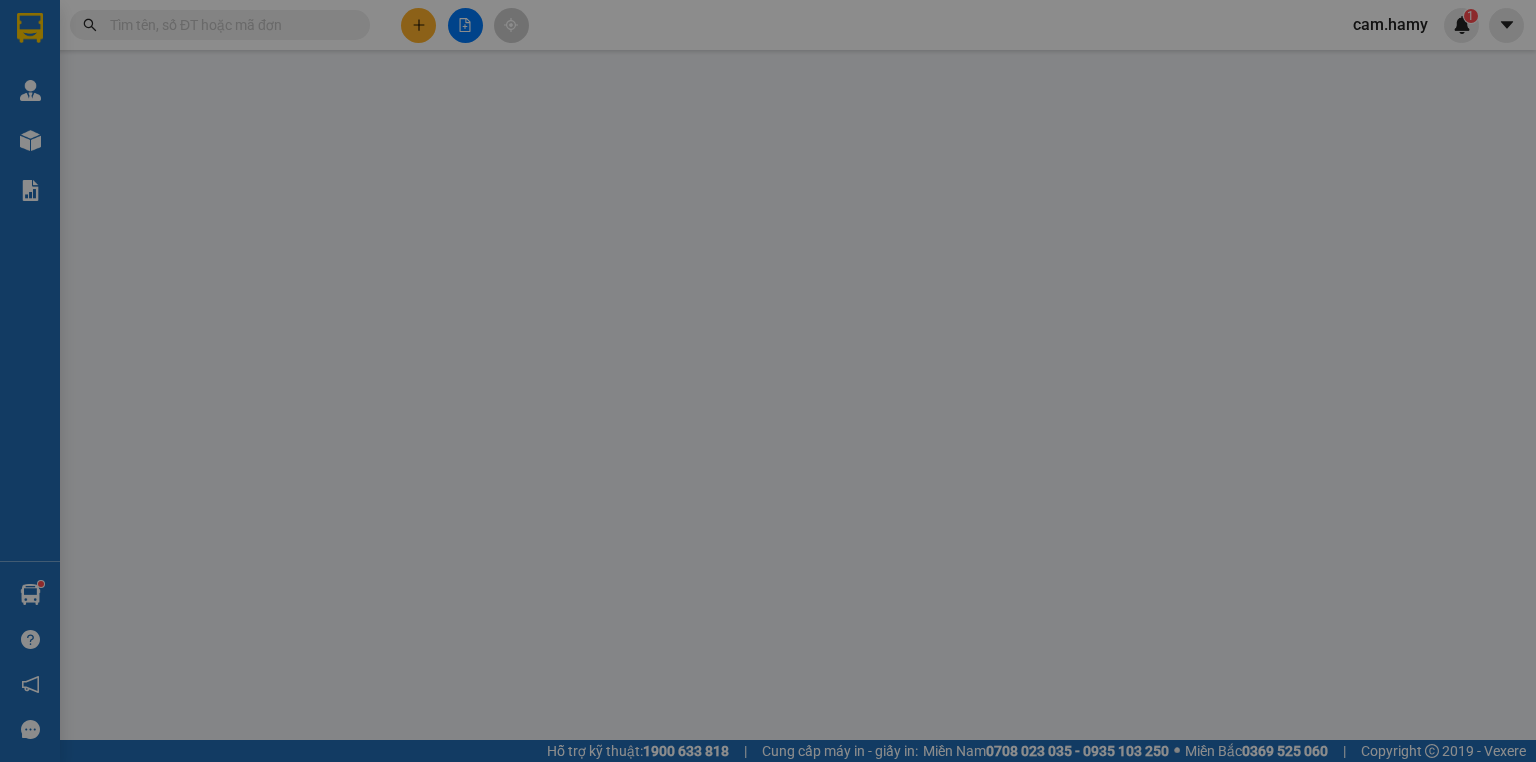 scroll, scrollTop: 0, scrollLeft: 0, axis: both 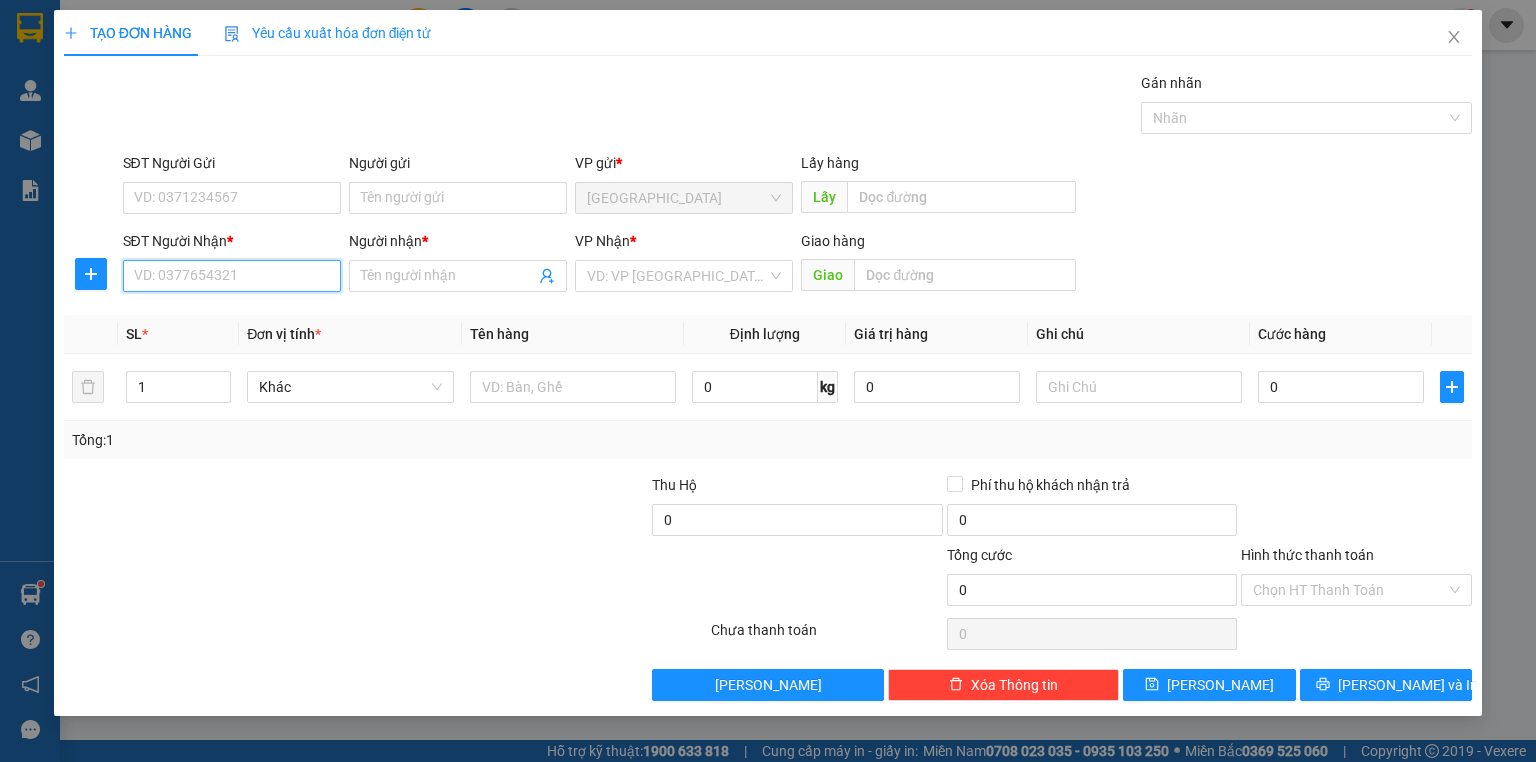 click on "SĐT Người Nhận  *" at bounding box center (232, 276) 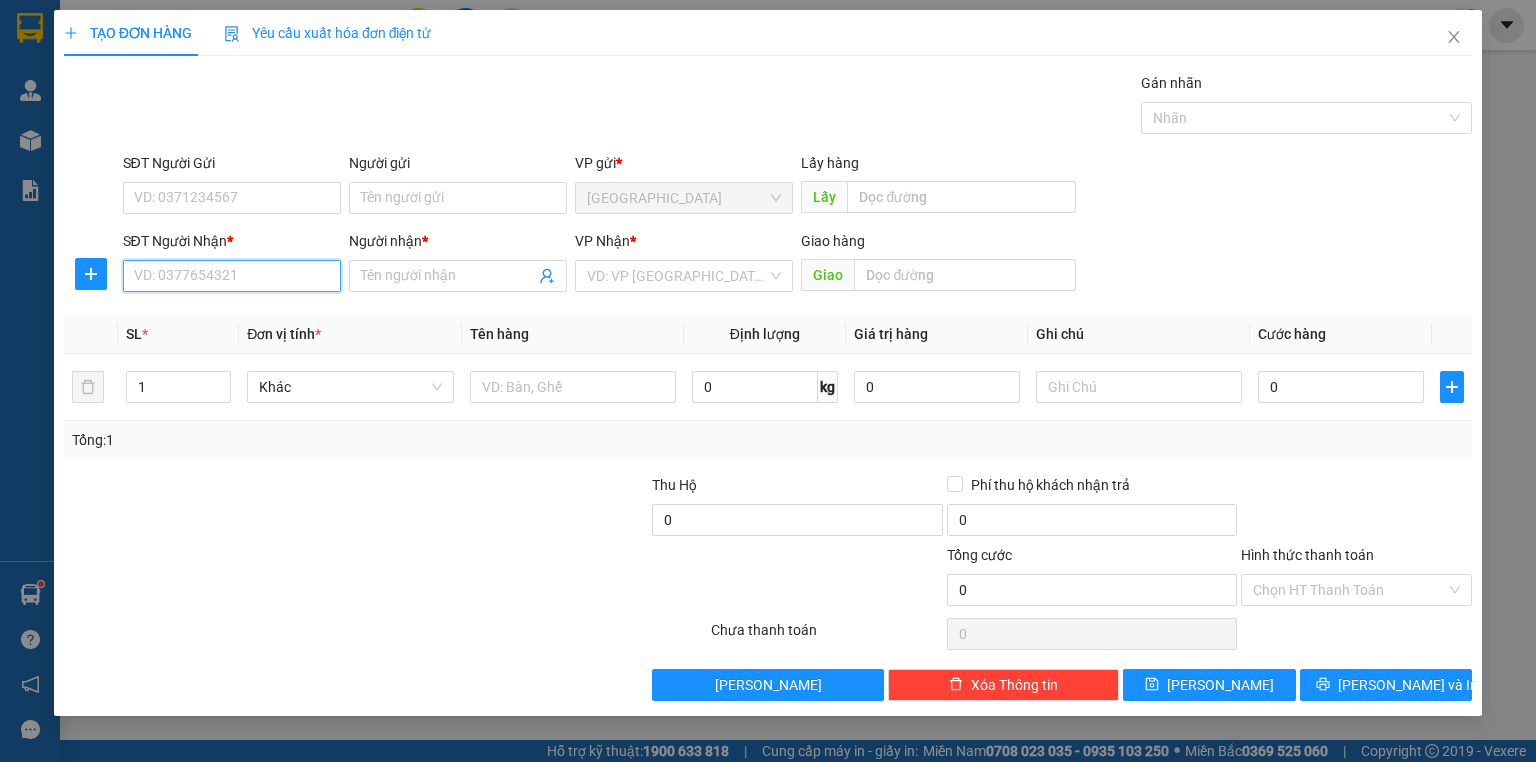 click on "SĐT Người Nhận  *" at bounding box center (232, 276) 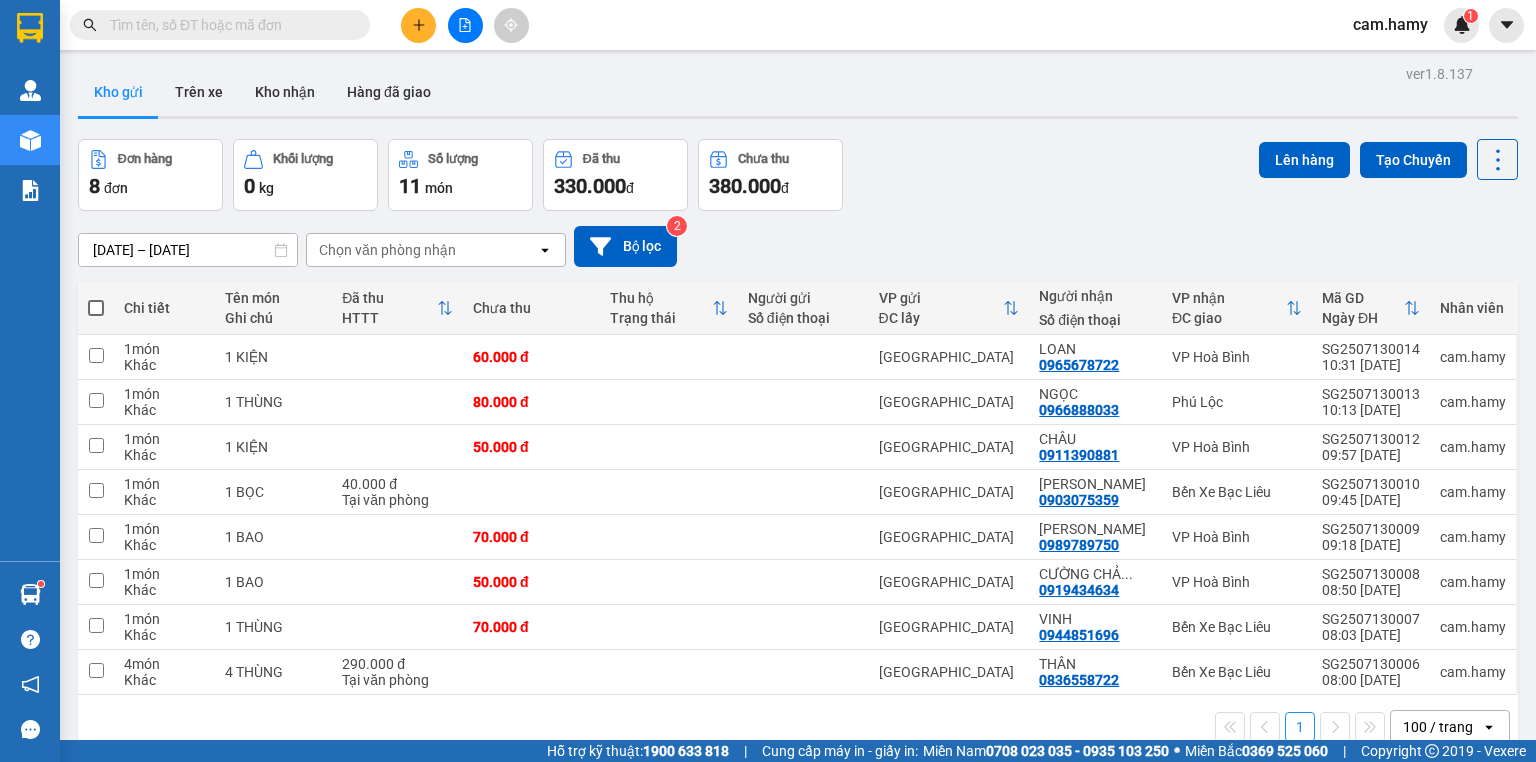 click on "Kho gửi" at bounding box center (118, 92) 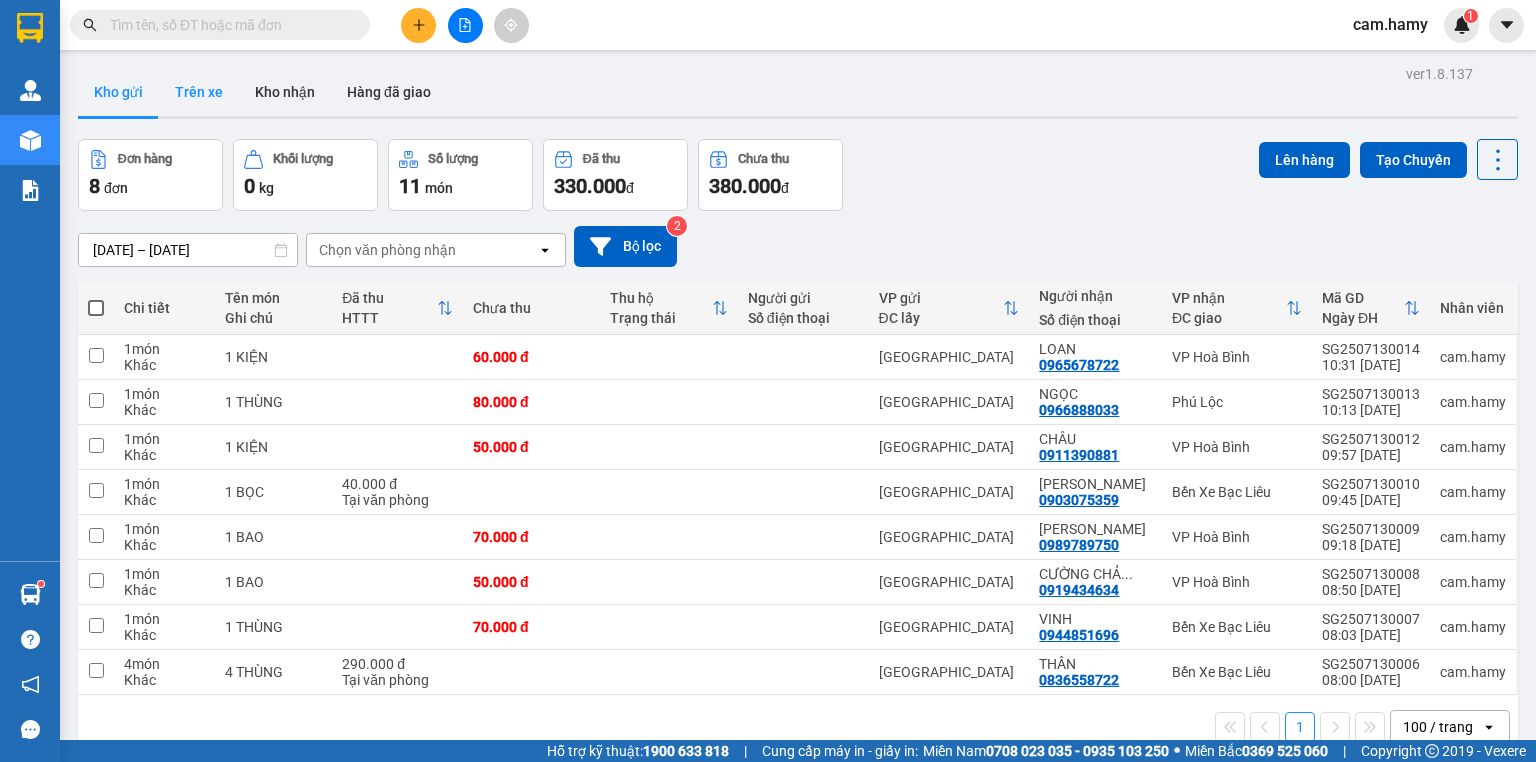 click on "Trên xe" at bounding box center (199, 92) 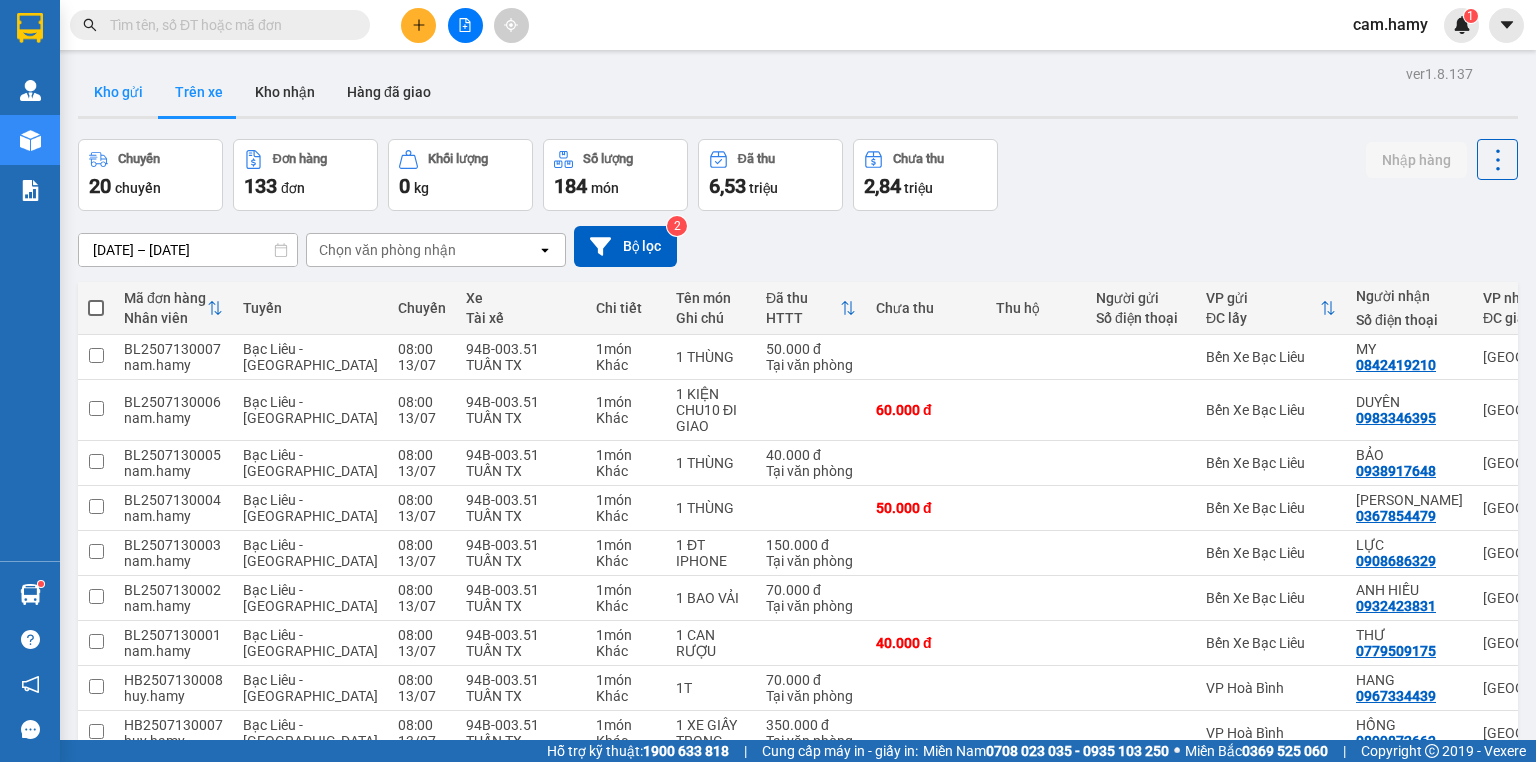 click on "Kho gửi" at bounding box center (118, 92) 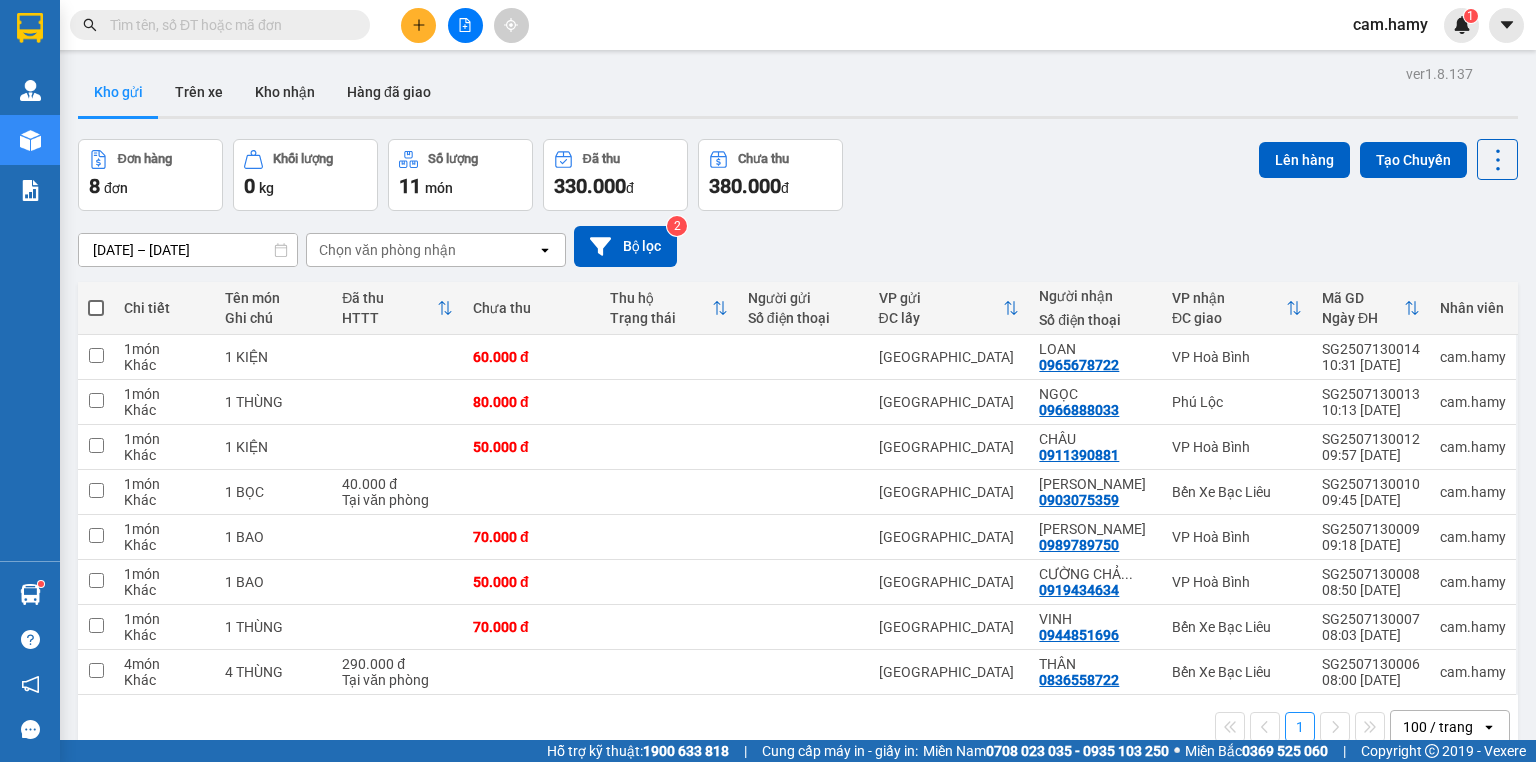 scroll, scrollTop: 92, scrollLeft: 0, axis: vertical 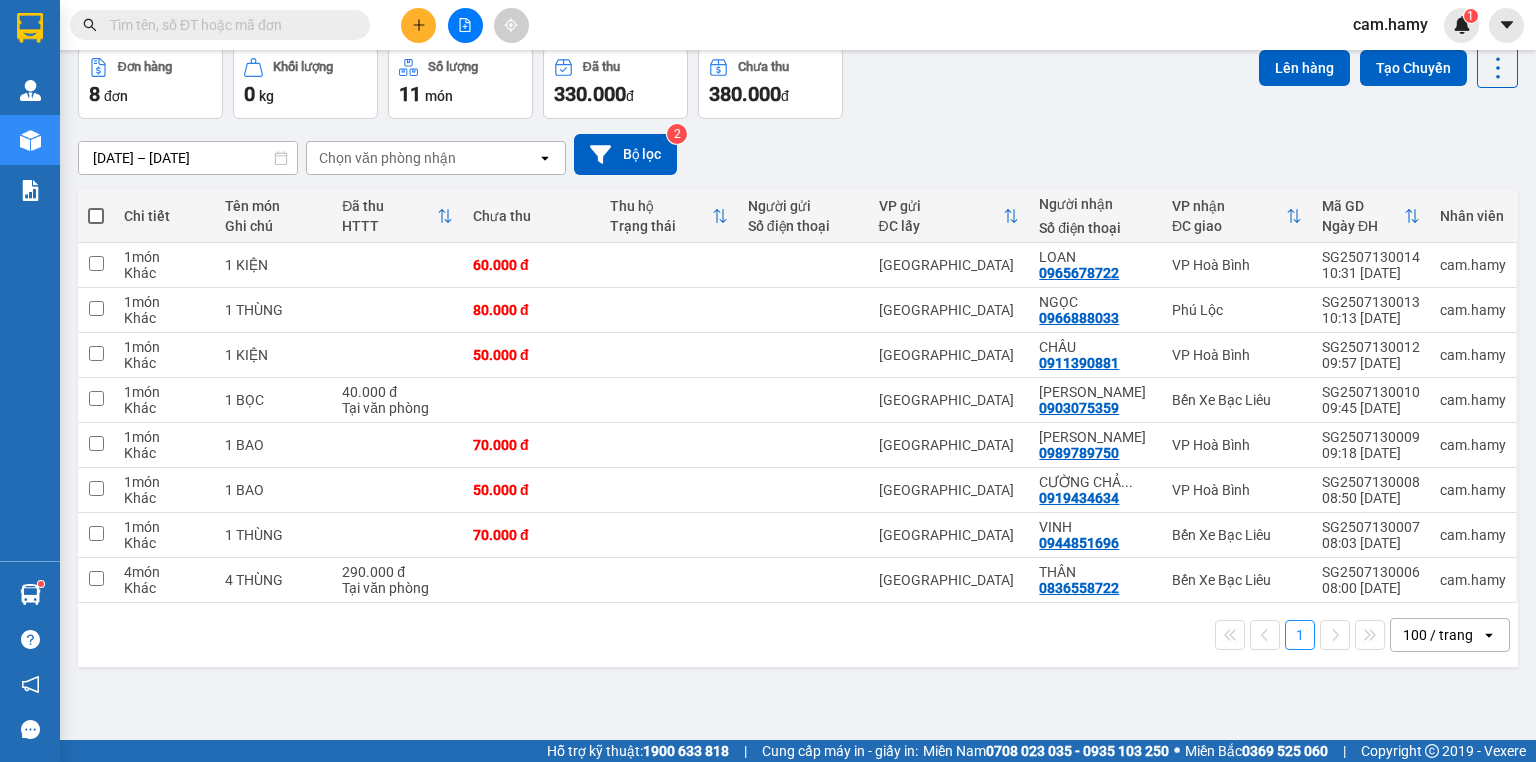 click on "100 / trang" at bounding box center [1438, 635] 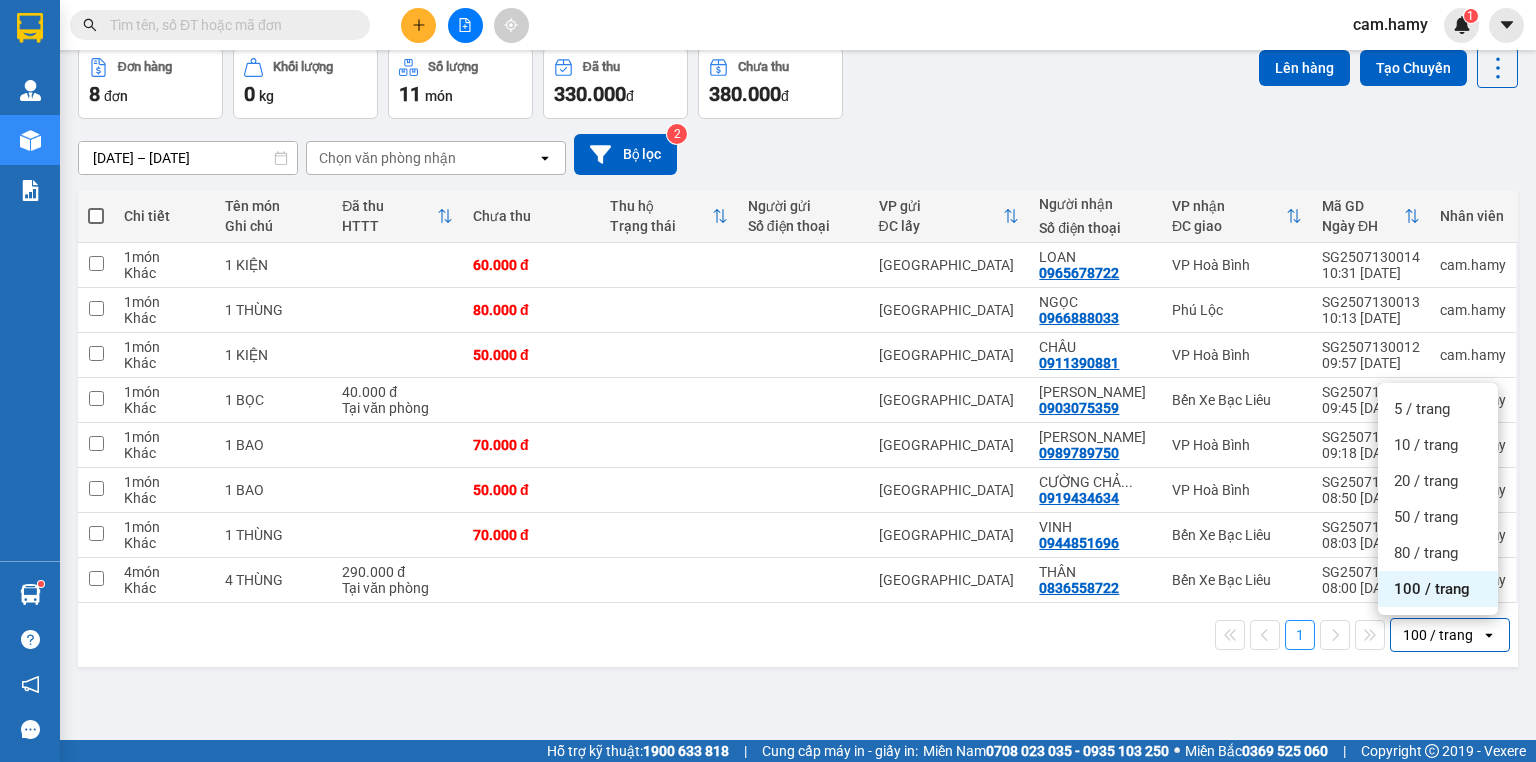 click on "100 / trang" at bounding box center [1432, 589] 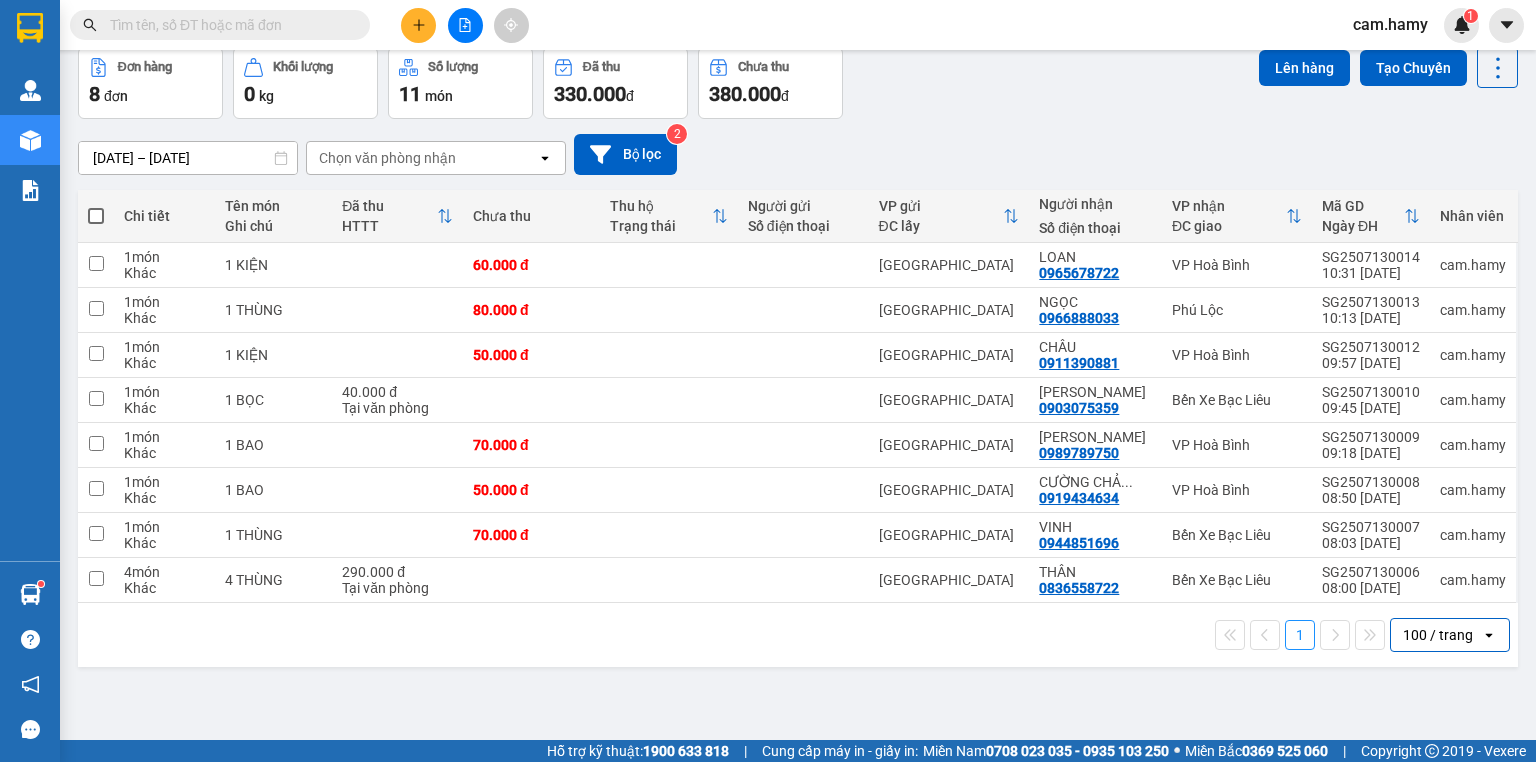 click 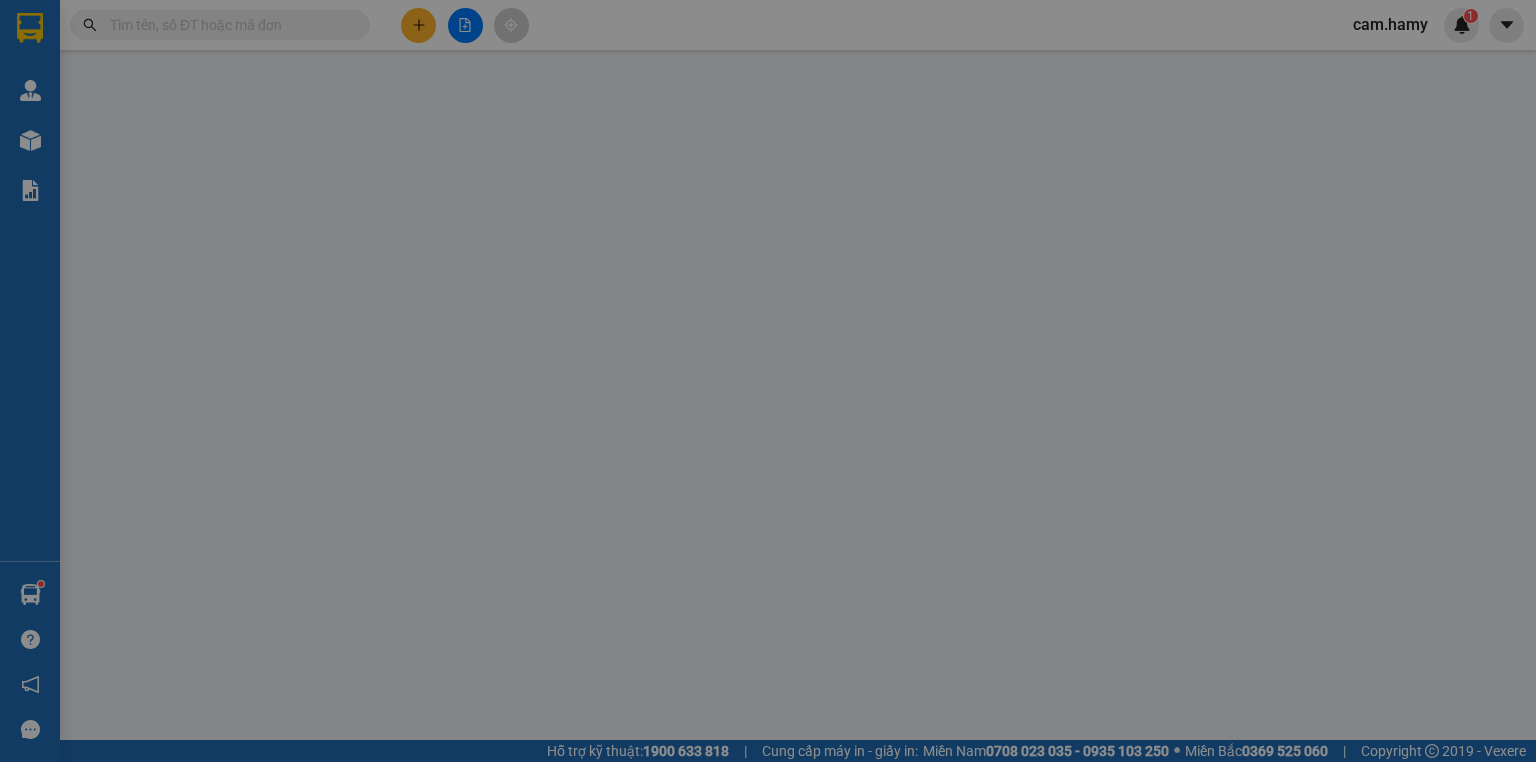 scroll, scrollTop: 0, scrollLeft: 0, axis: both 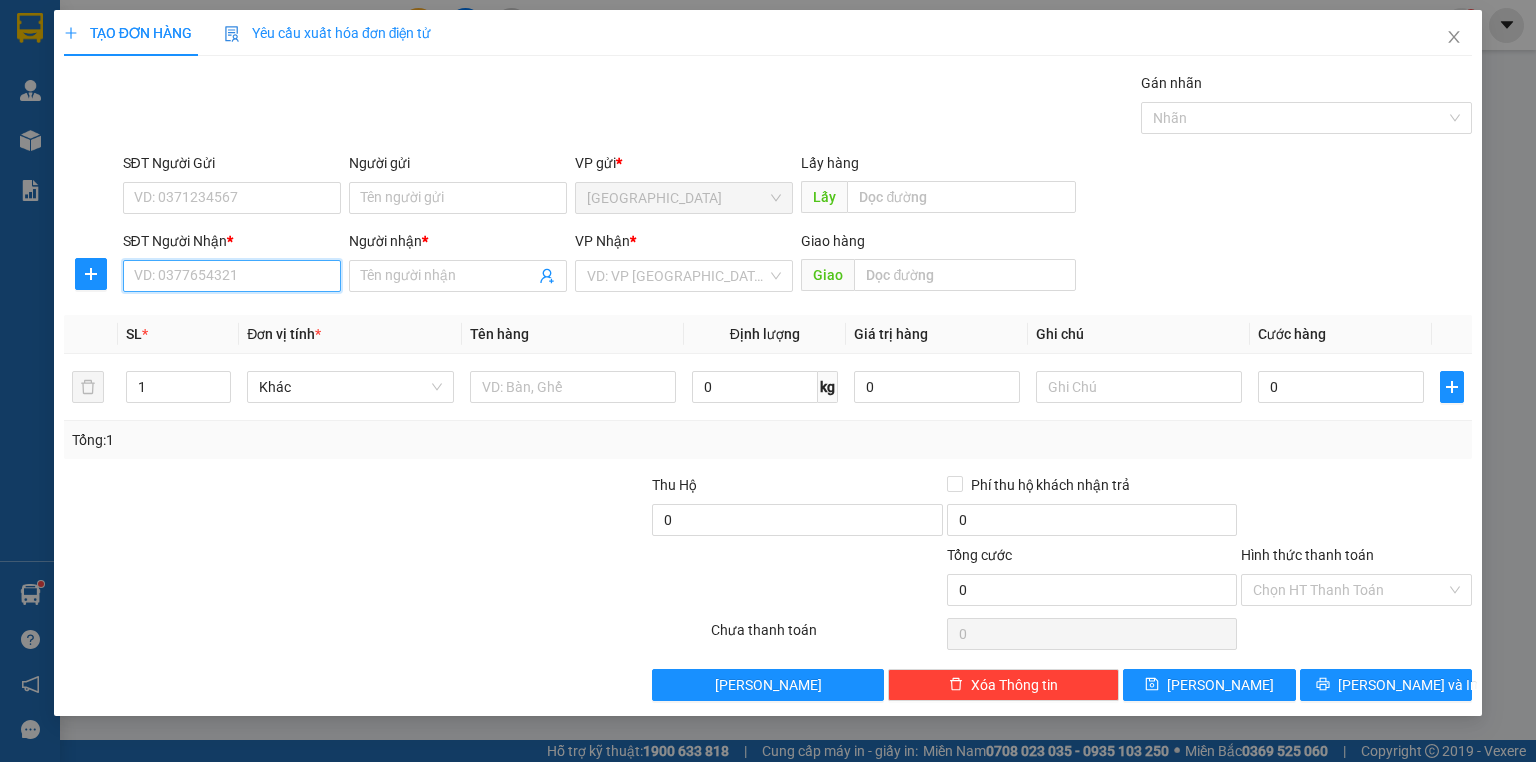 click on "SĐT Người Nhận  *" at bounding box center (232, 276) 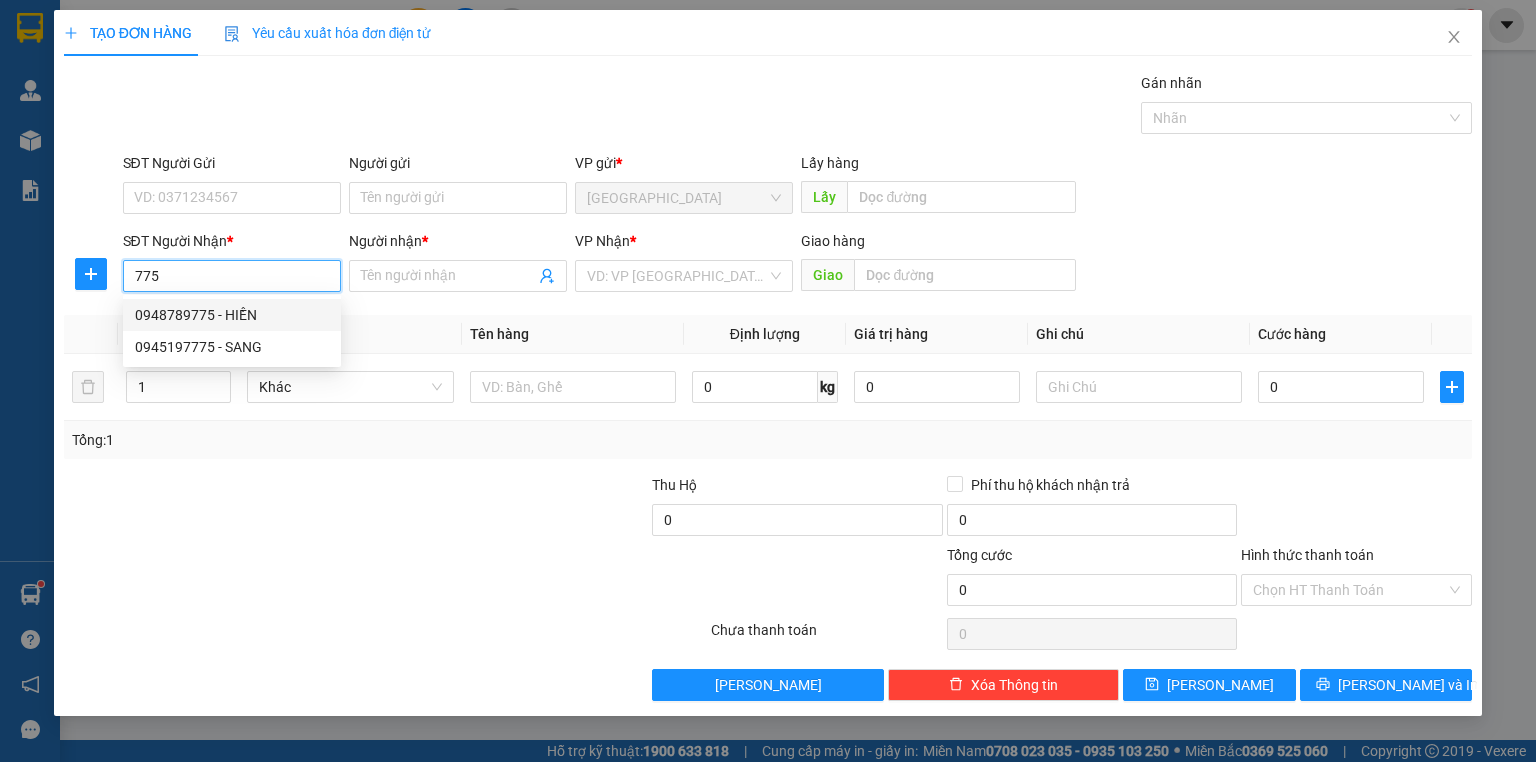 click on "0948789775 - HIỀN" at bounding box center (232, 315) 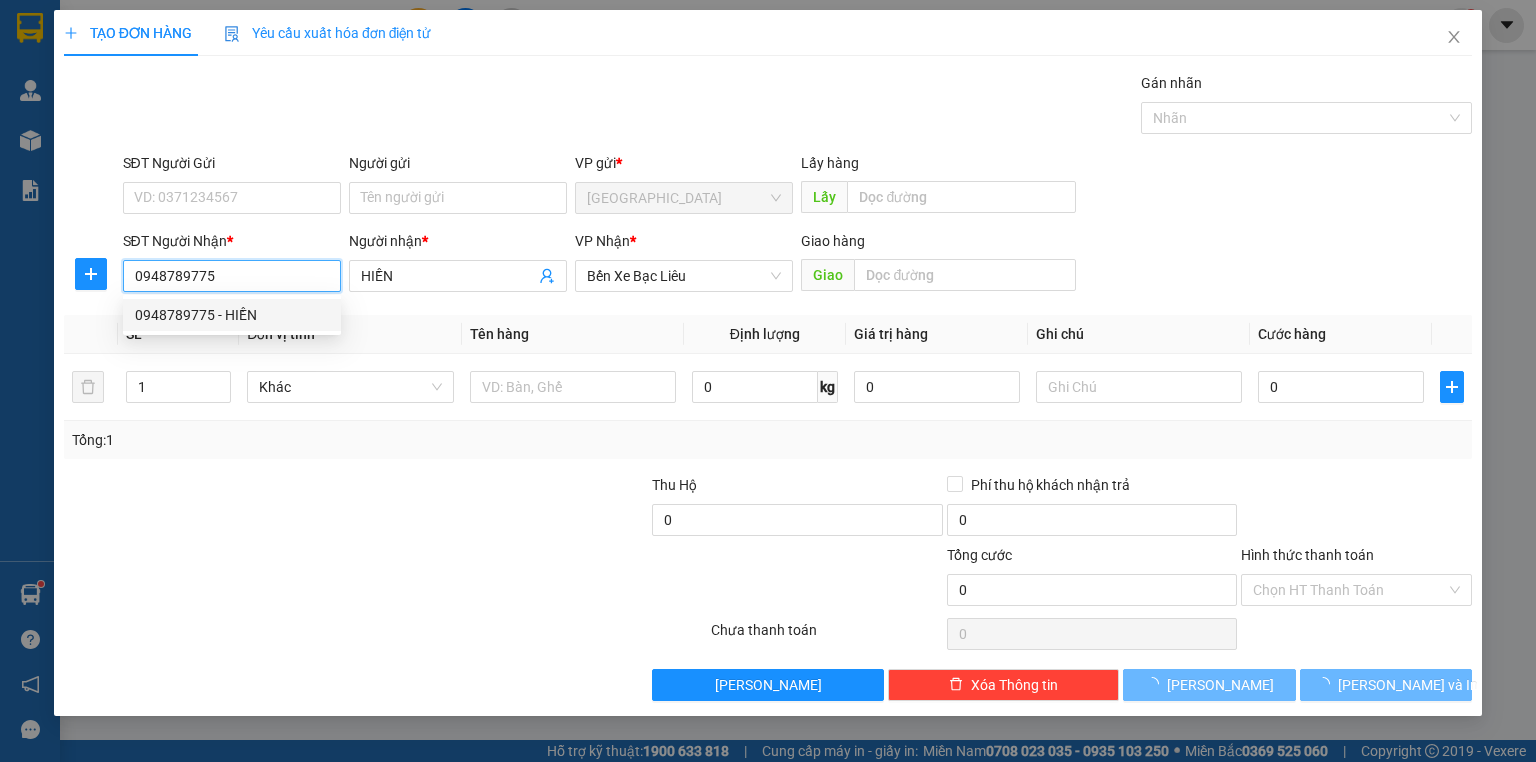 type on "30.000" 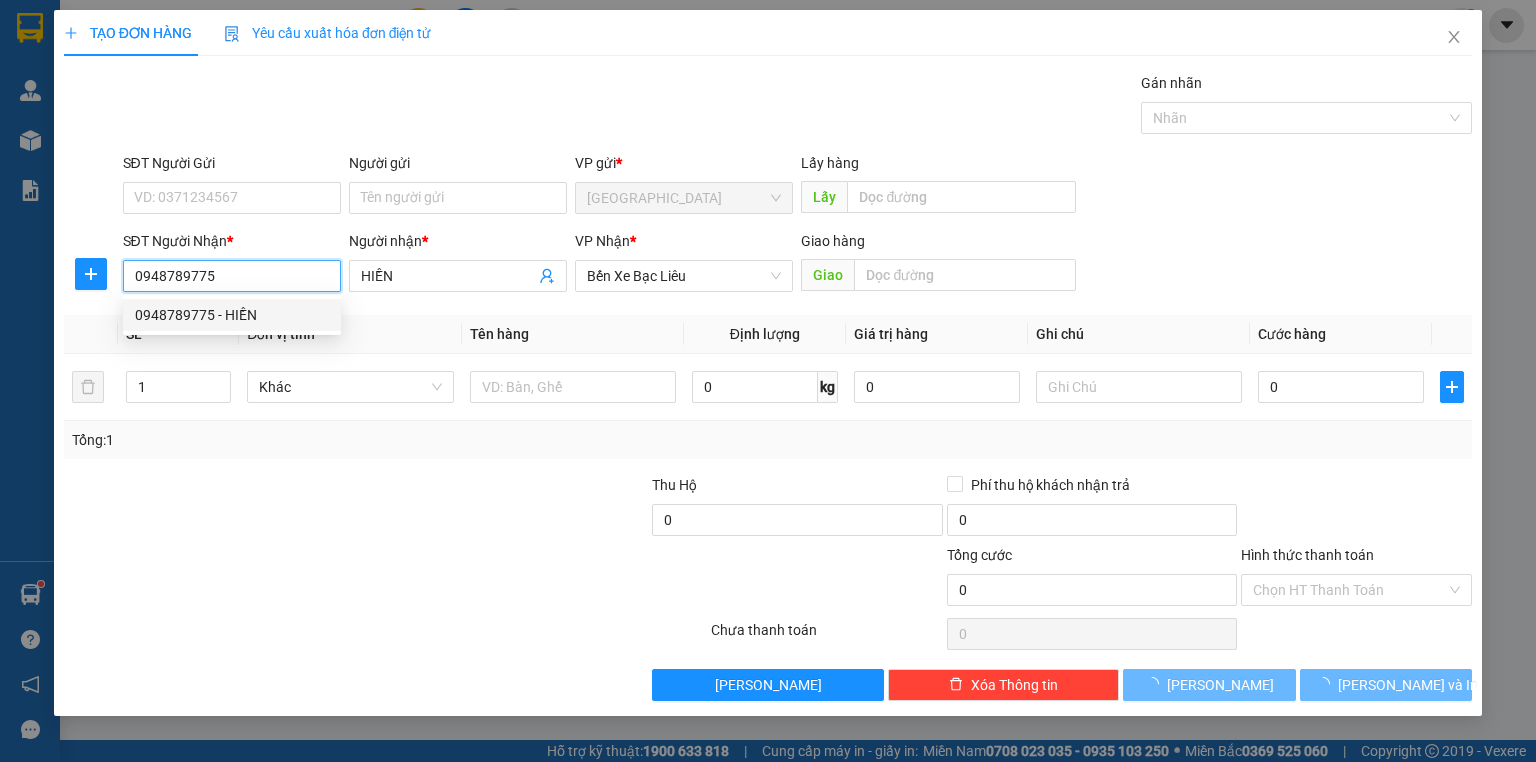 type on "30.000" 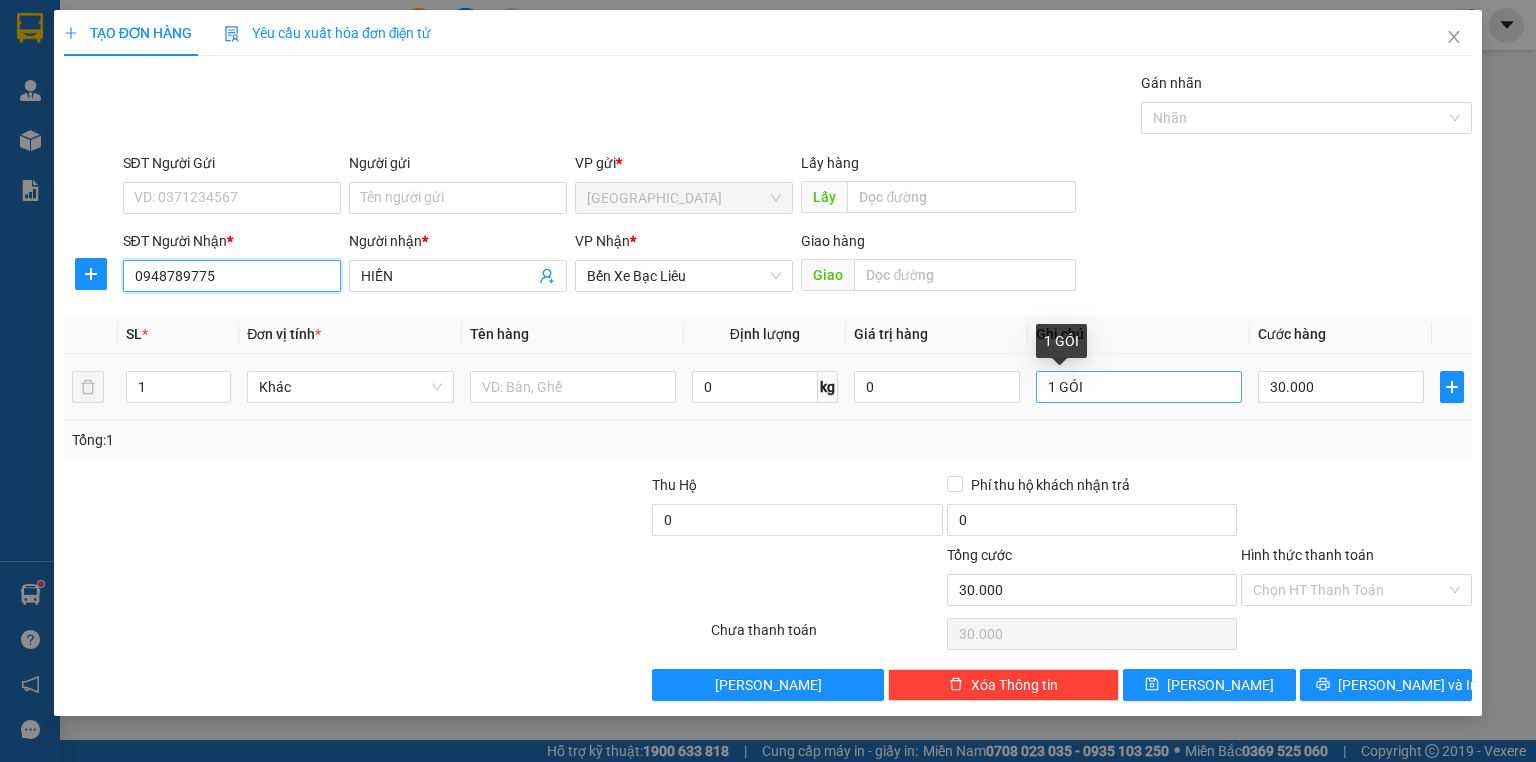 type on "0948789775" 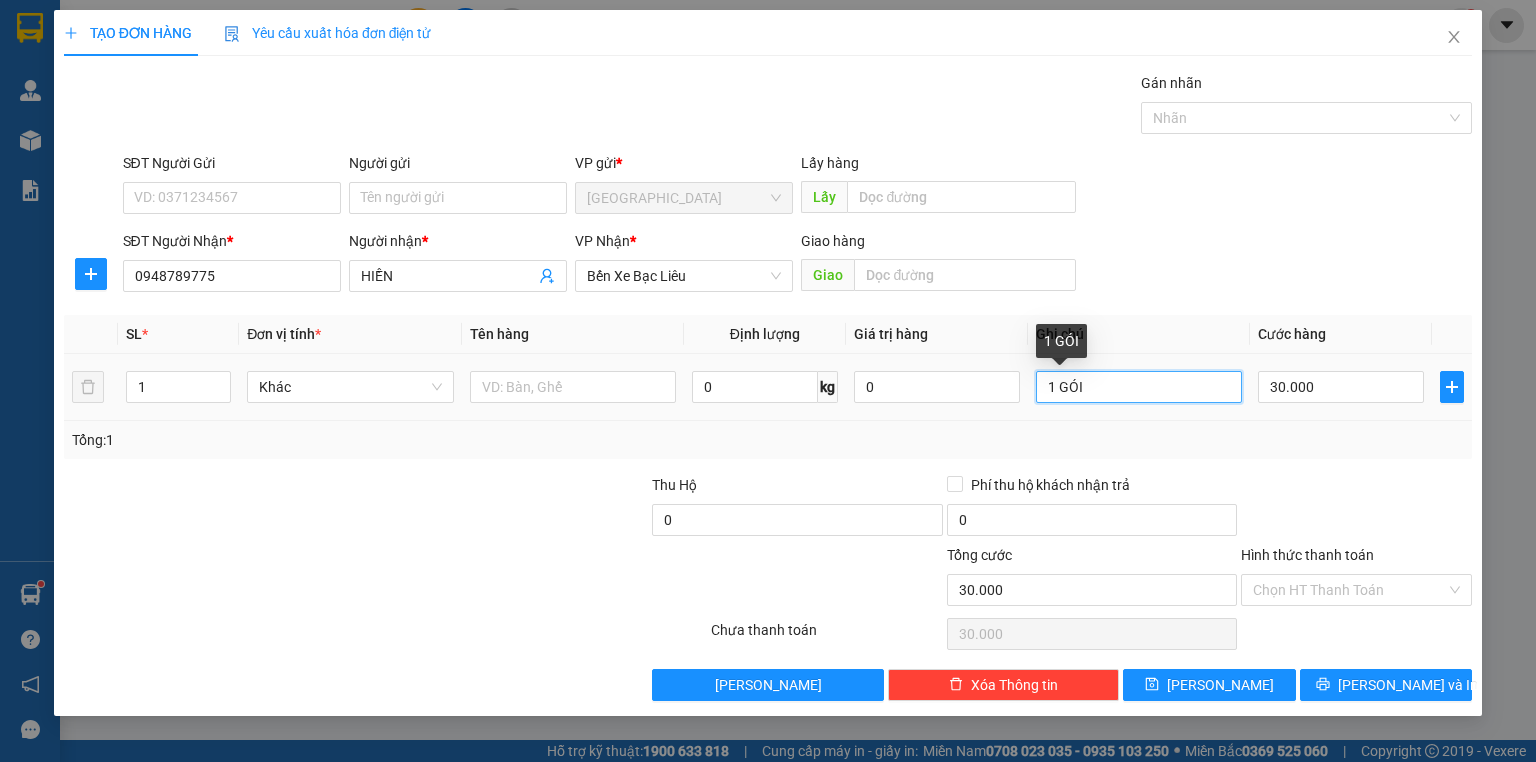click on "1 GÓI" at bounding box center [1139, 387] 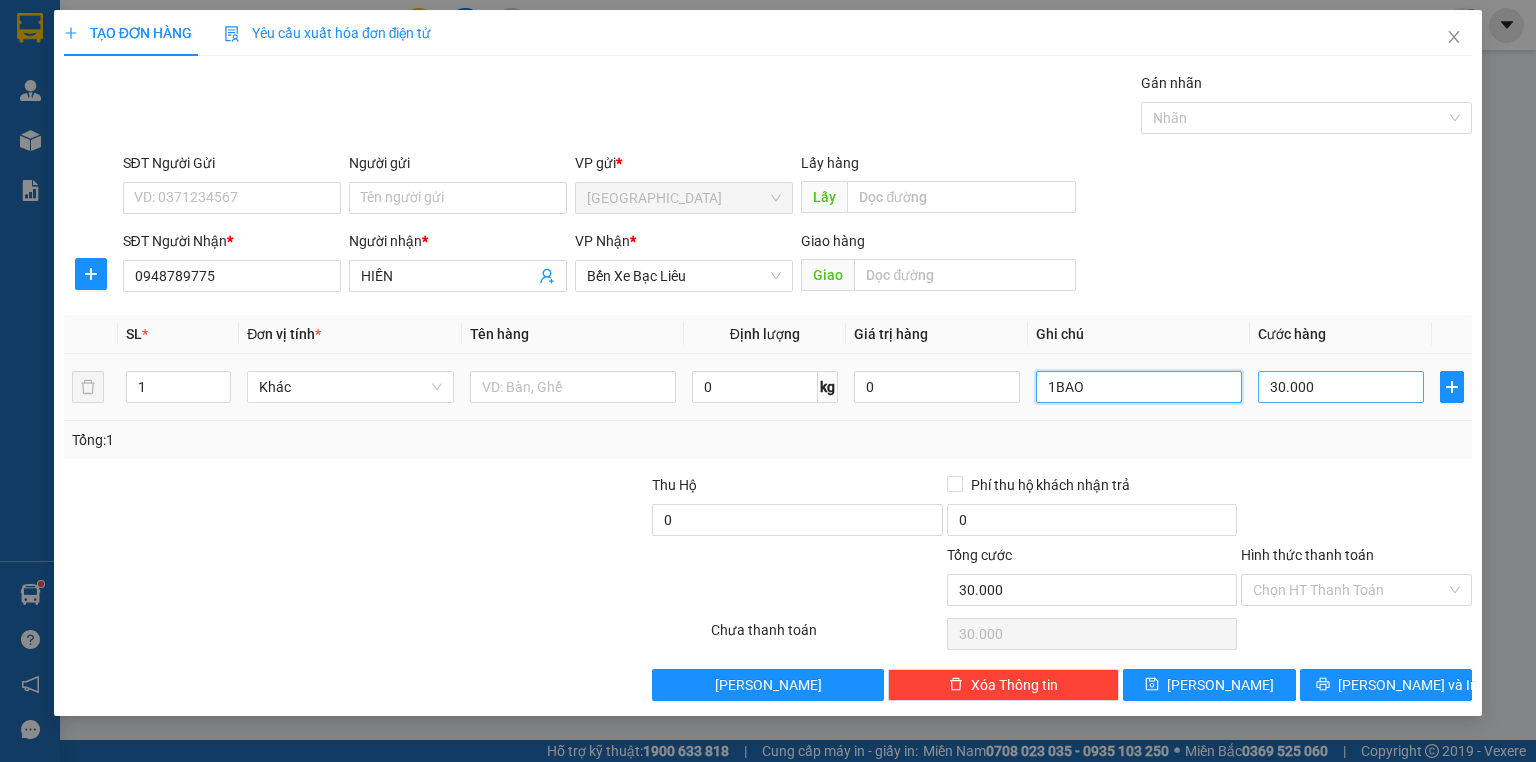 type on "1BAO" 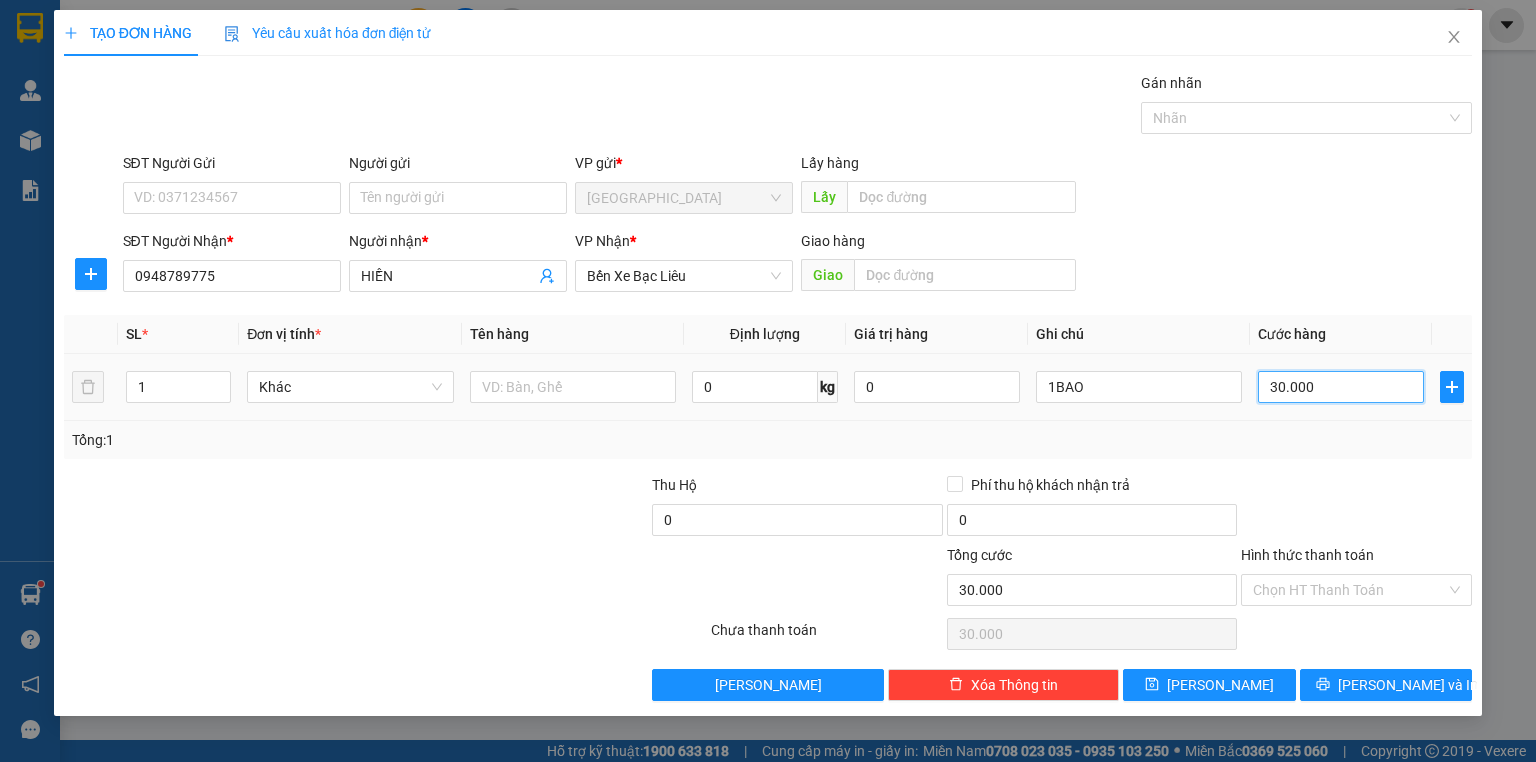 click on "30.000" at bounding box center (1341, 387) 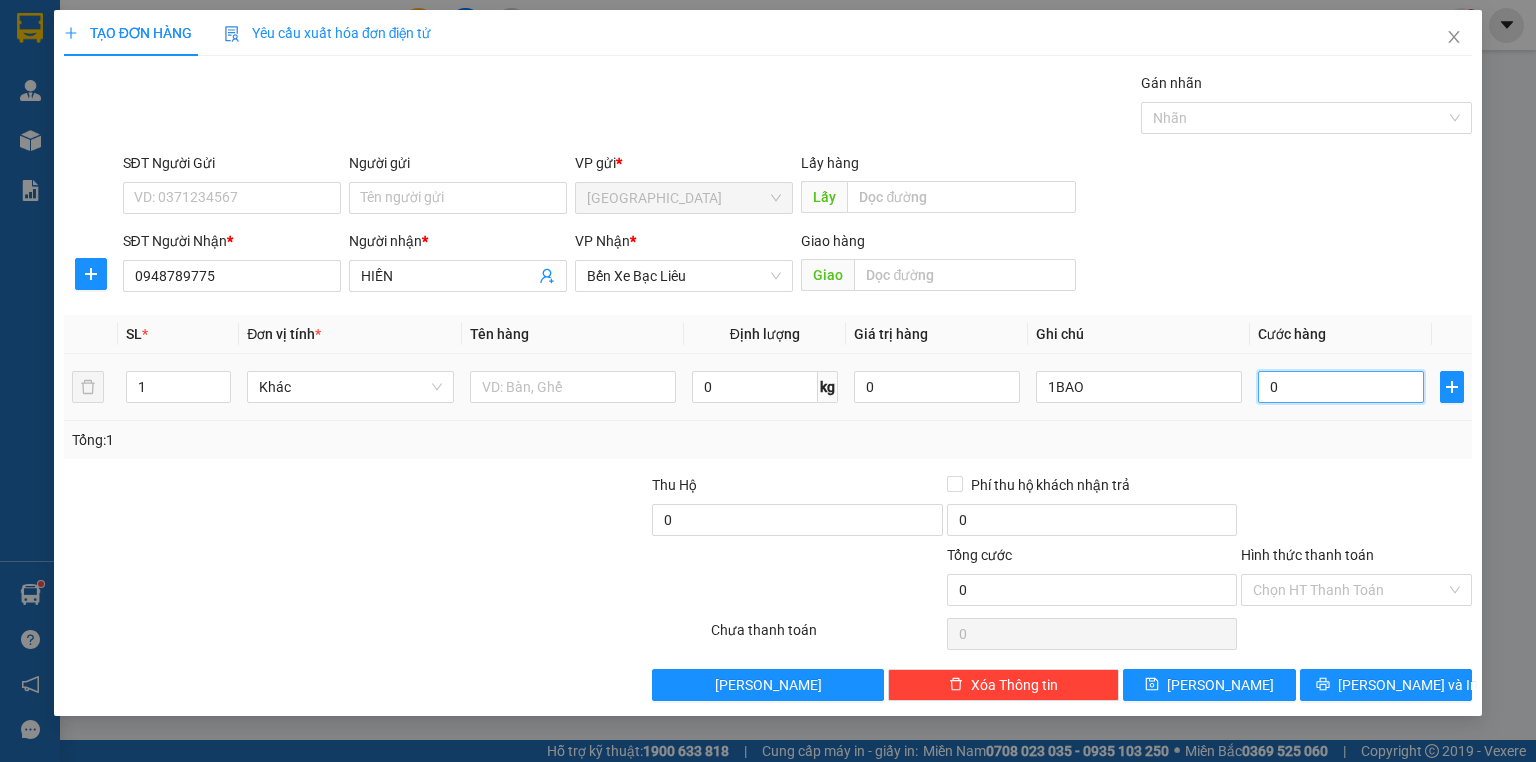 type on "6" 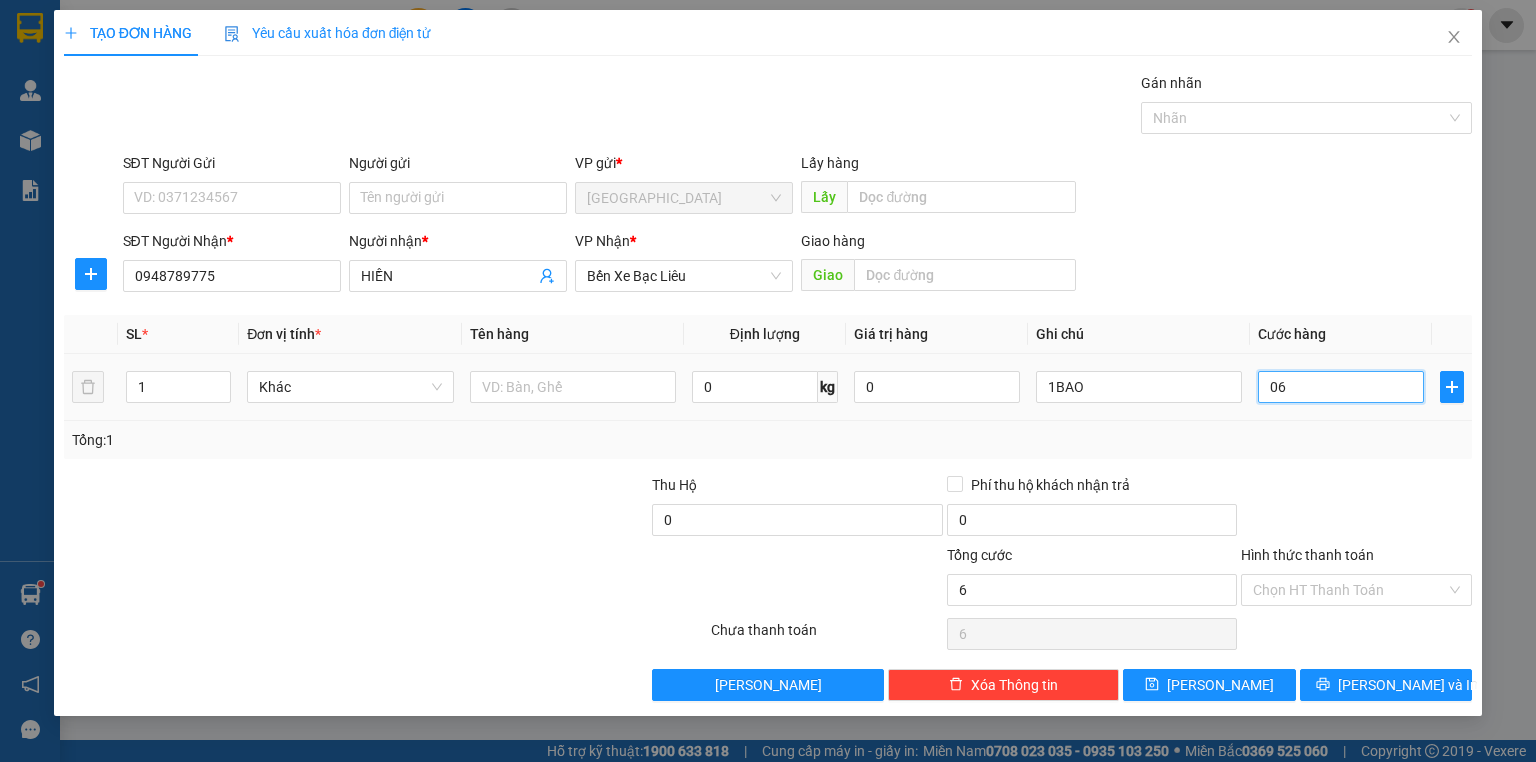 type on "60" 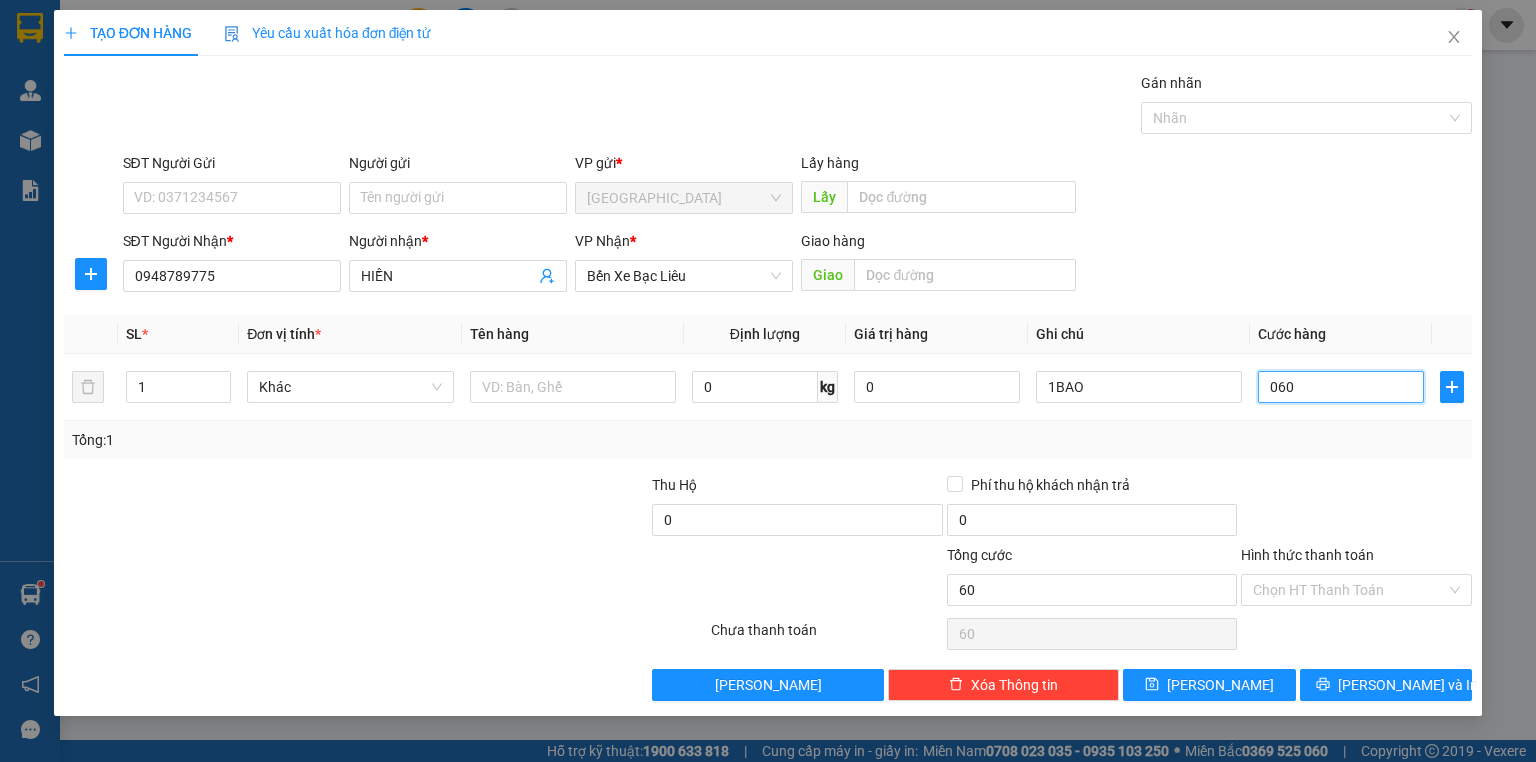 type on "060" 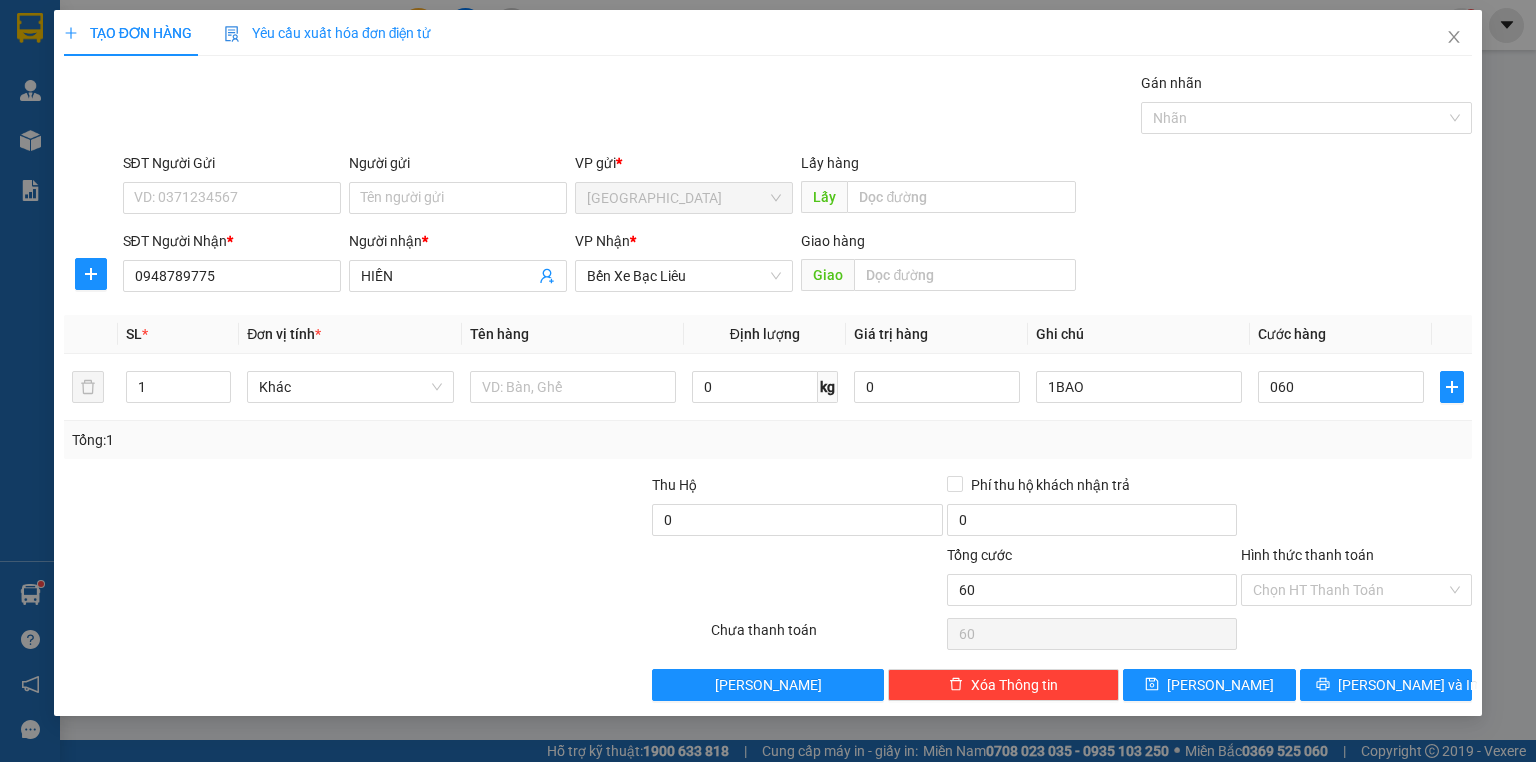 type on "60.000" 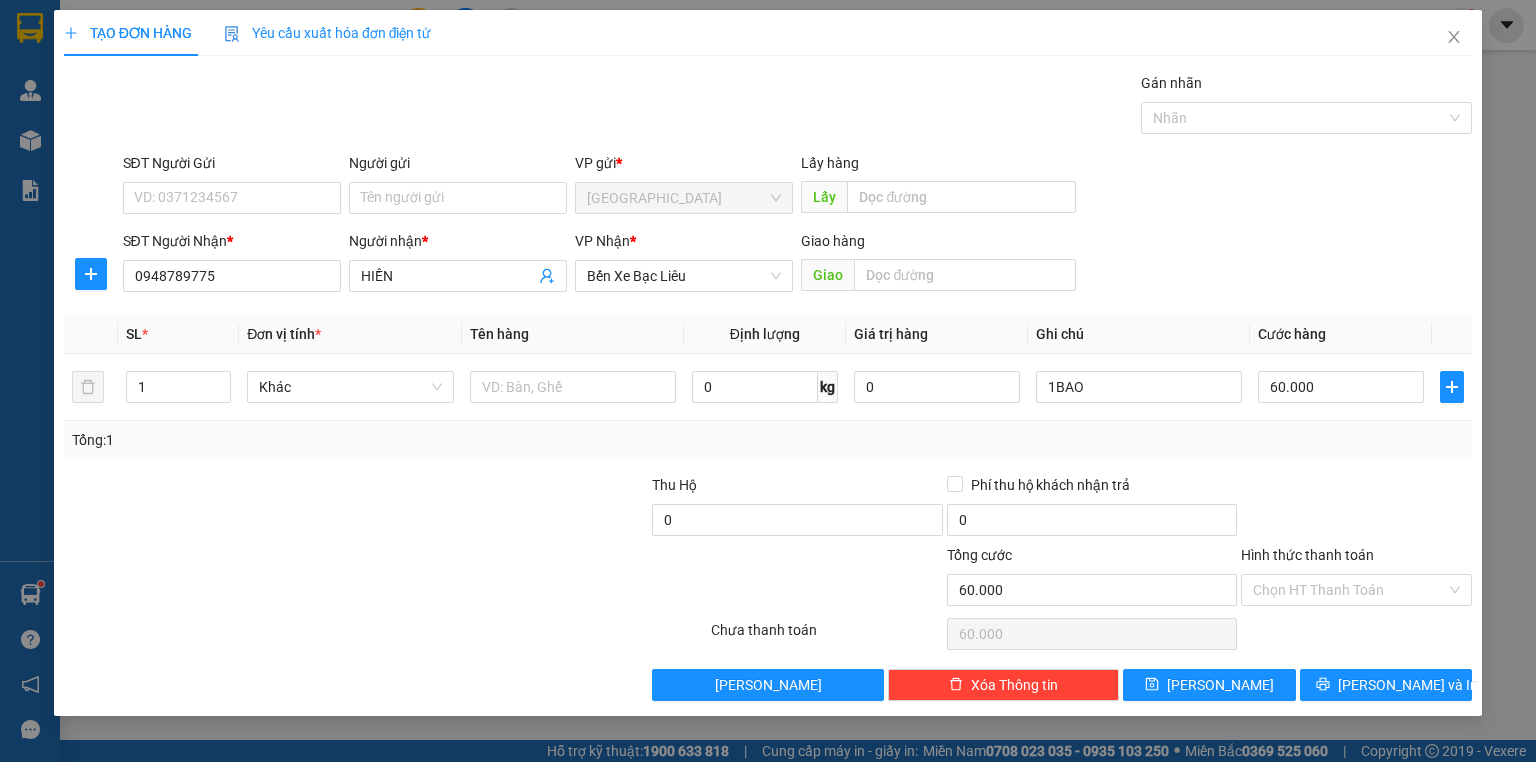 click on "Transit Pickup Surcharge Ids Transit Deliver Surcharge Ids Transit Deliver Surcharge Transit Deliver Surcharge Gói vận chuyển  * Tiêu chuẩn Gán nhãn   Nhãn SĐT Người Gửi VD: 0371234567 Người gửi Tên người gửi VP gửi  * [GEOGRAPHIC_DATA] Lấy hàng Lấy SĐT Người Nhận  * 0948789775 Người nhận  * HIỀN VP Nhận  * Bến Xe Bạc Liêu Giao hàng Giao SL  * Đơn vị tính  * Tên hàng  Định lượng Giá trị hàng Ghi chú Cước hàng                   1 Khác 0 kg 0 1BAO 60.000 Tổng:  1 Thu Hộ 0 Phí thu hộ khách nhận trả 0 Tổng cước 60.000 Hình thức thanh toán Chọn HT Thanh Toán Số tiền thu trước 0 Chưa thanh toán 60.000 Chọn HT Thanh Toán Lưu nháp Xóa Thông tin [PERSON_NAME] và In 1BAO" at bounding box center (768, 386) 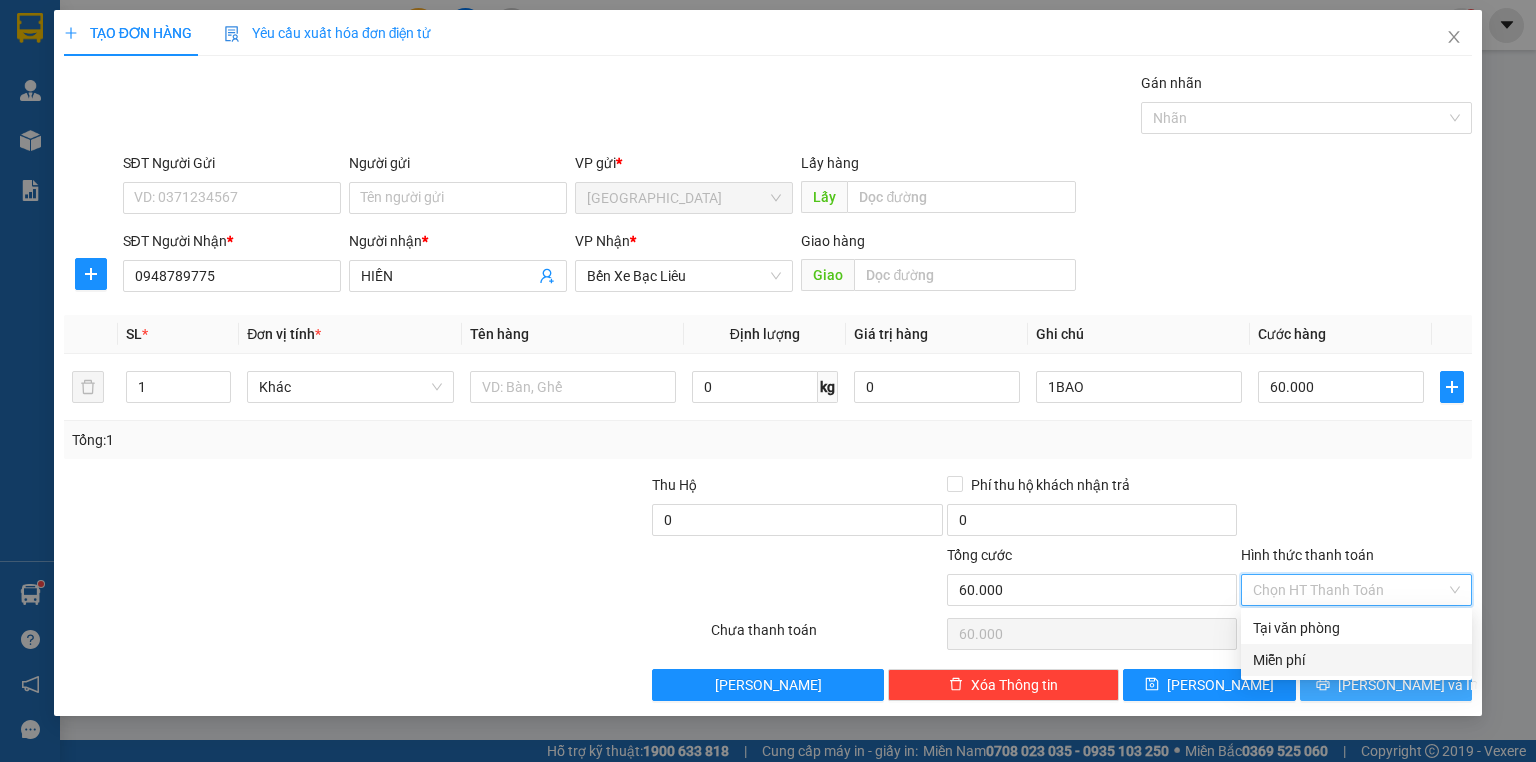 click 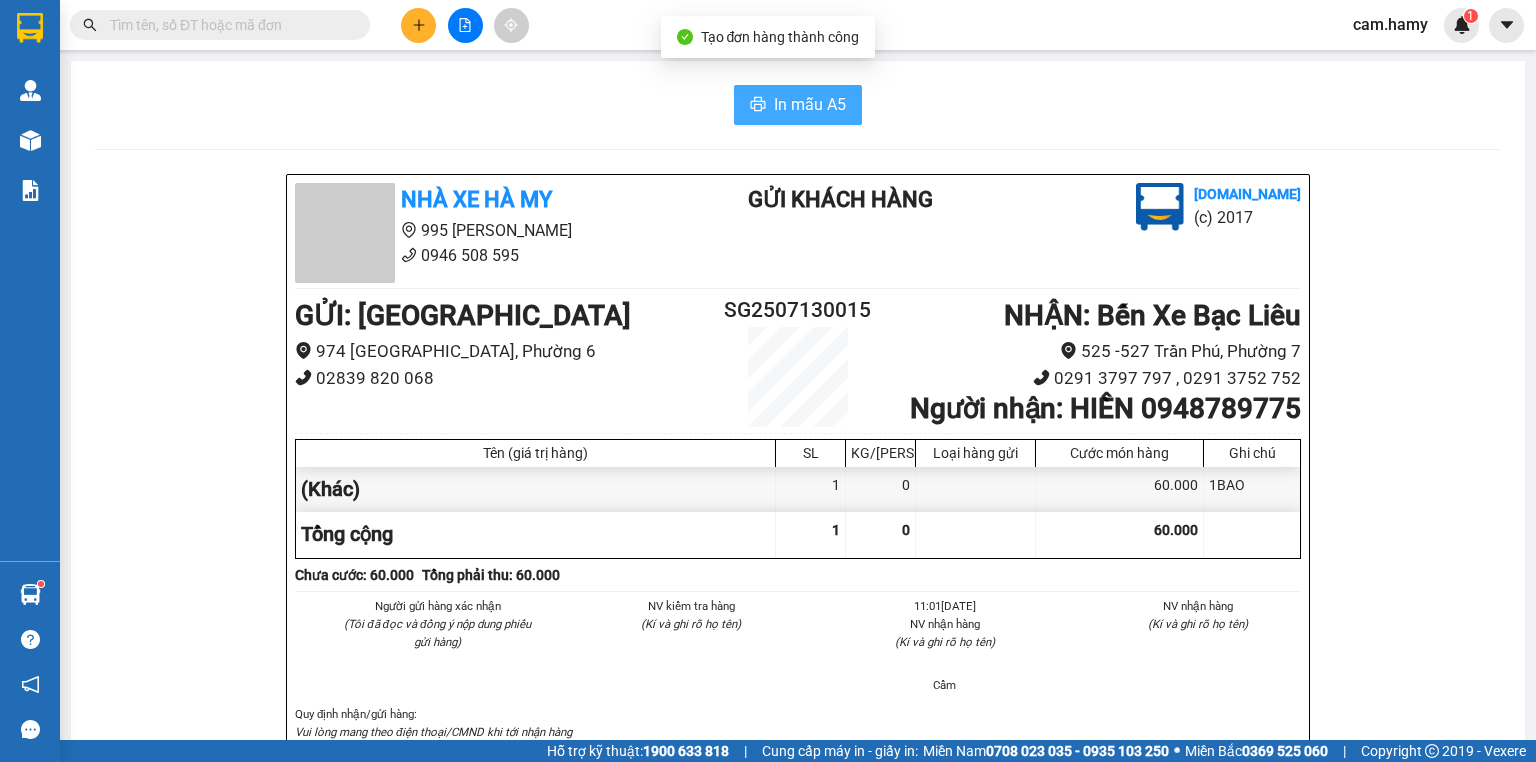 click on "In mẫu A5" at bounding box center (798, 105) 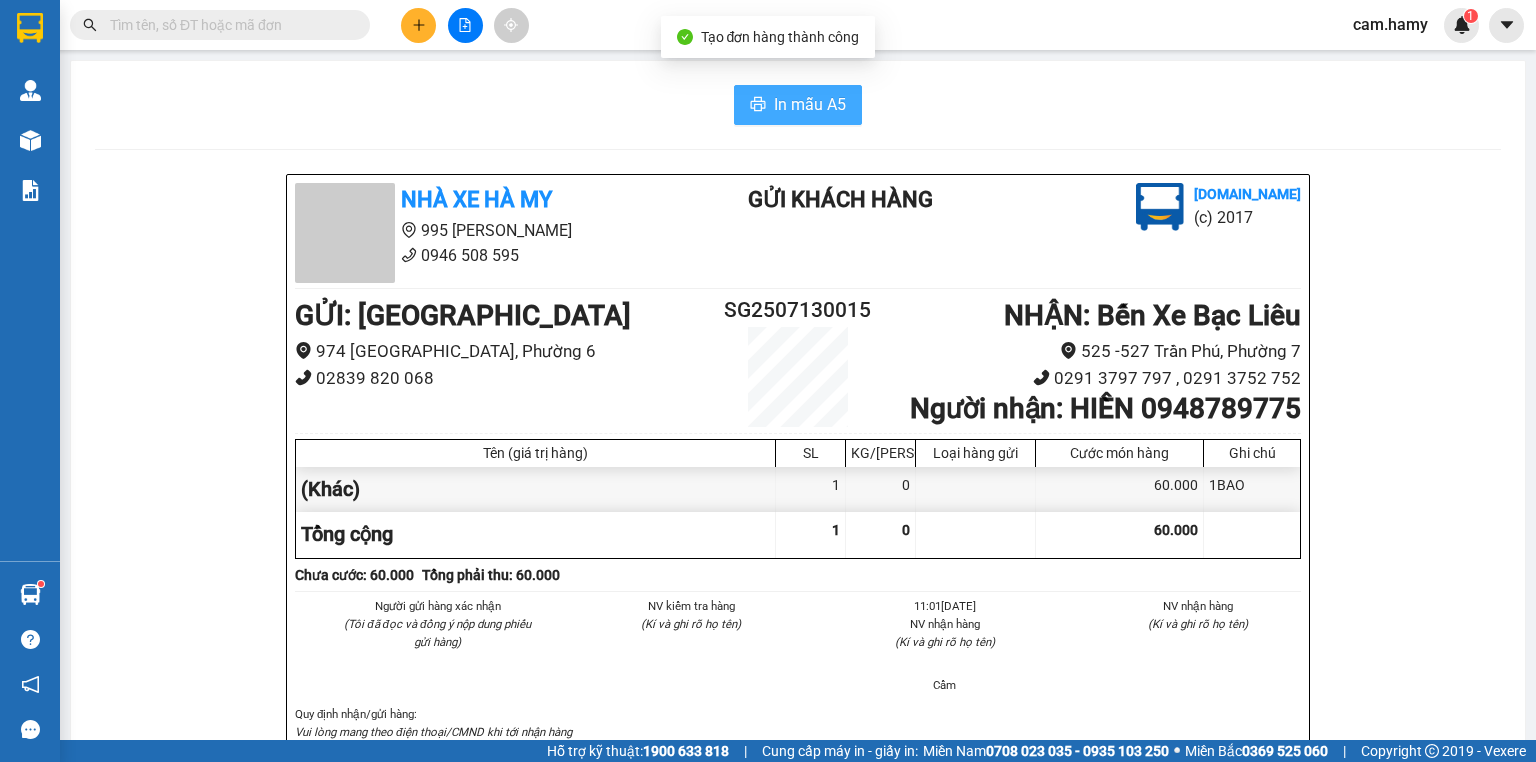 scroll, scrollTop: 0, scrollLeft: 0, axis: both 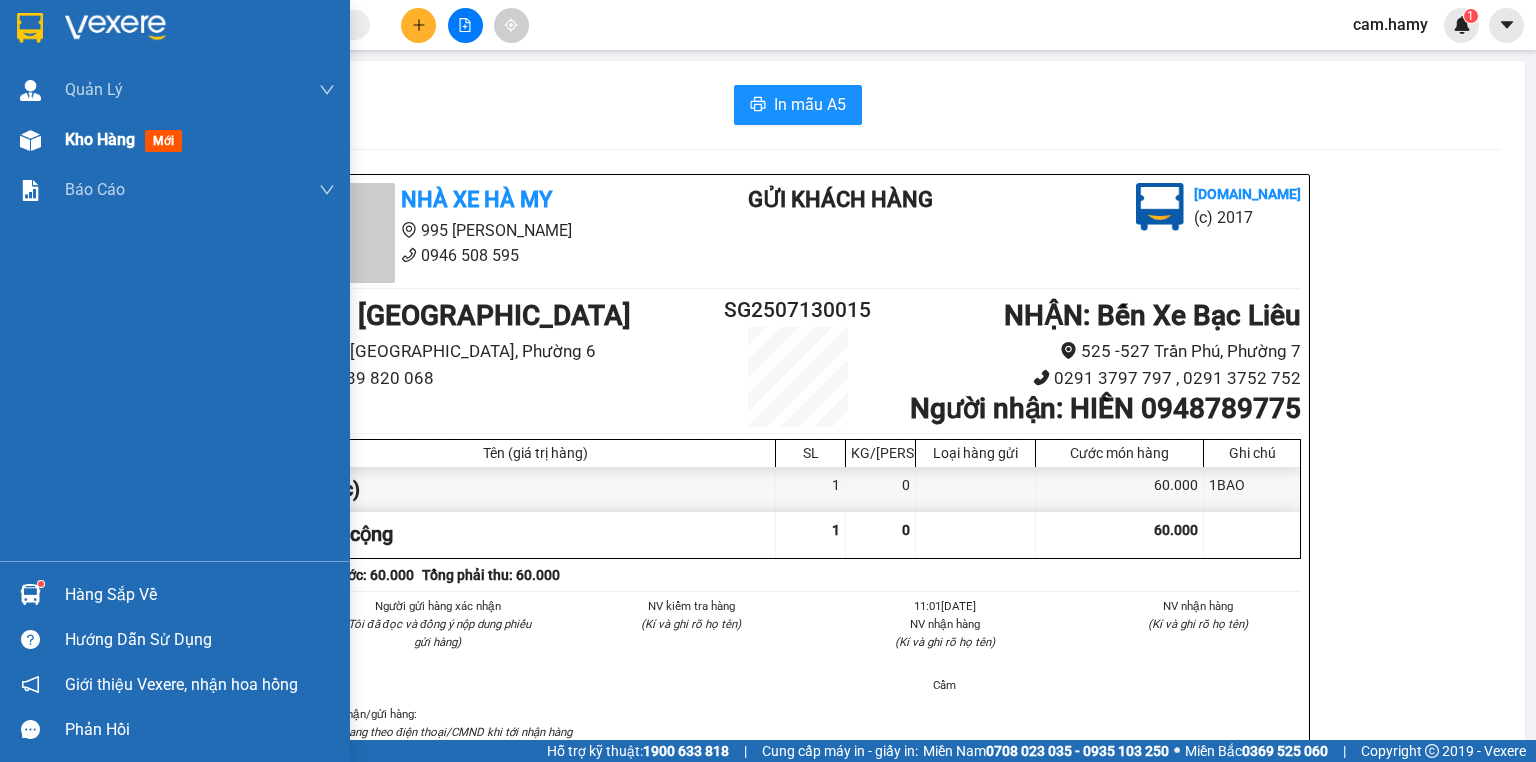 click on "Kho hàng mới" at bounding box center (175, 140) 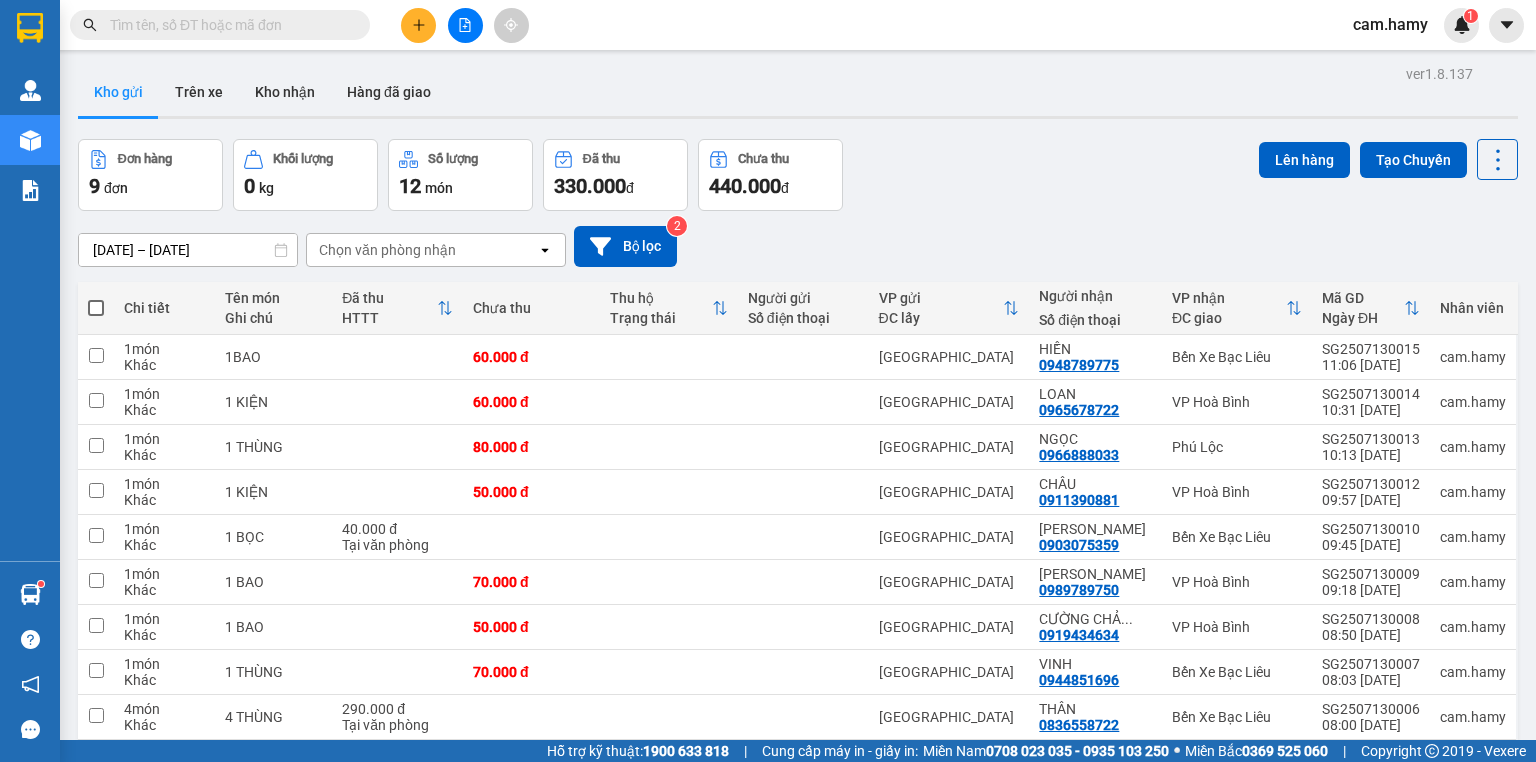 click on "Kho gửi" at bounding box center (118, 92) 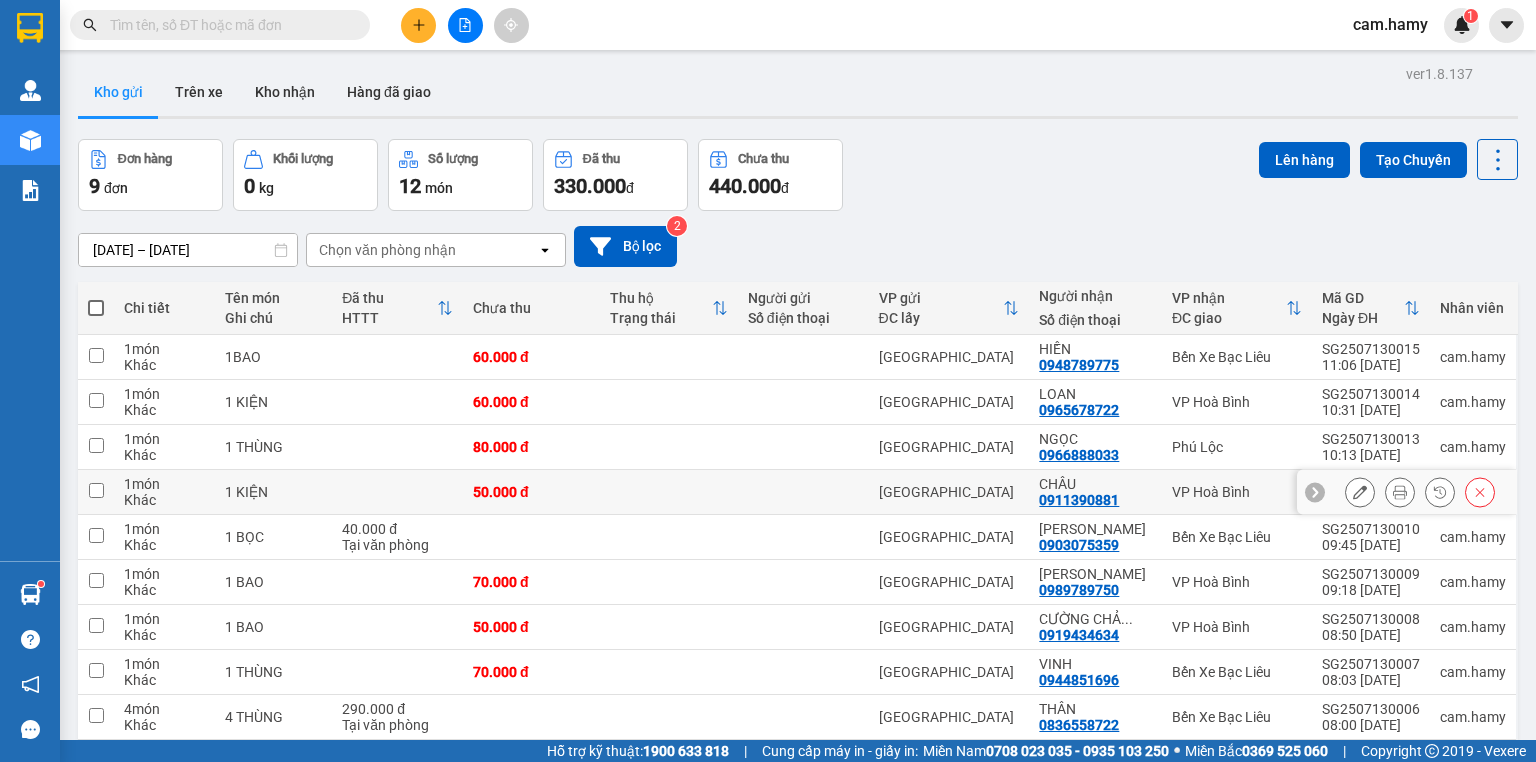 scroll, scrollTop: 92, scrollLeft: 0, axis: vertical 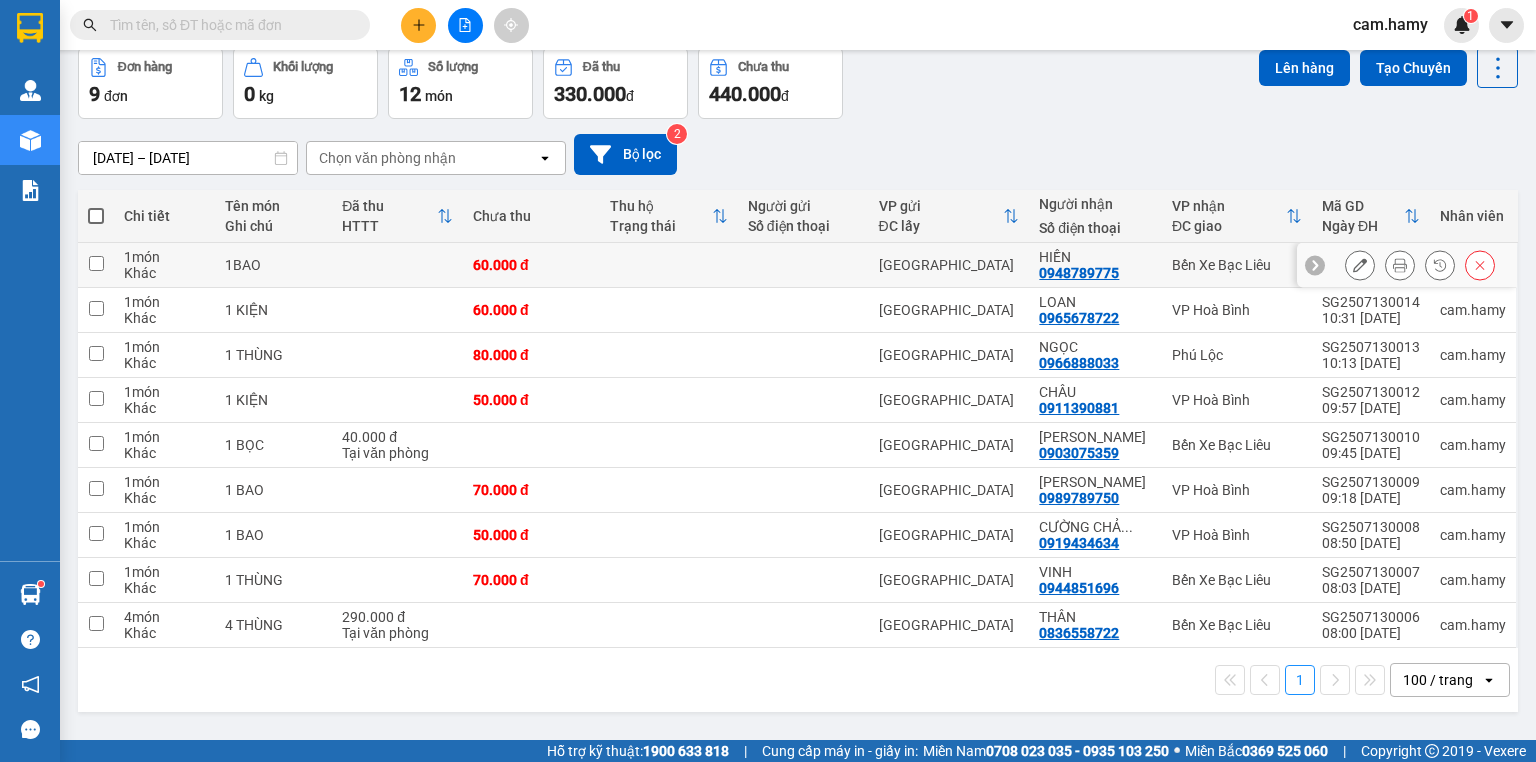 click at bounding box center (96, 263) 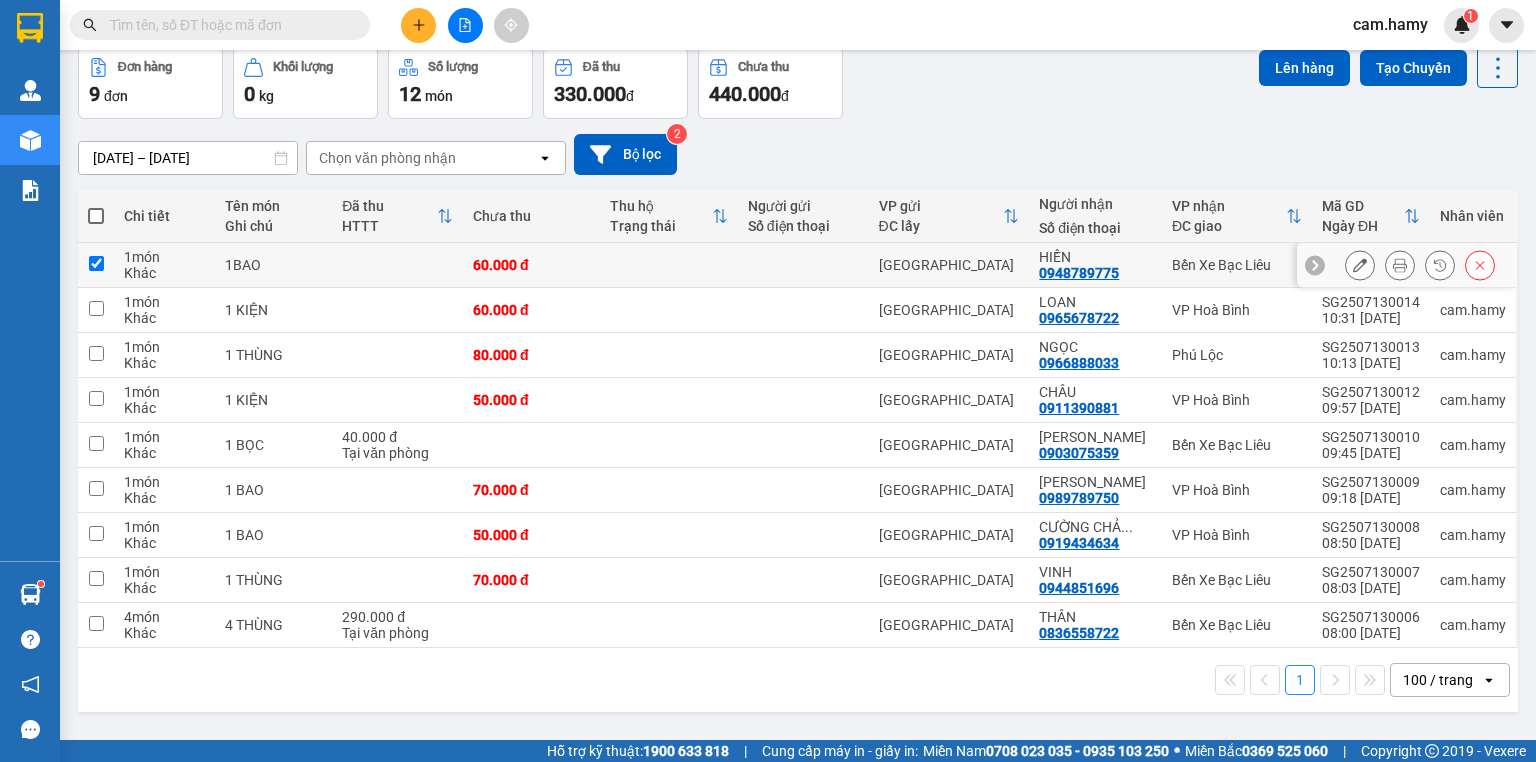 checkbox on "true" 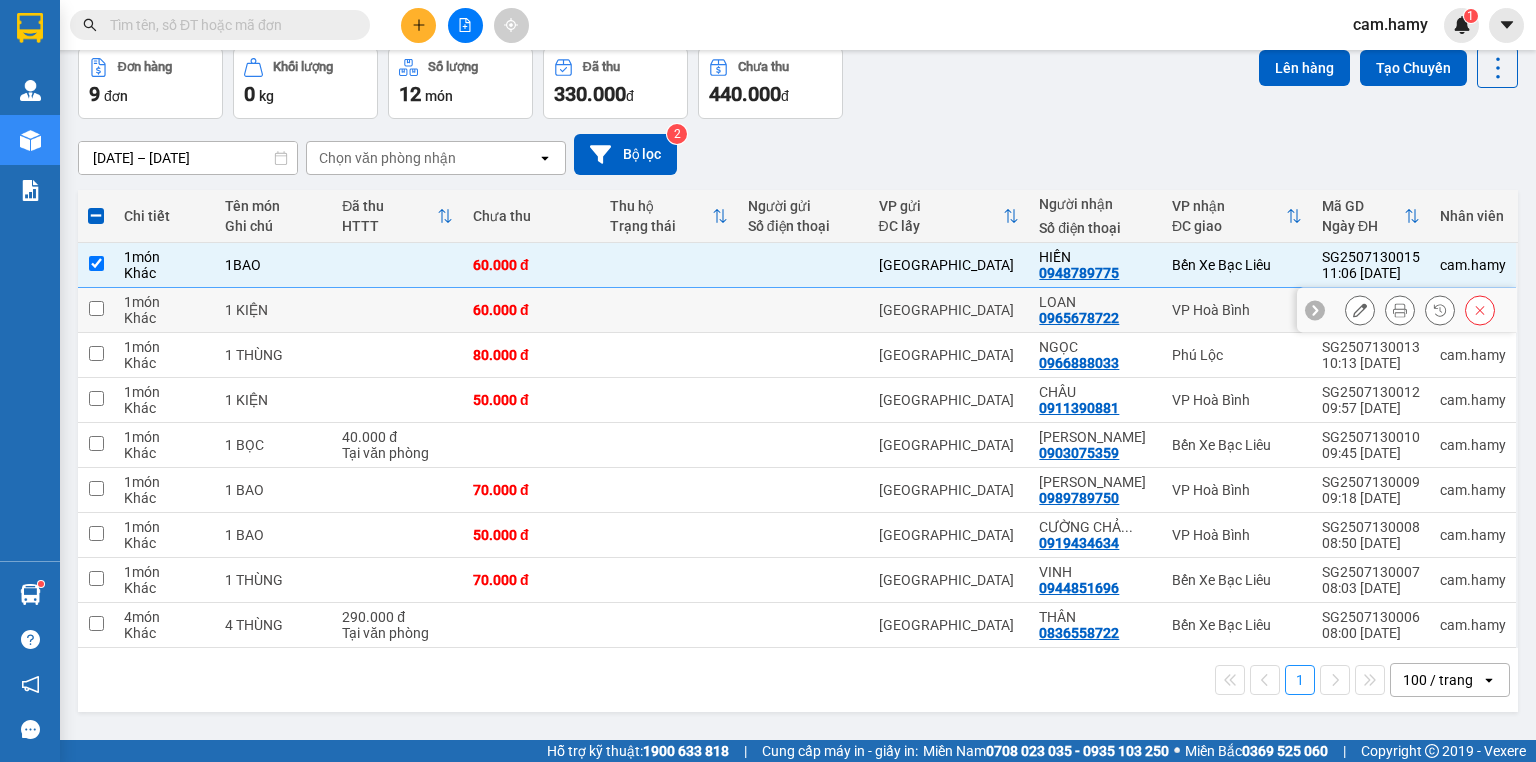 click at bounding box center [96, 308] 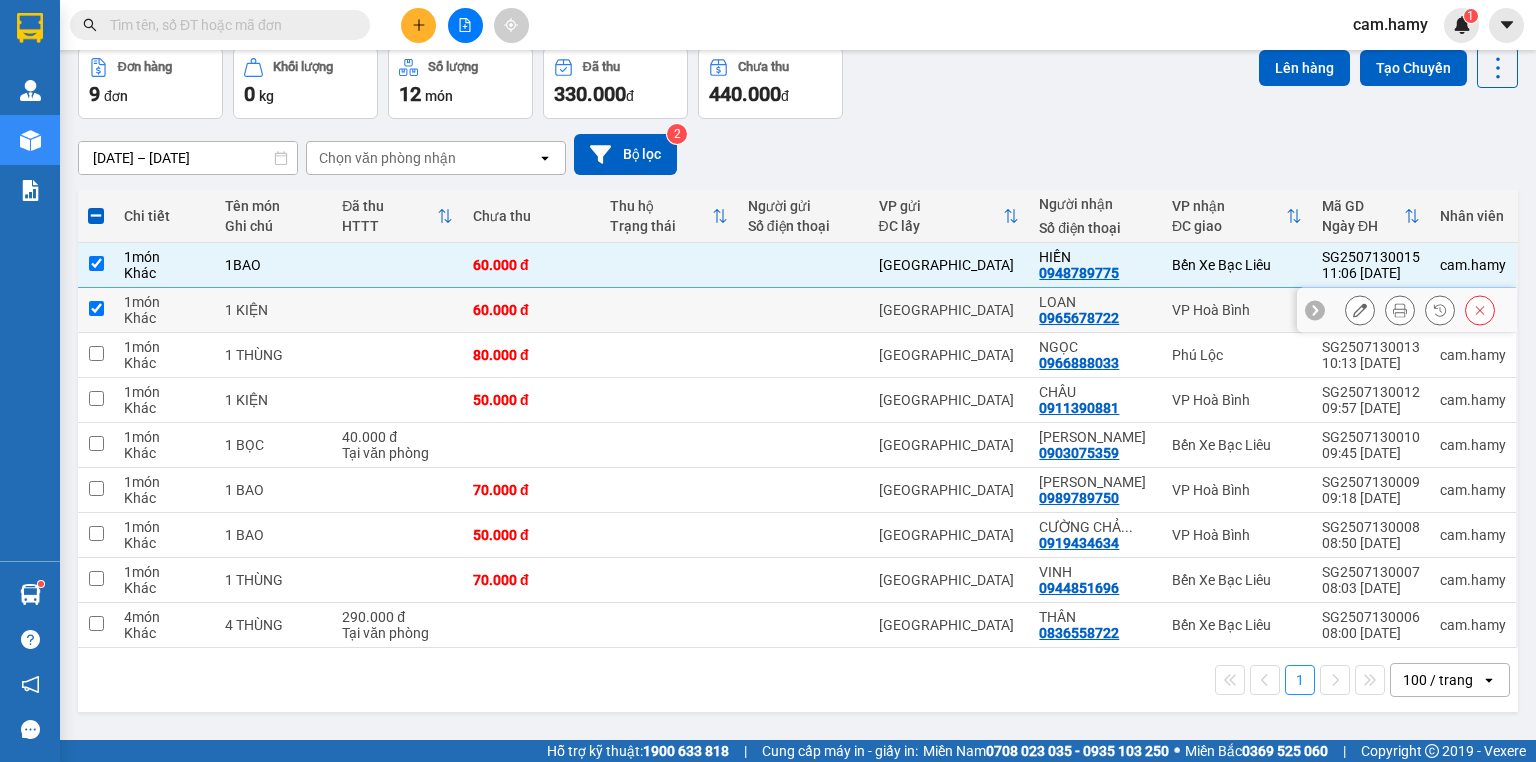checkbox on "true" 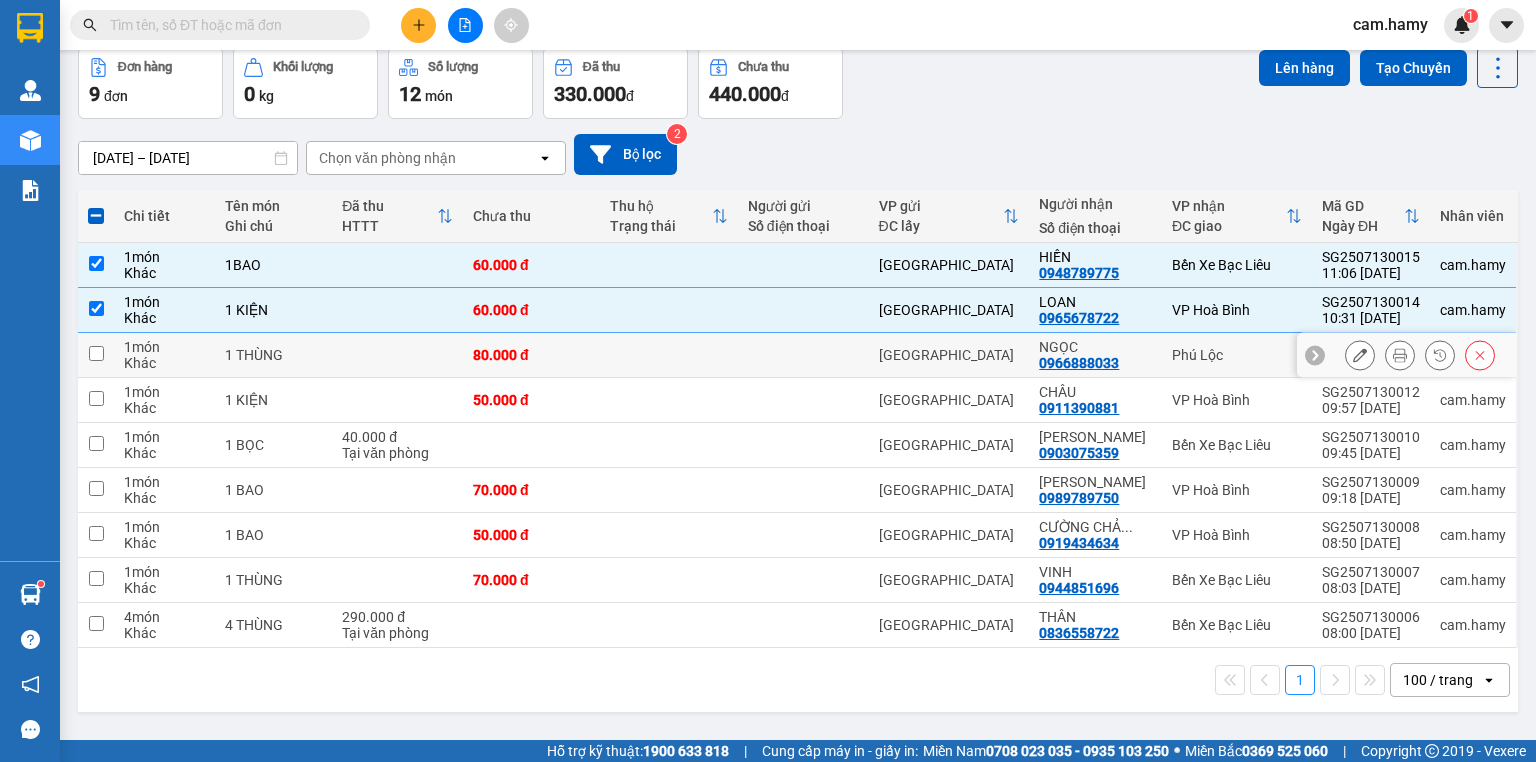 click at bounding box center [96, 353] 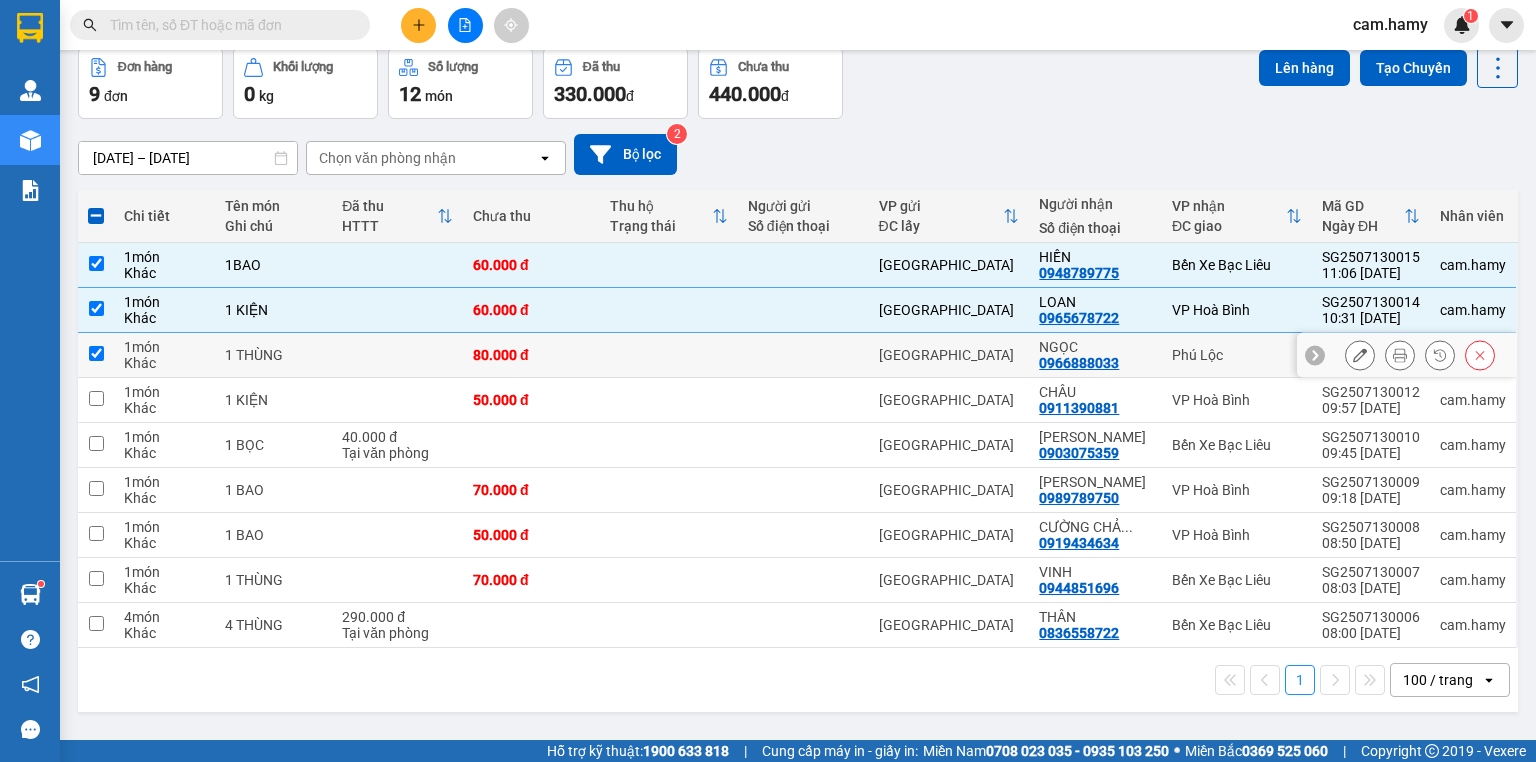 checkbox on "true" 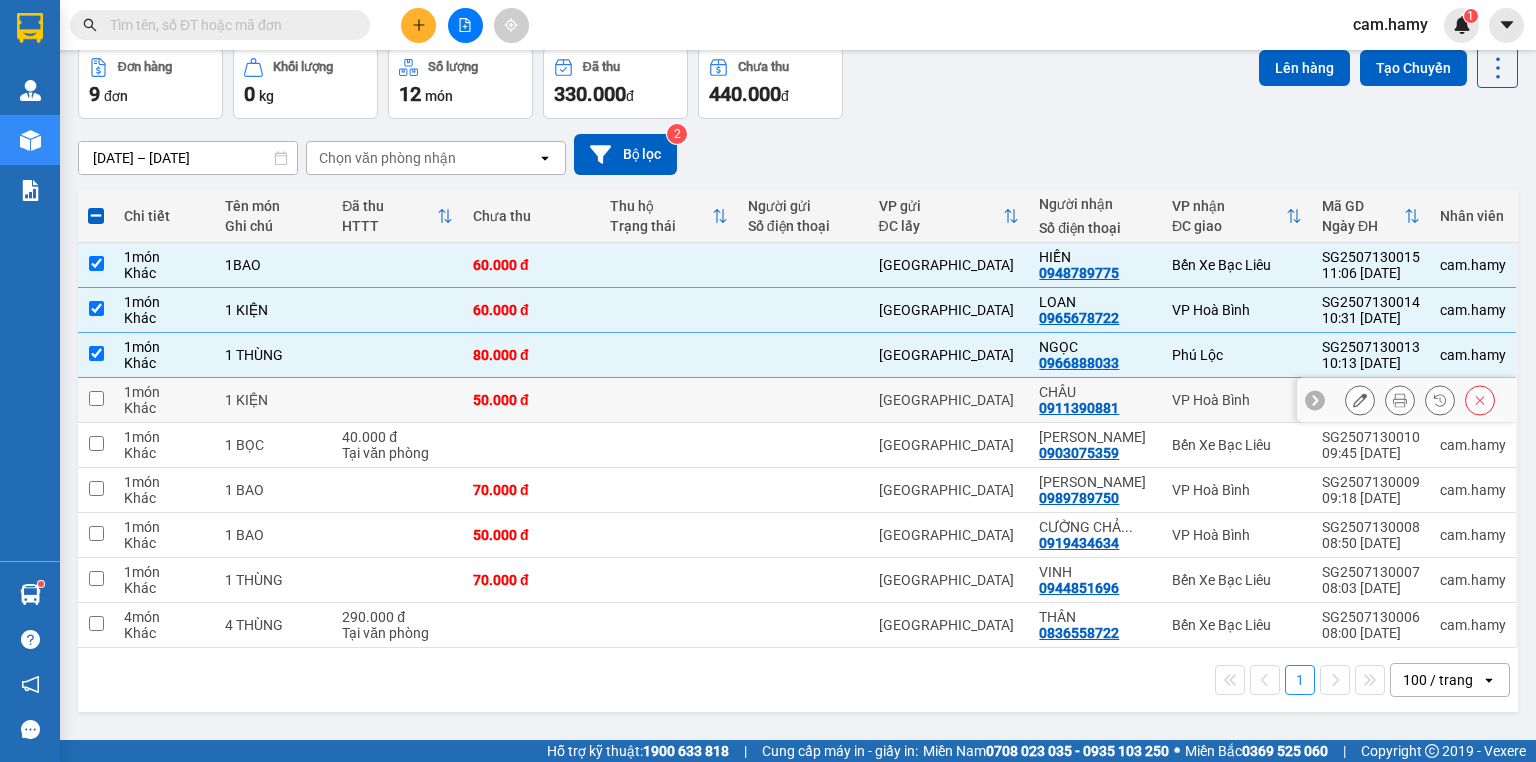 click at bounding box center [96, 398] 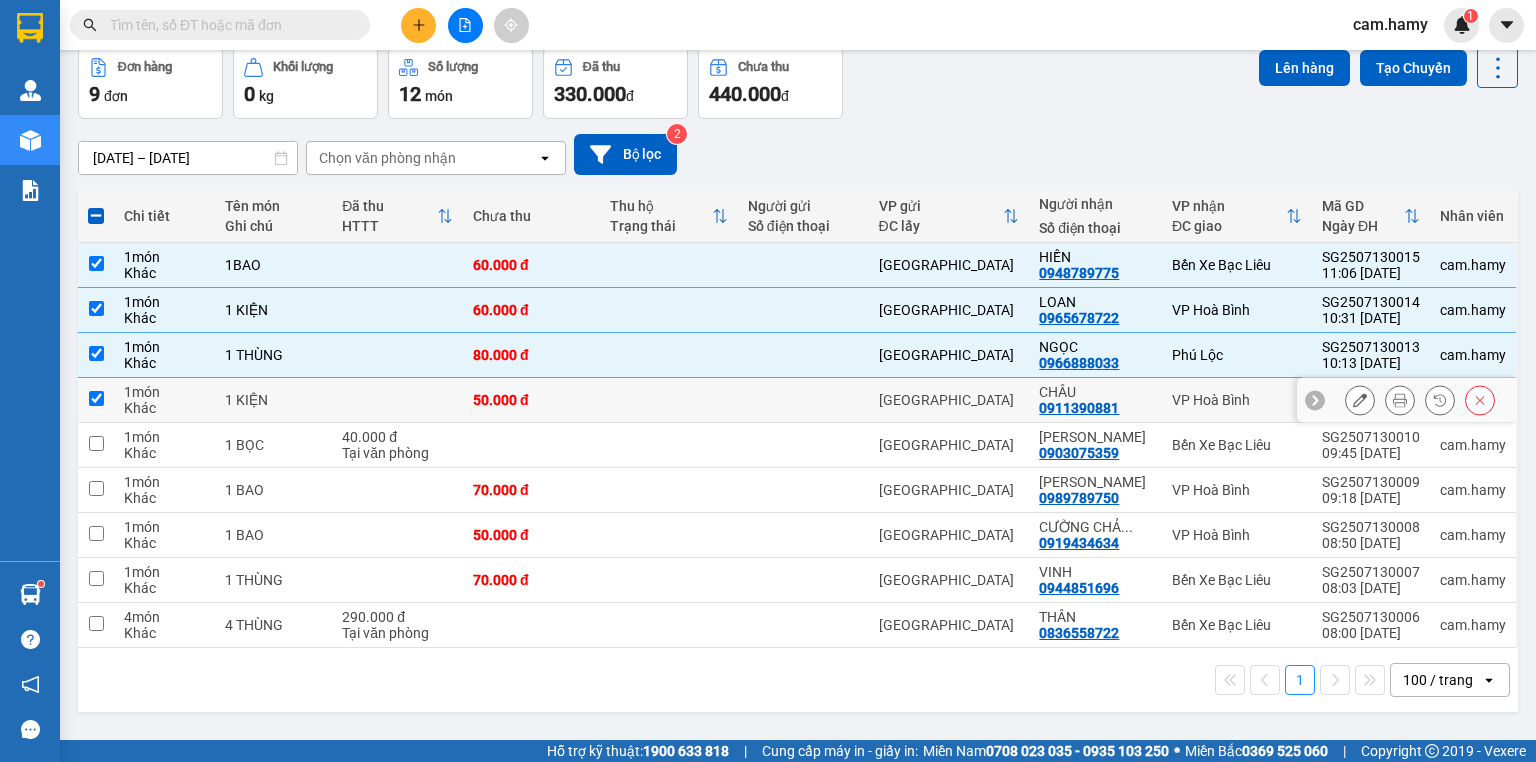 checkbox on "true" 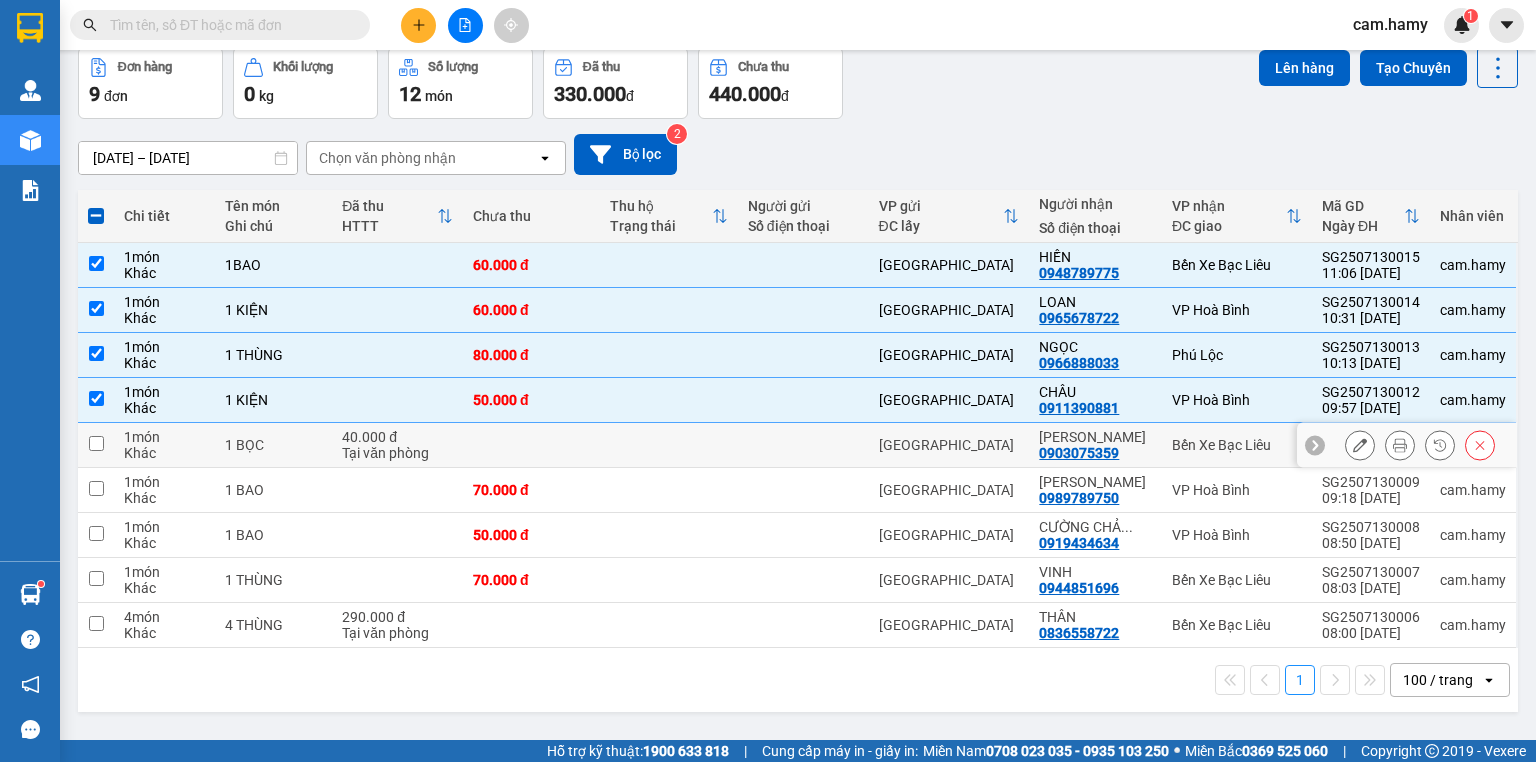 click at bounding box center [96, 443] 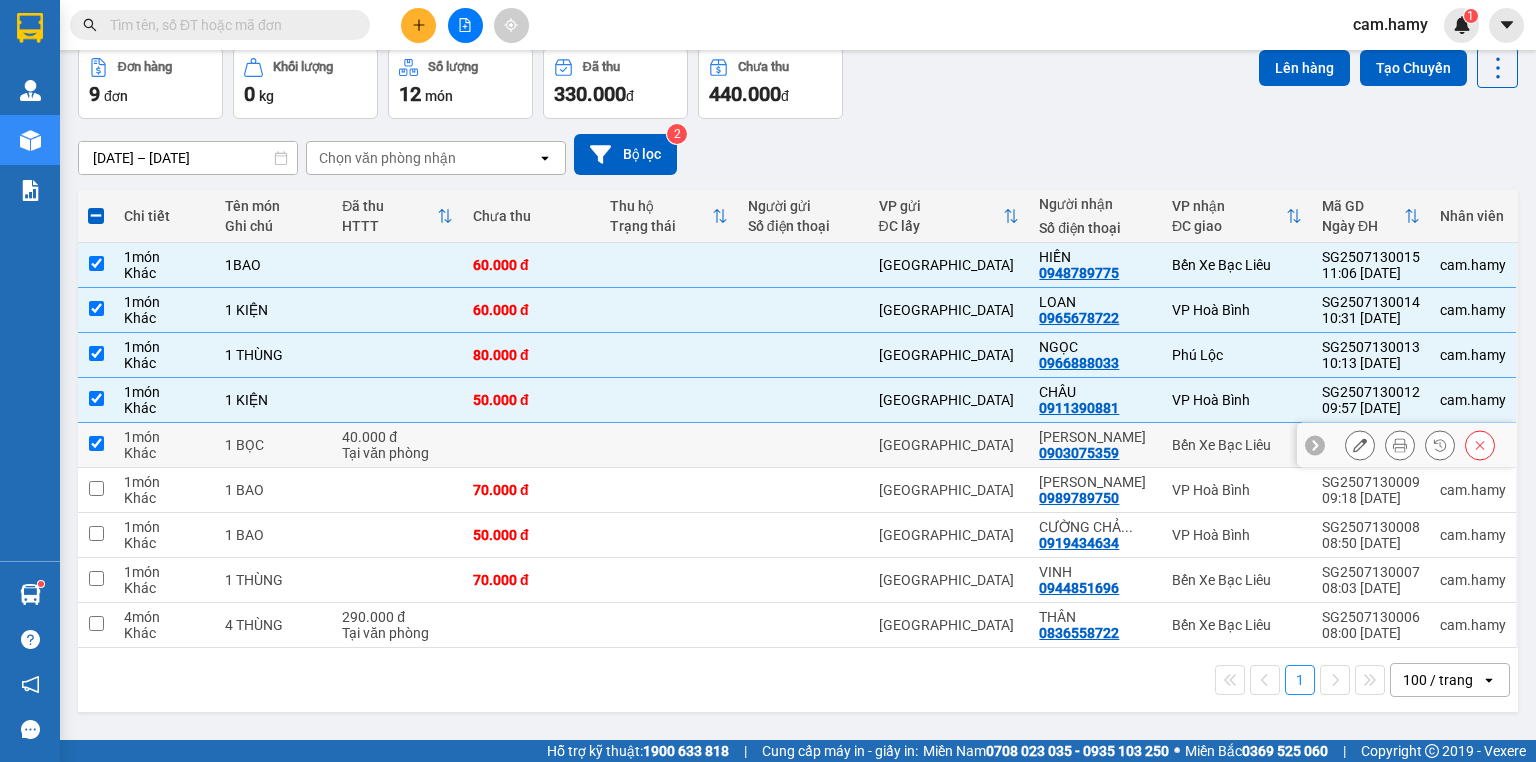 checkbox on "true" 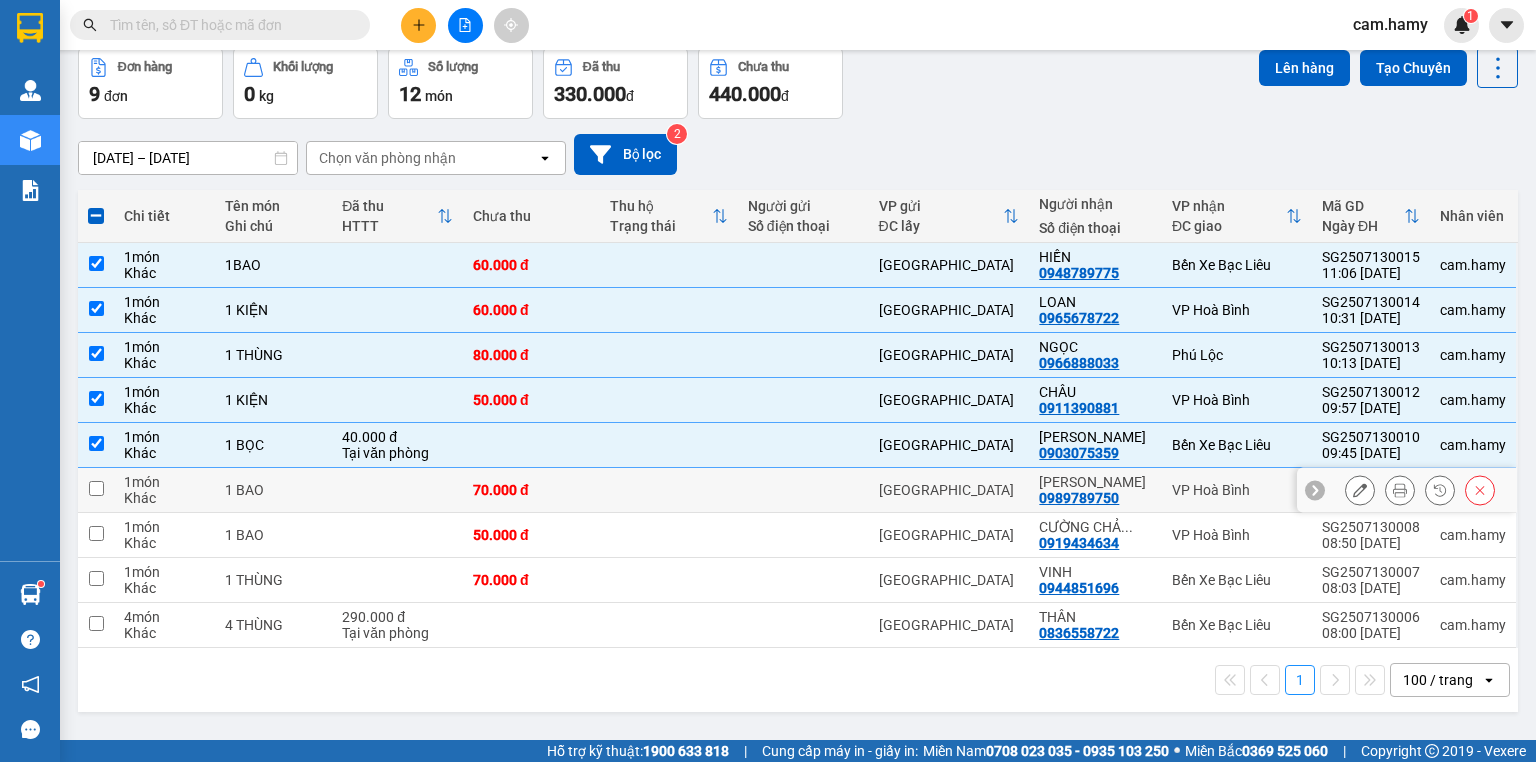 click at bounding box center [96, 488] 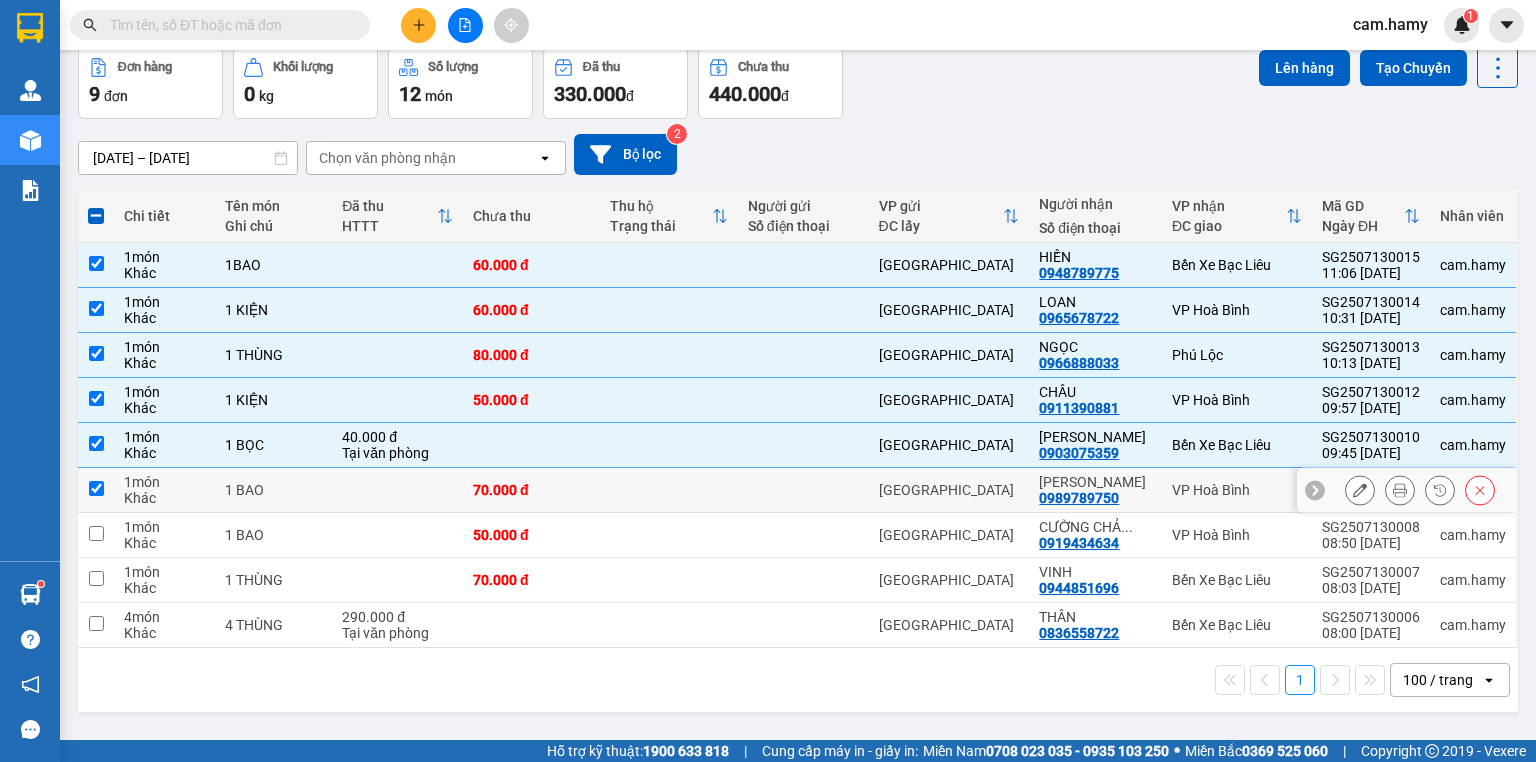 checkbox on "true" 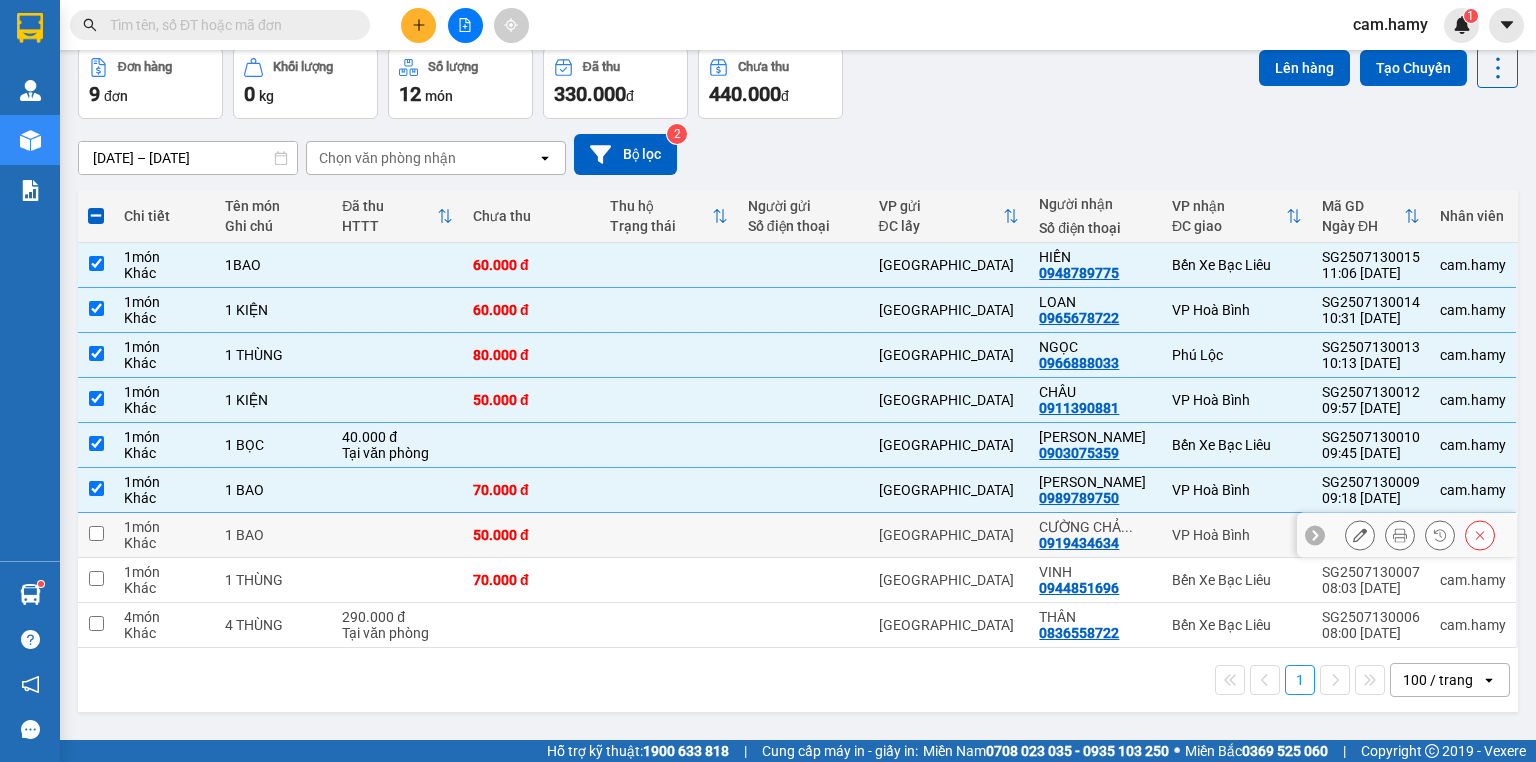click at bounding box center [96, 533] 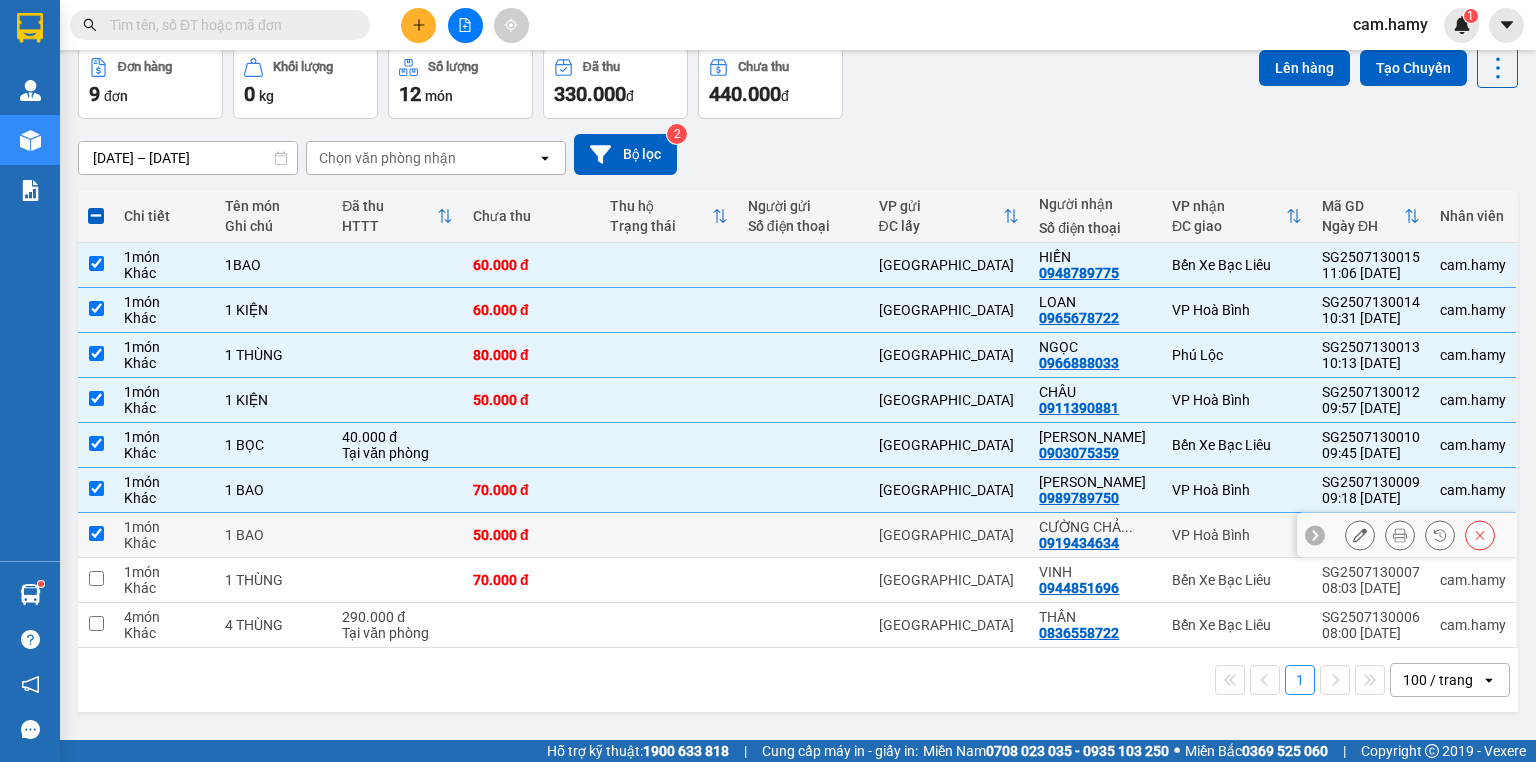 checkbox on "true" 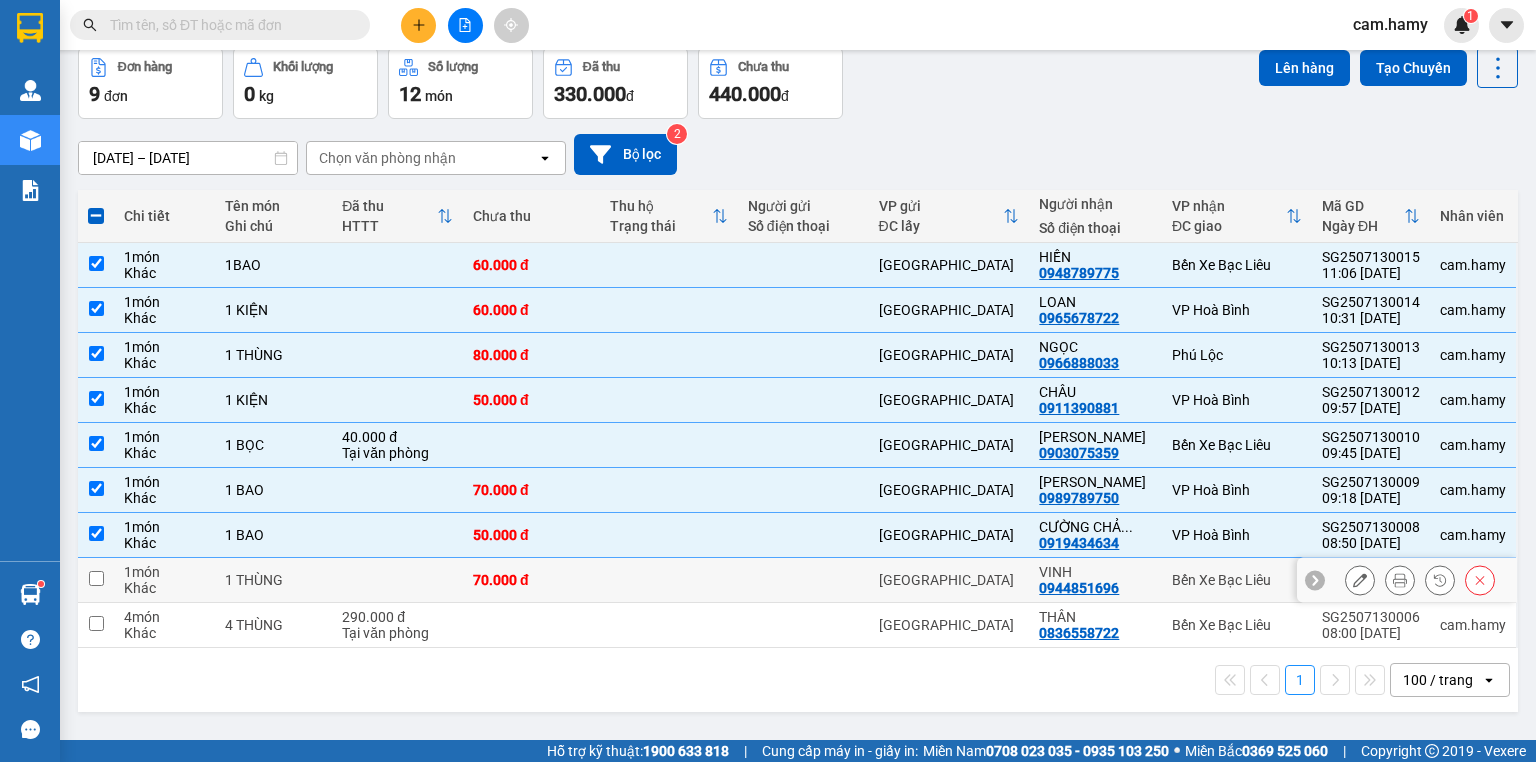 click at bounding box center (96, 580) 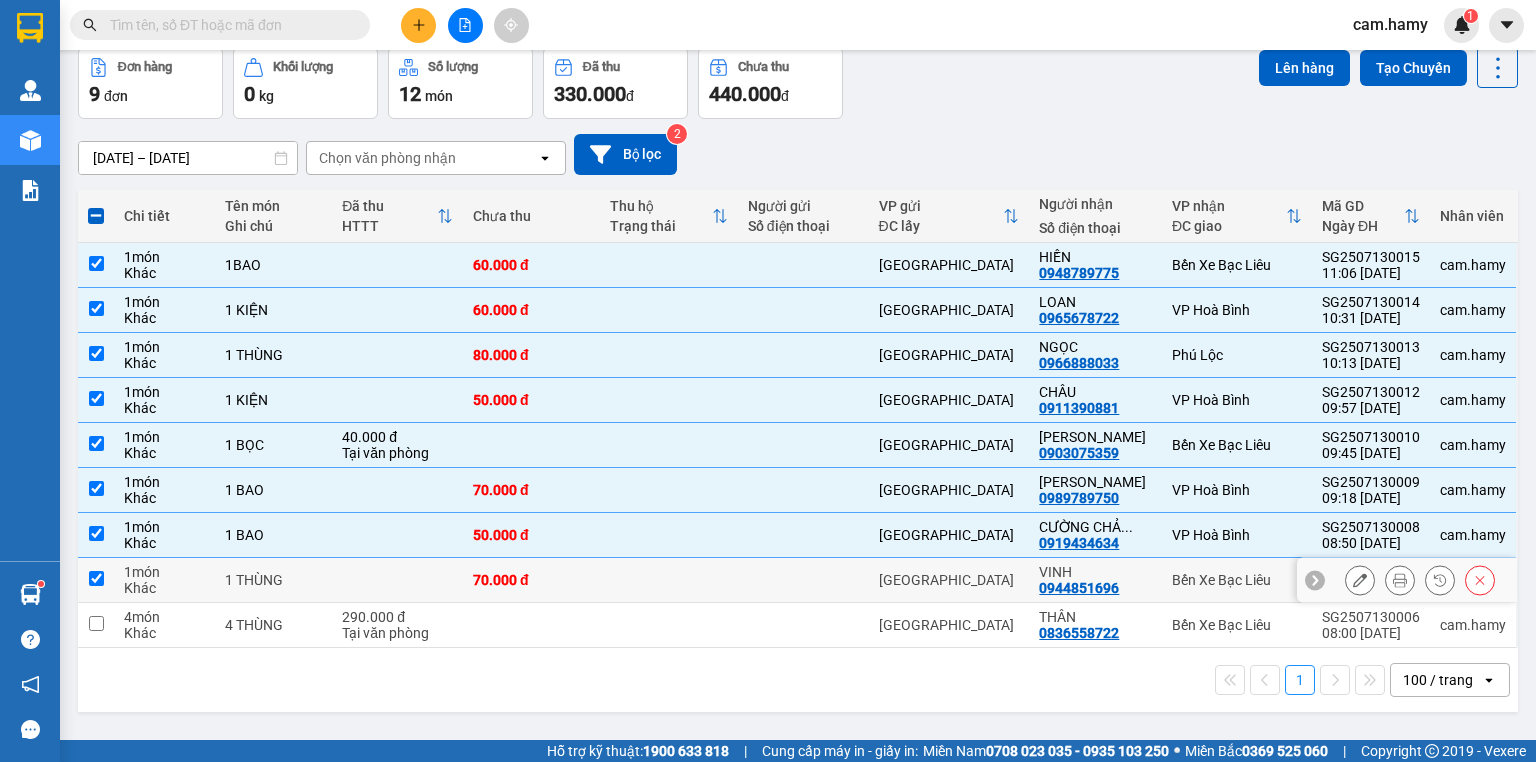 checkbox on "true" 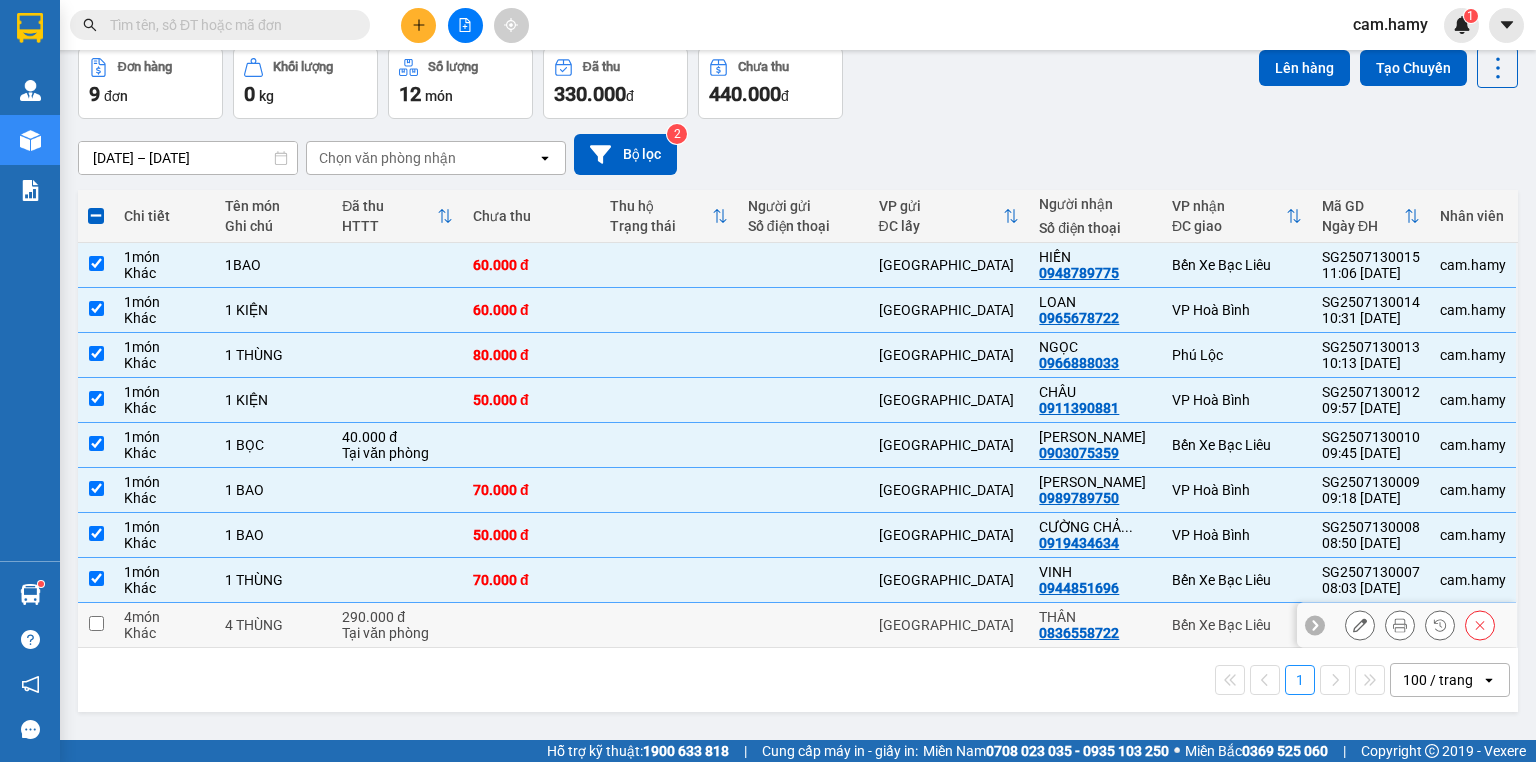 click at bounding box center [96, 623] 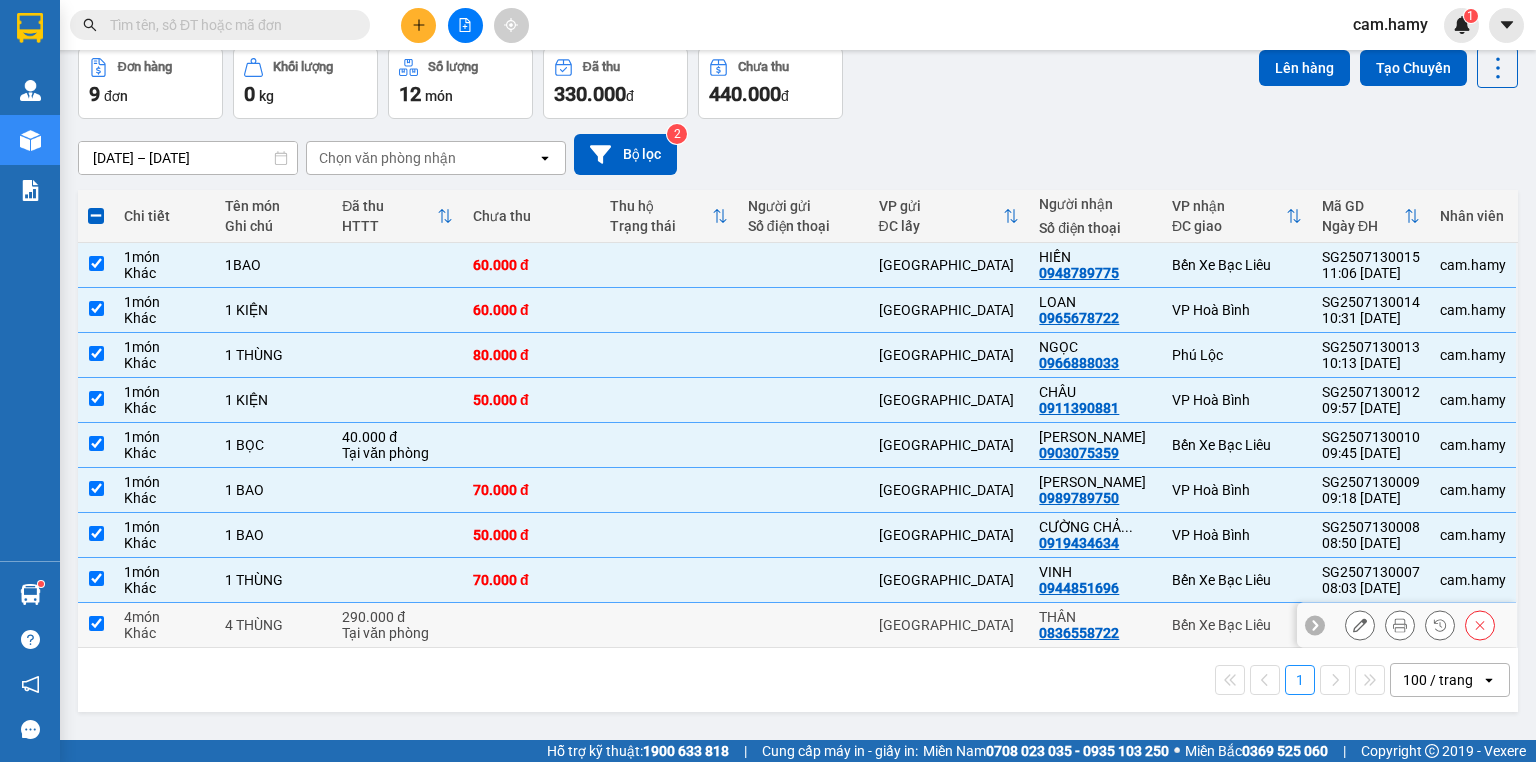checkbox on "true" 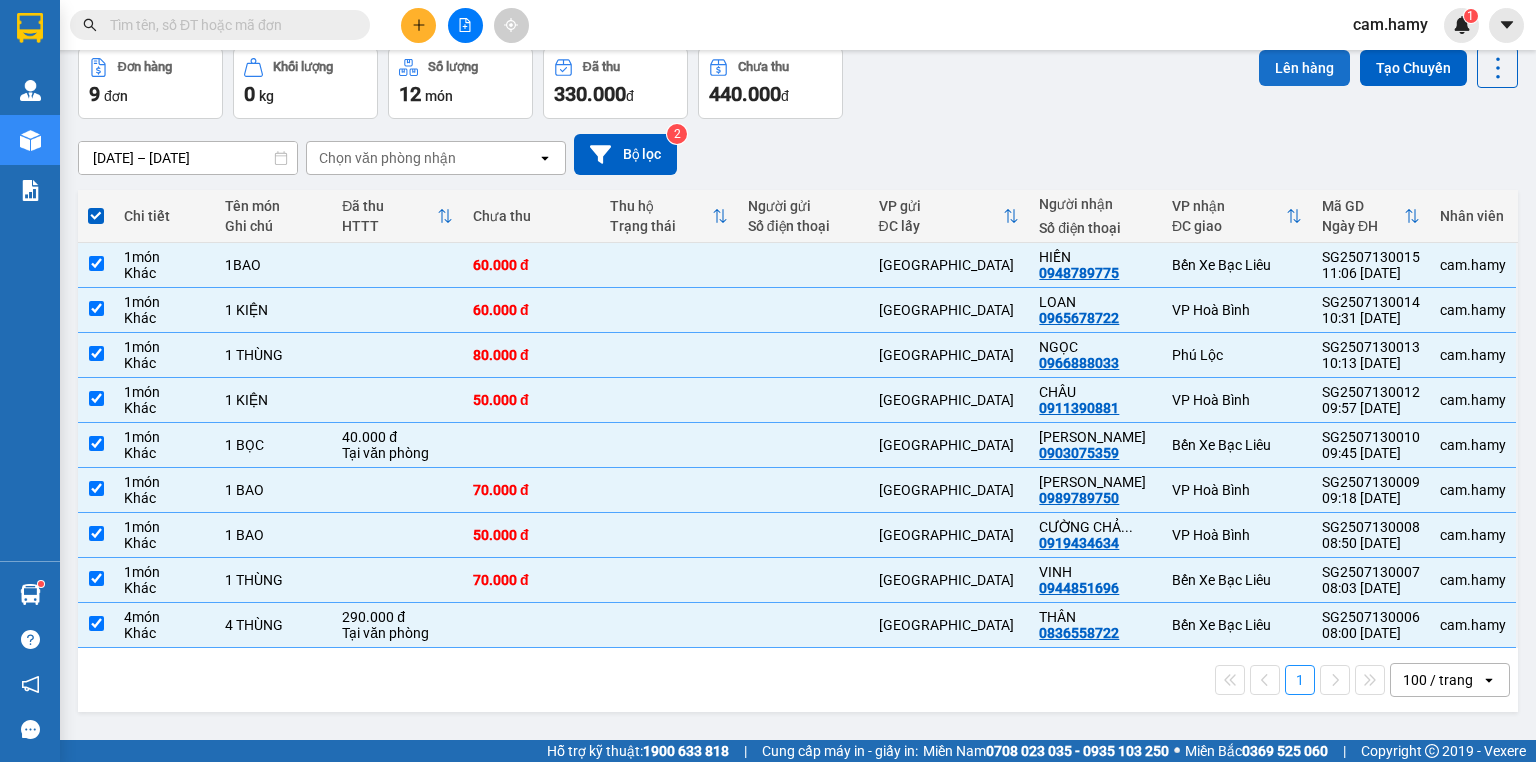 click on "Lên hàng" at bounding box center (1304, 68) 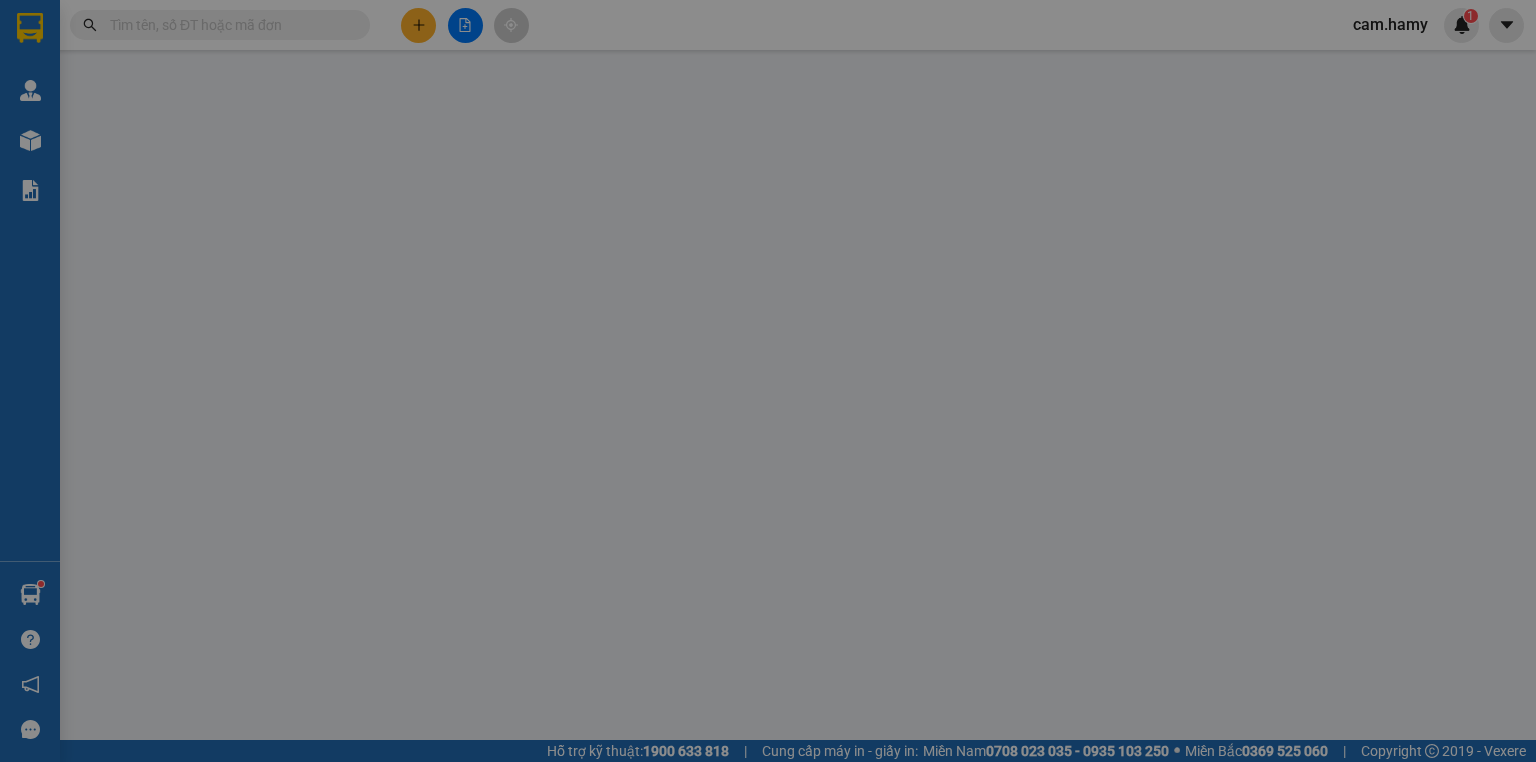 scroll, scrollTop: 0, scrollLeft: 0, axis: both 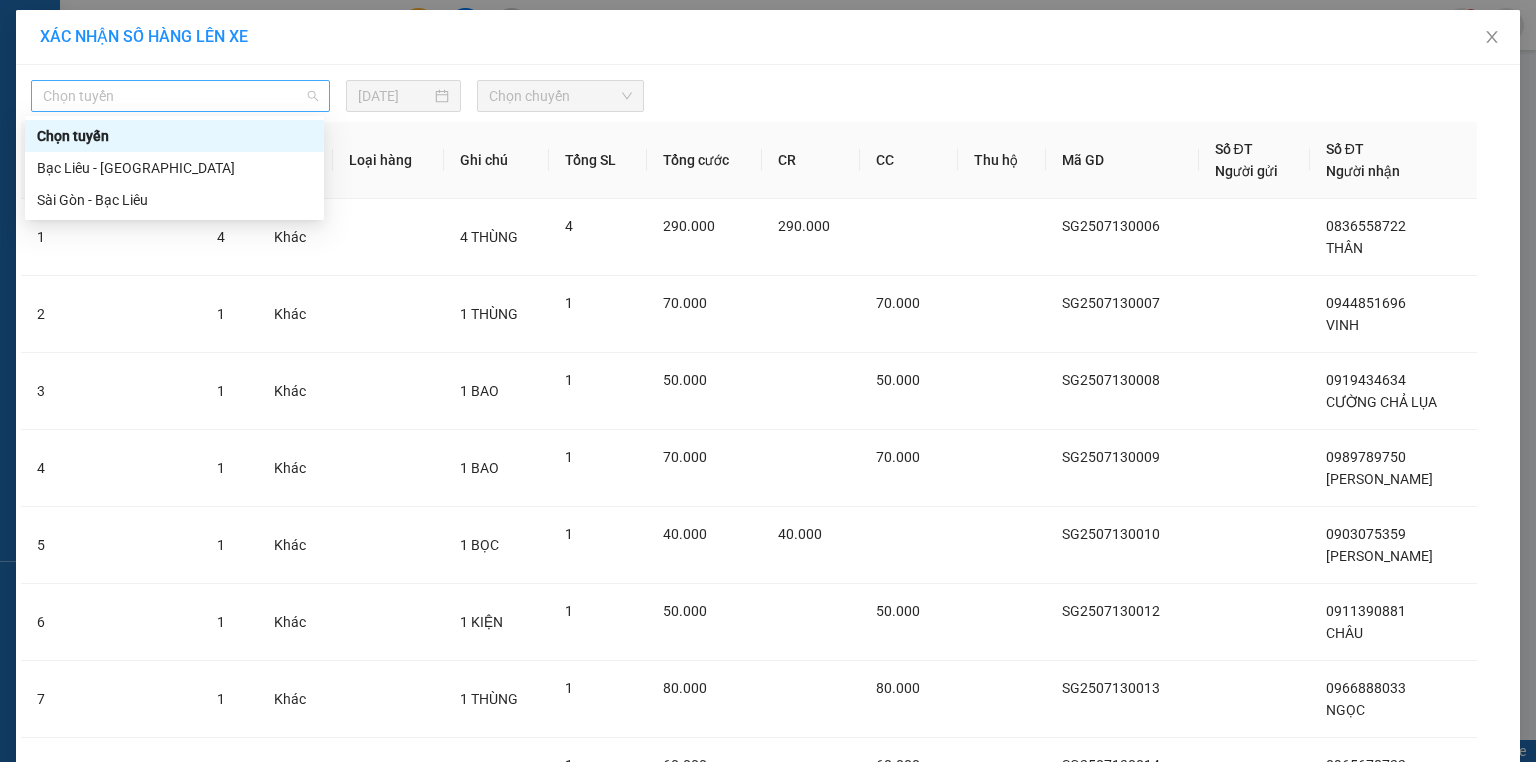 click on "Chọn tuyến" at bounding box center (180, 96) 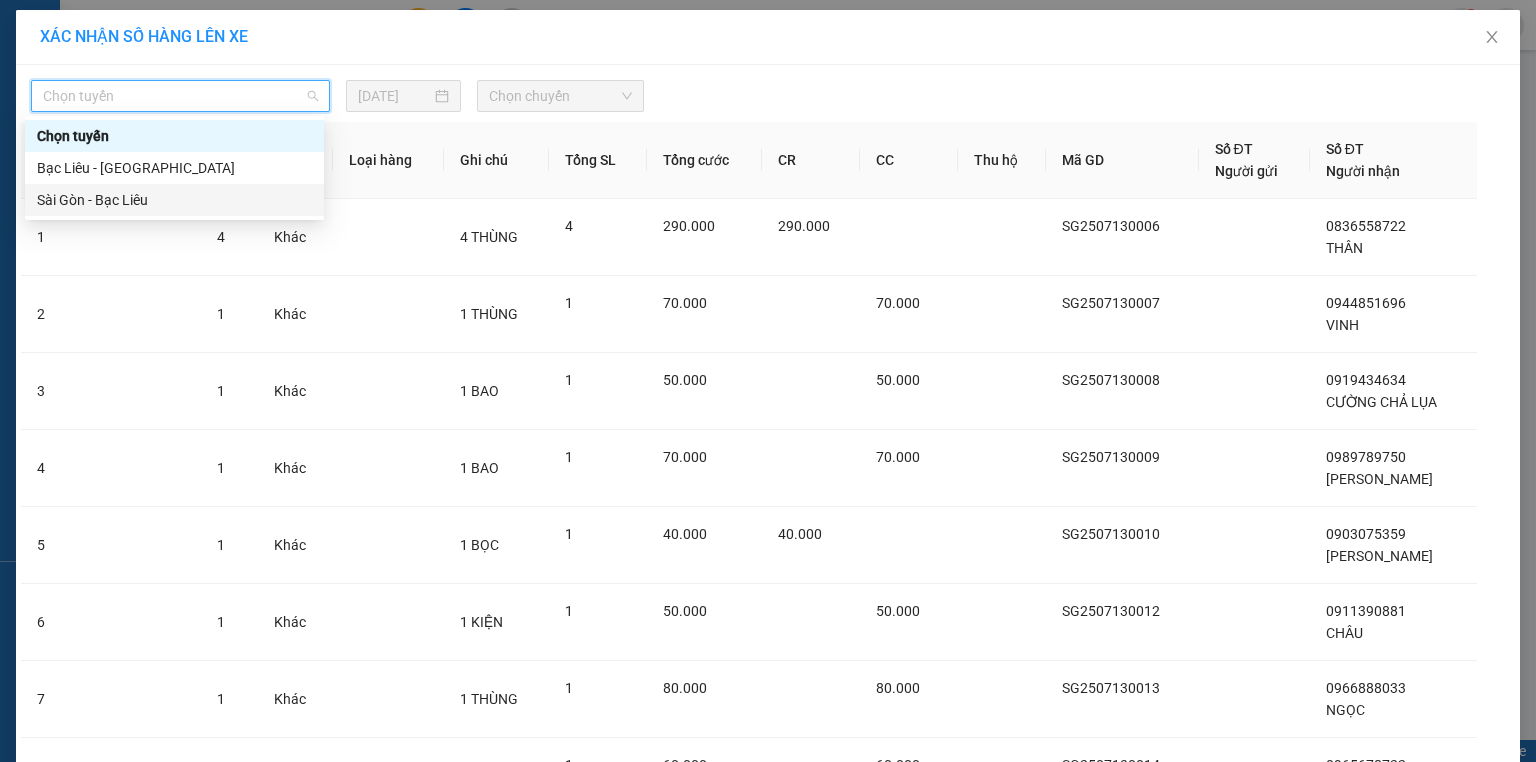 click on "Sài Gòn - Bạc Liêu" at bounding box center (174, 200) 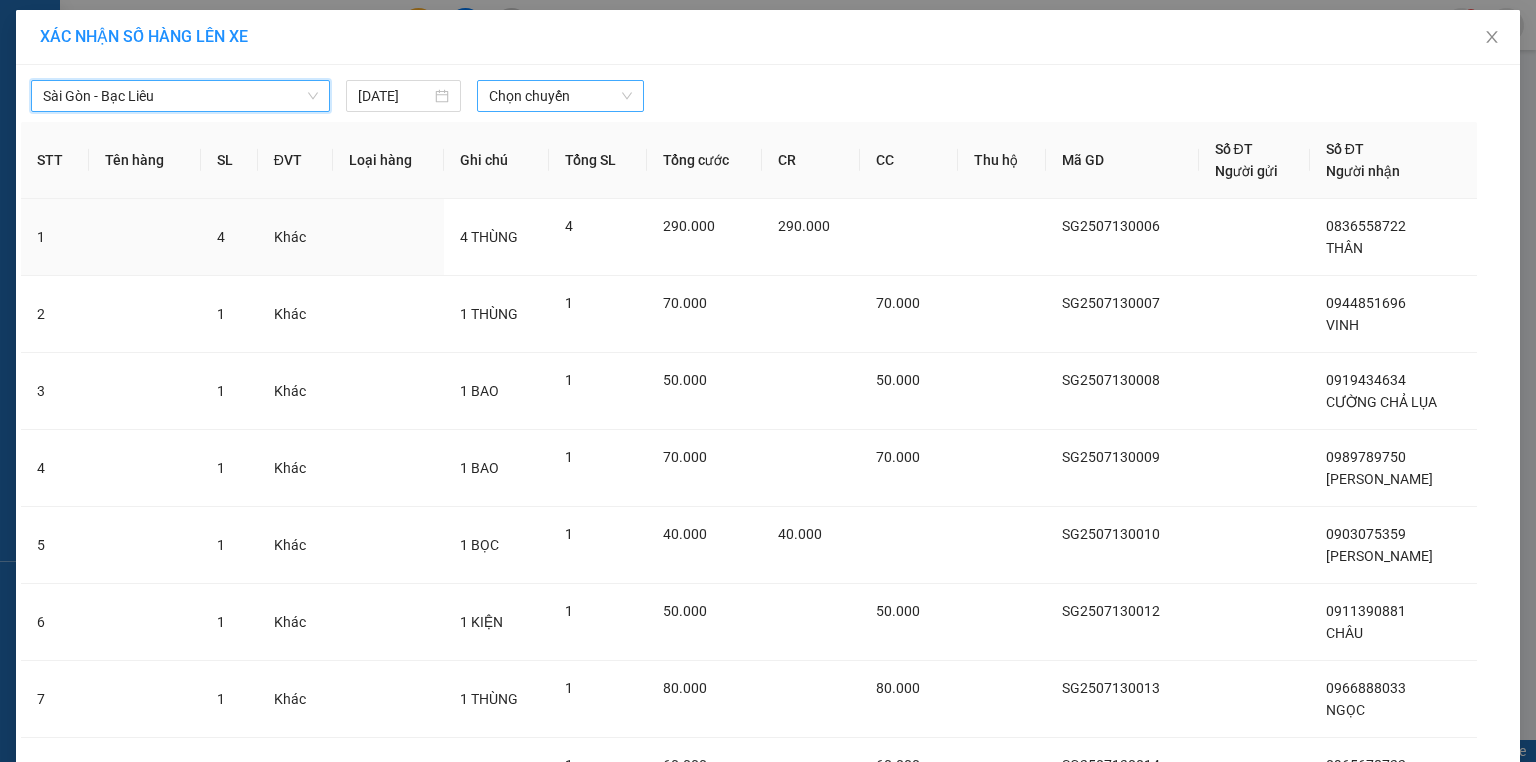 click on "Chọn chuyến" at bounding box center (561, 96) 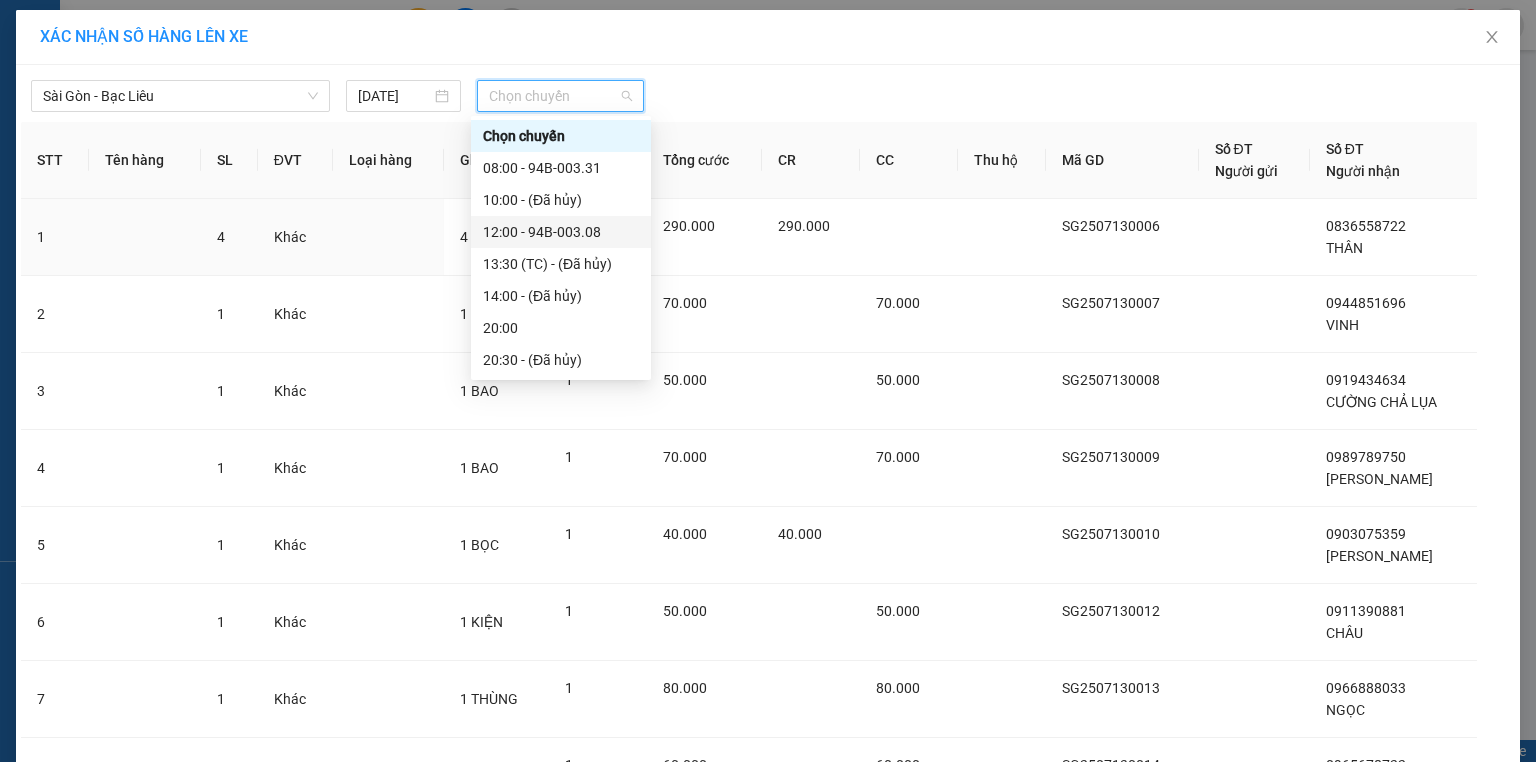 click on "12:00     - 94B-003.08" at bounding box center [561, 232] 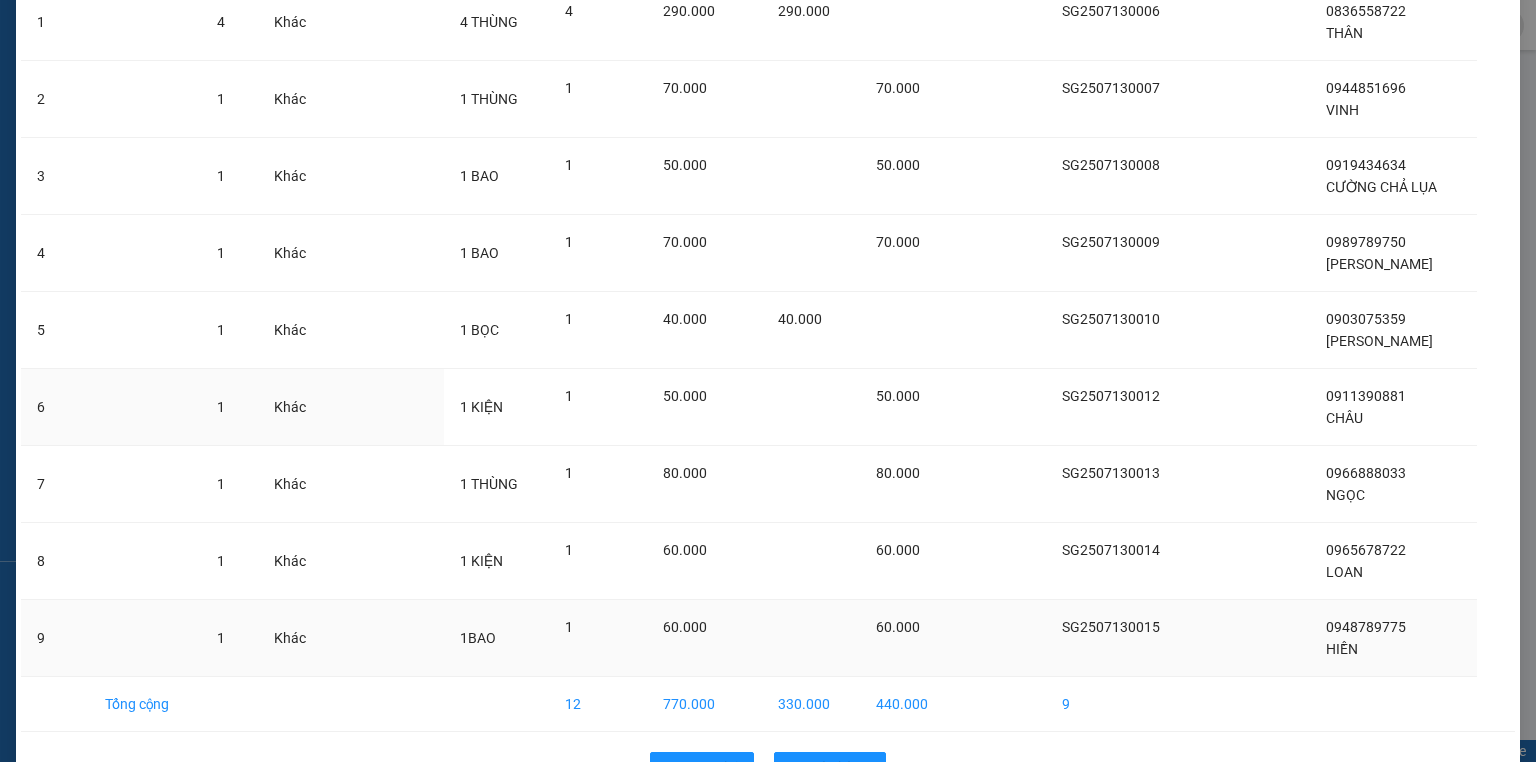 scroll, scrollTop: 285, scrollLeft: 0, axis: vertical 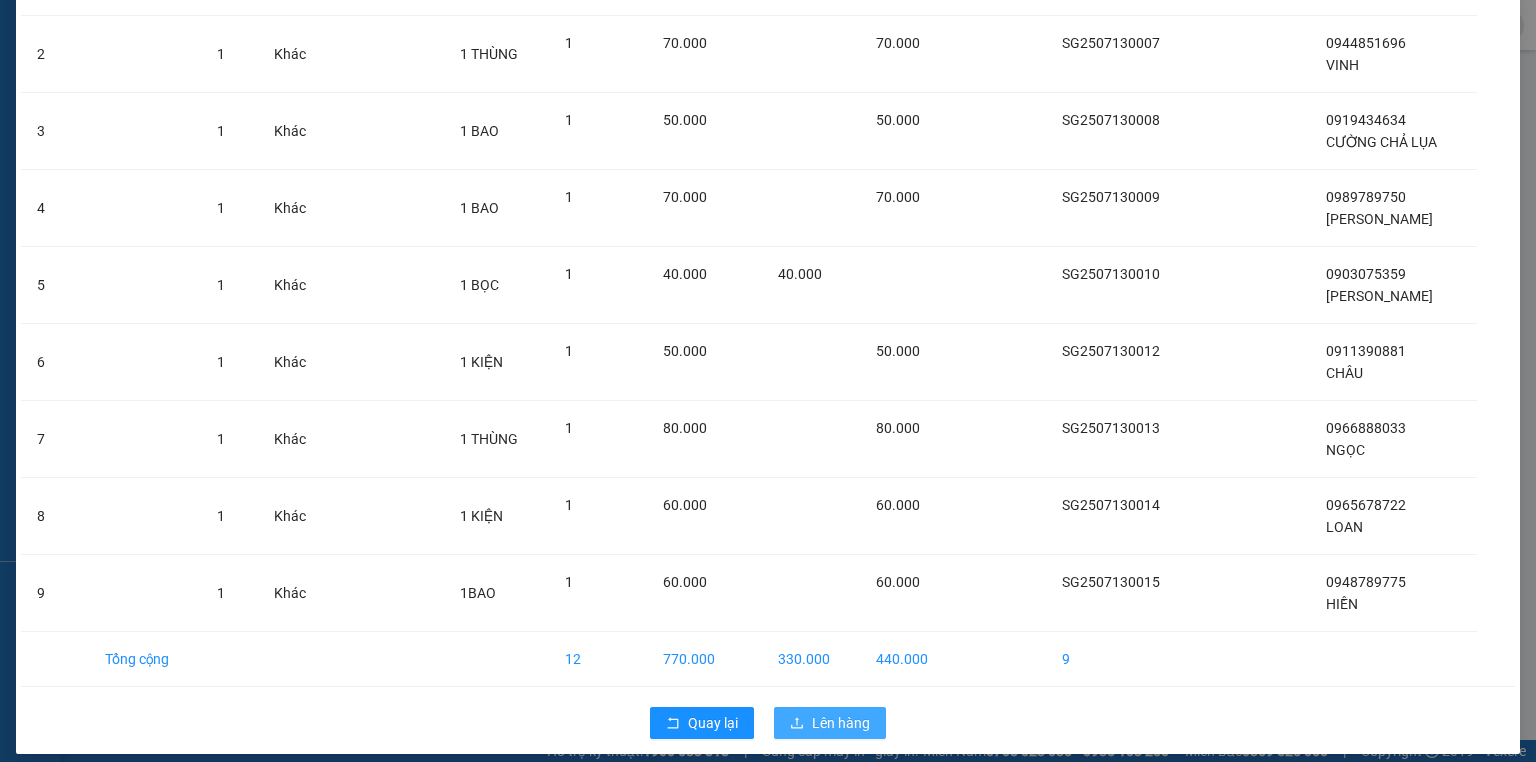 click on "Lên hàng" at bounding box center (841, 723) 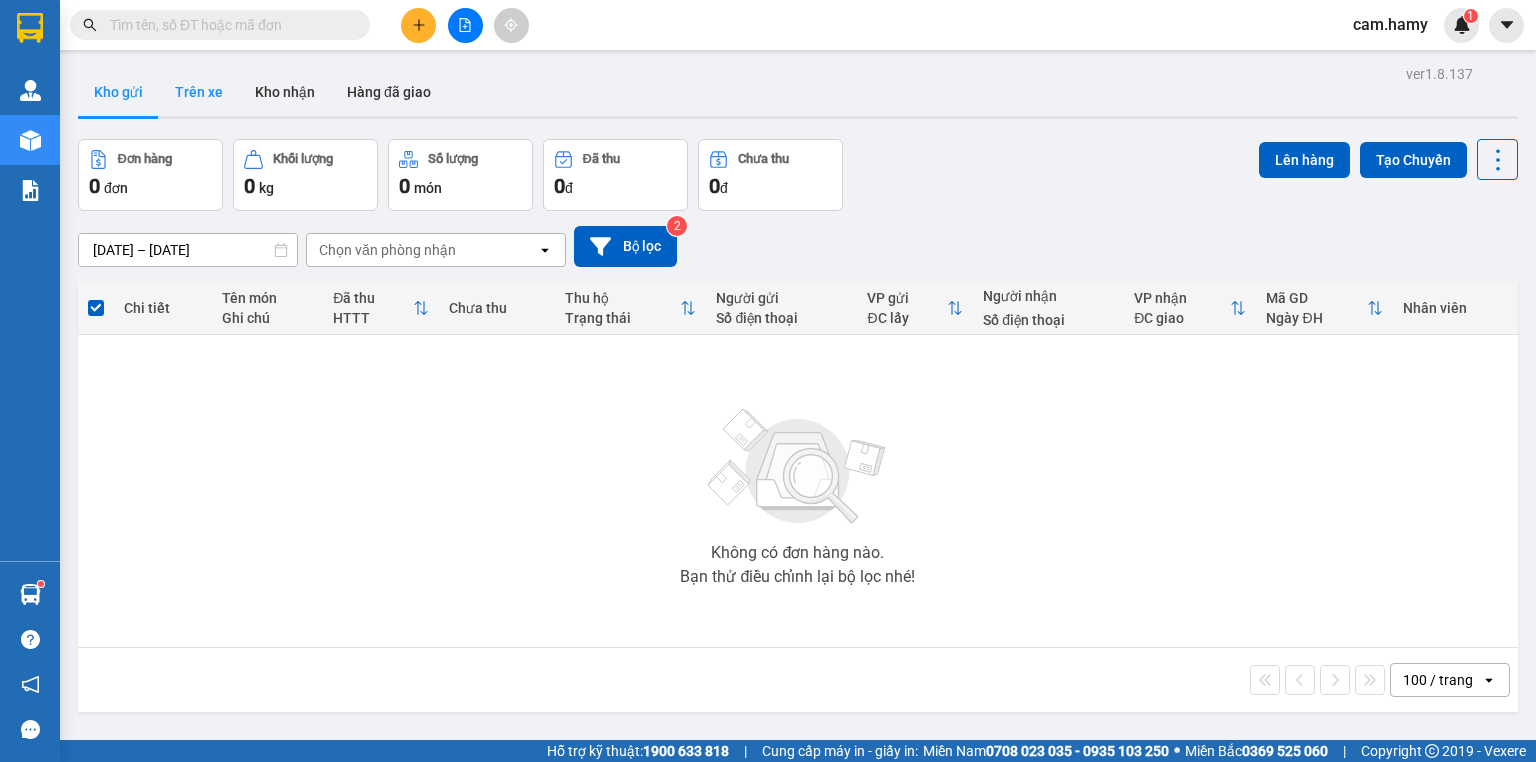 click on "Trên xe" at bounding box center (199, 92) 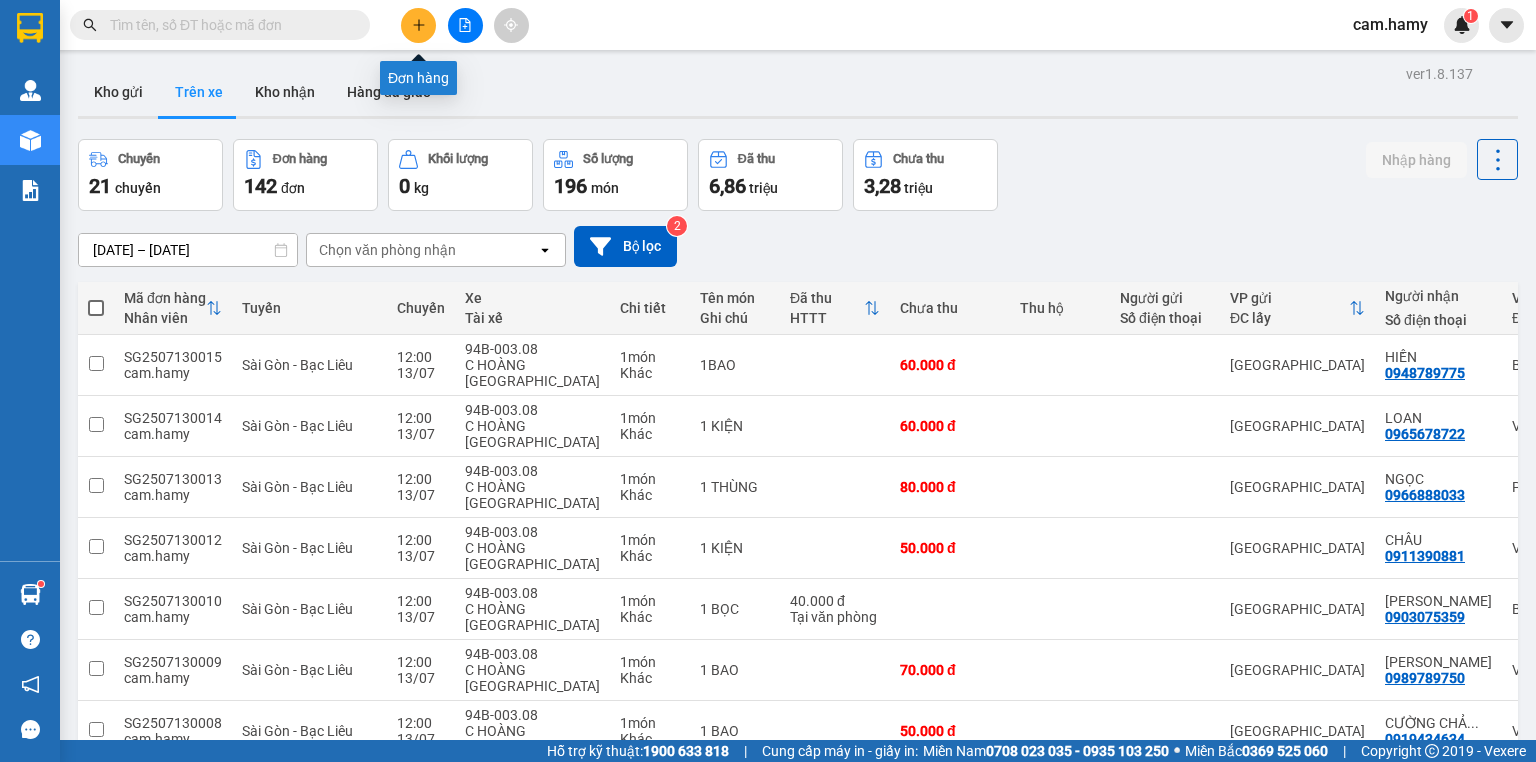 click at bounding box center [418, 25] 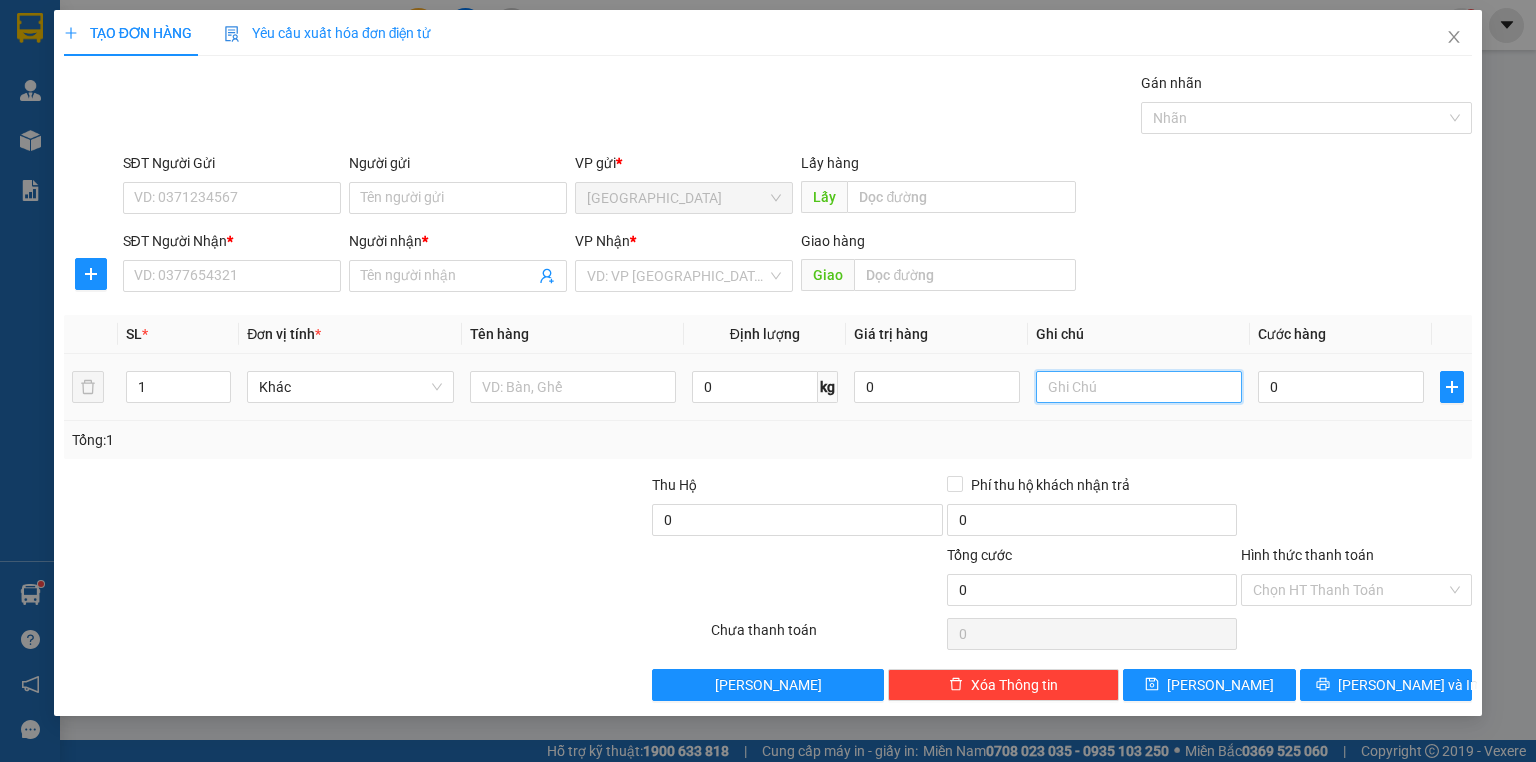 click at bounding box center [1139, 387] 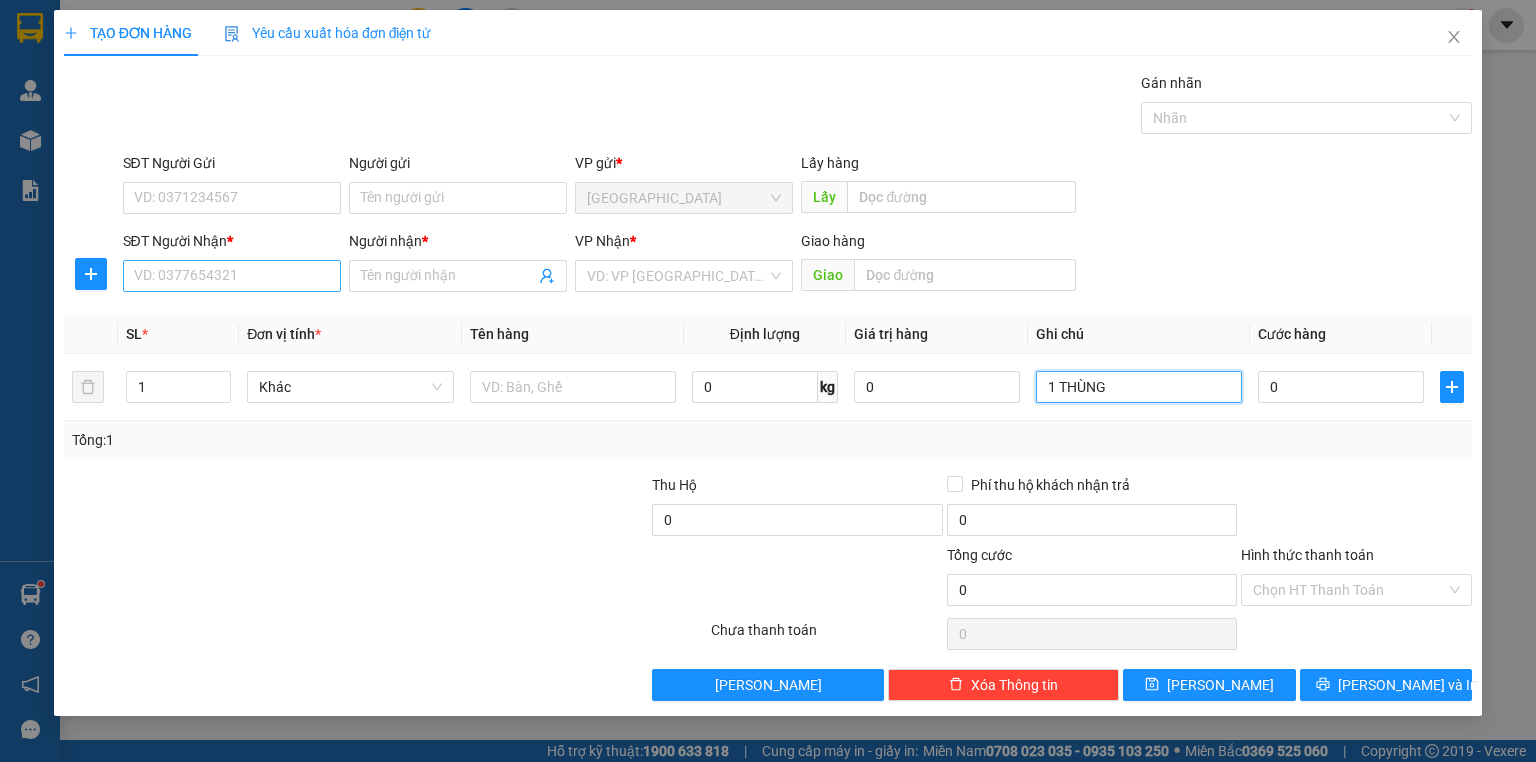 type on "1 THÙNG" 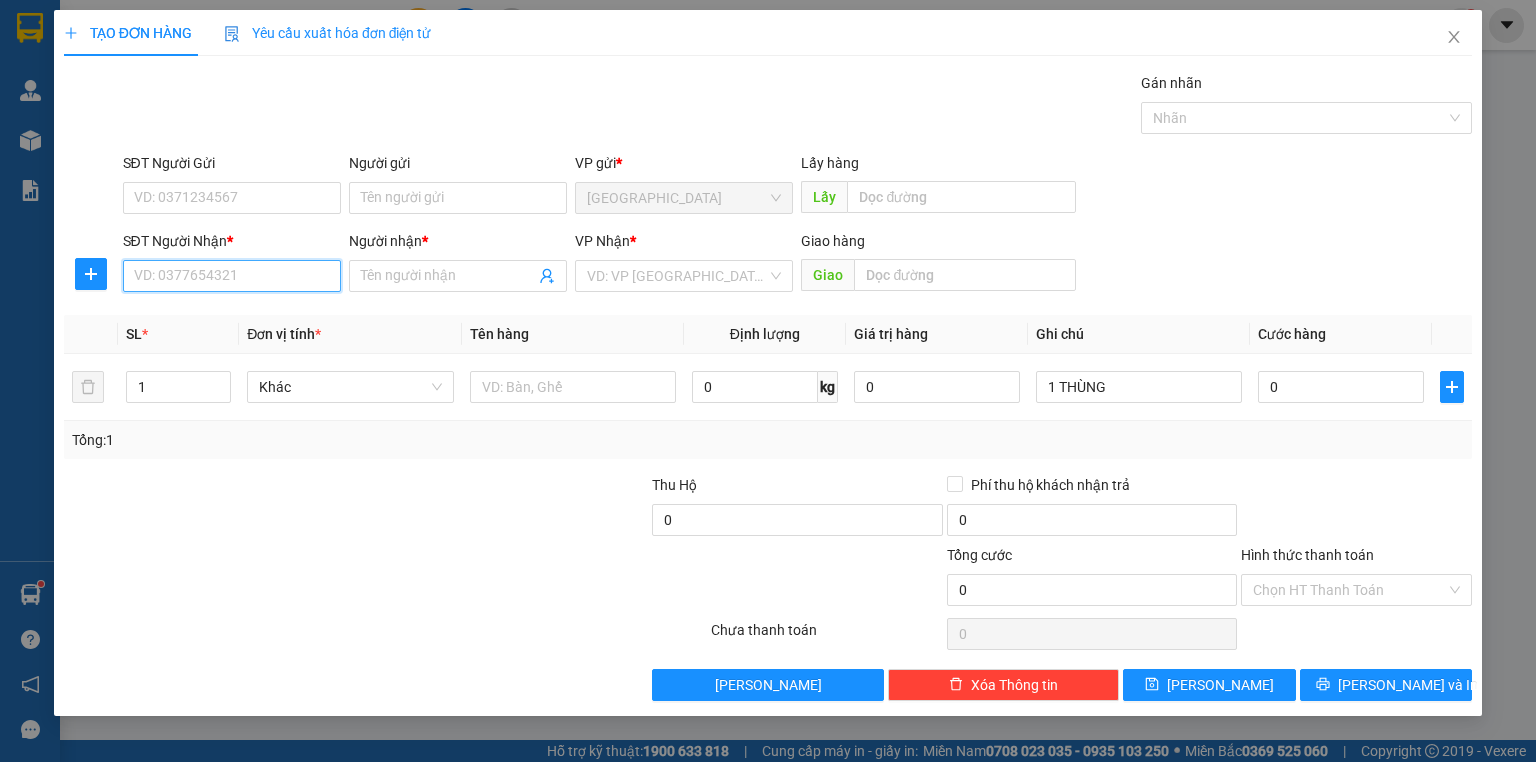 click on "SĐT Người Nhận  *" at bounding box center [232, 276] 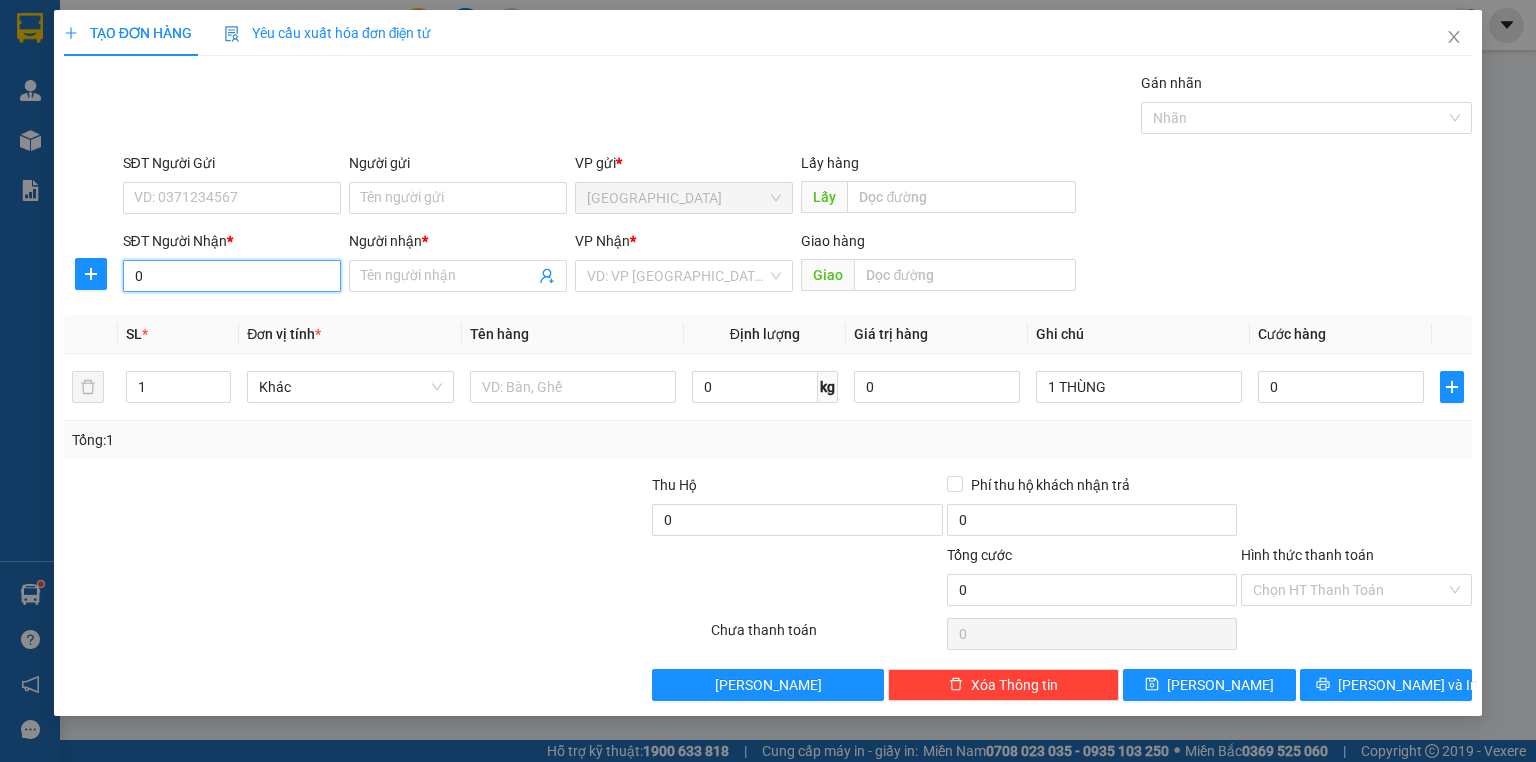 click on "0" at bounding box center (232, 276) 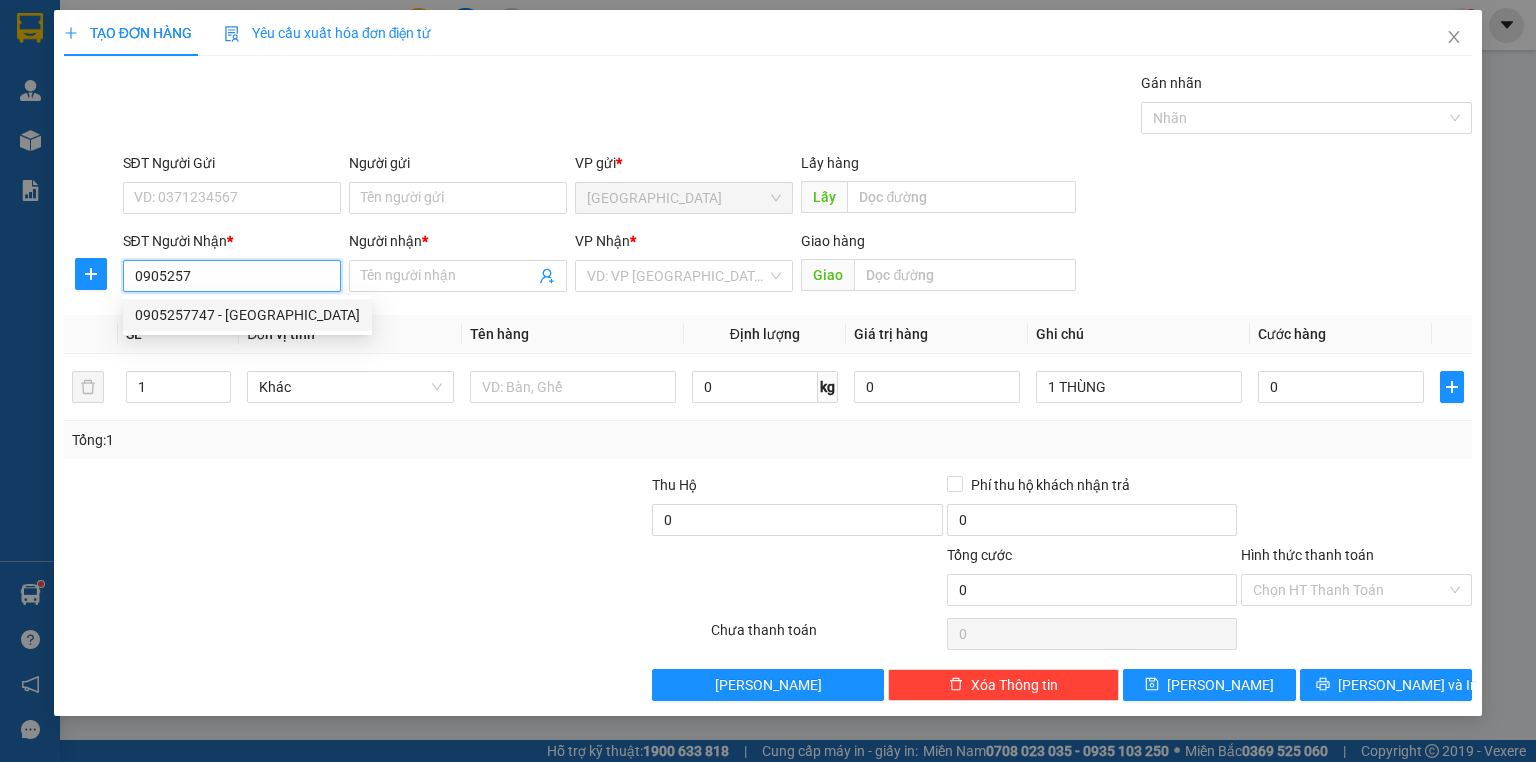 click on "0905257747 - [GEOGRAPHIC_DATA]" at bounding box center [247, 315] 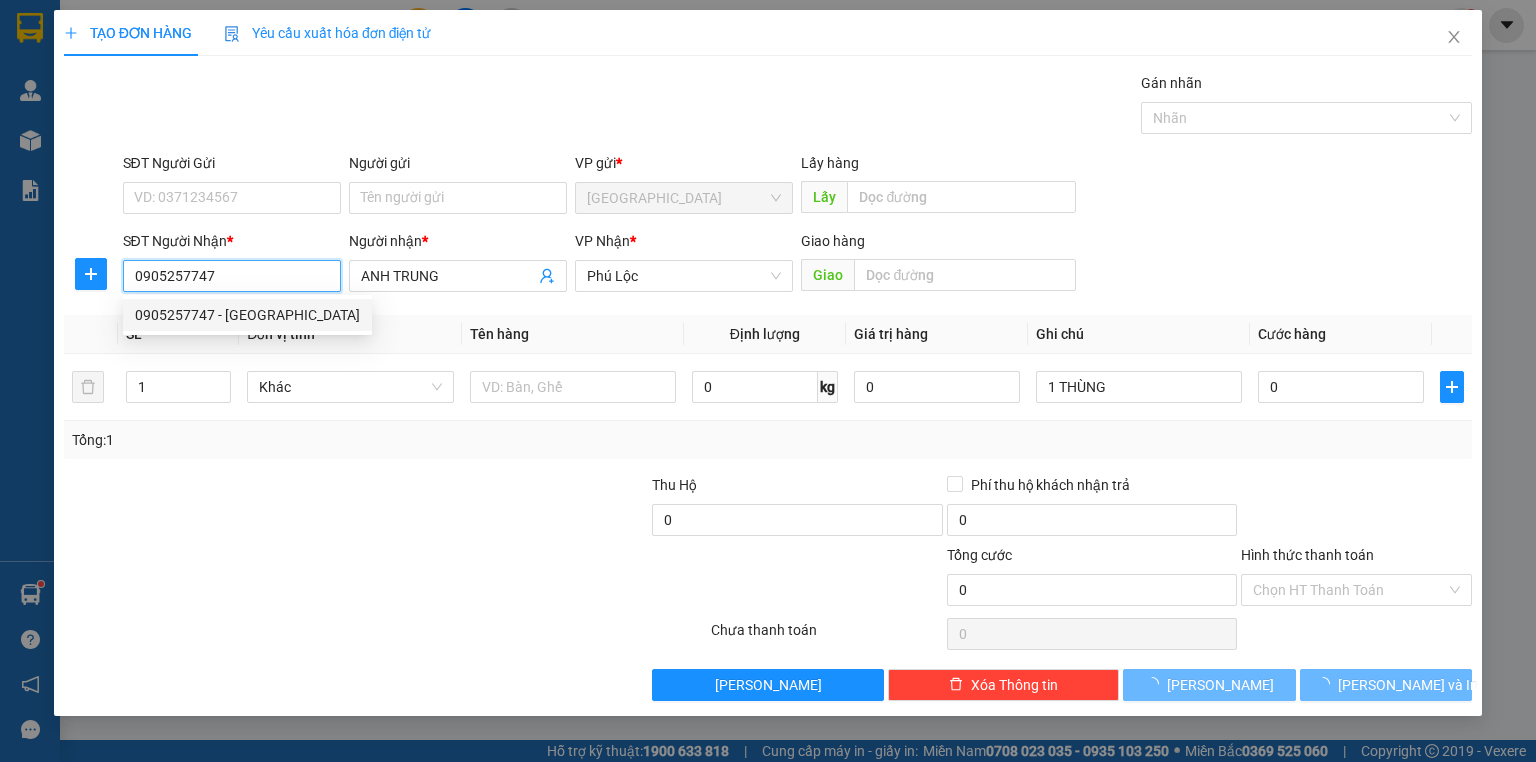 type on "100.000" 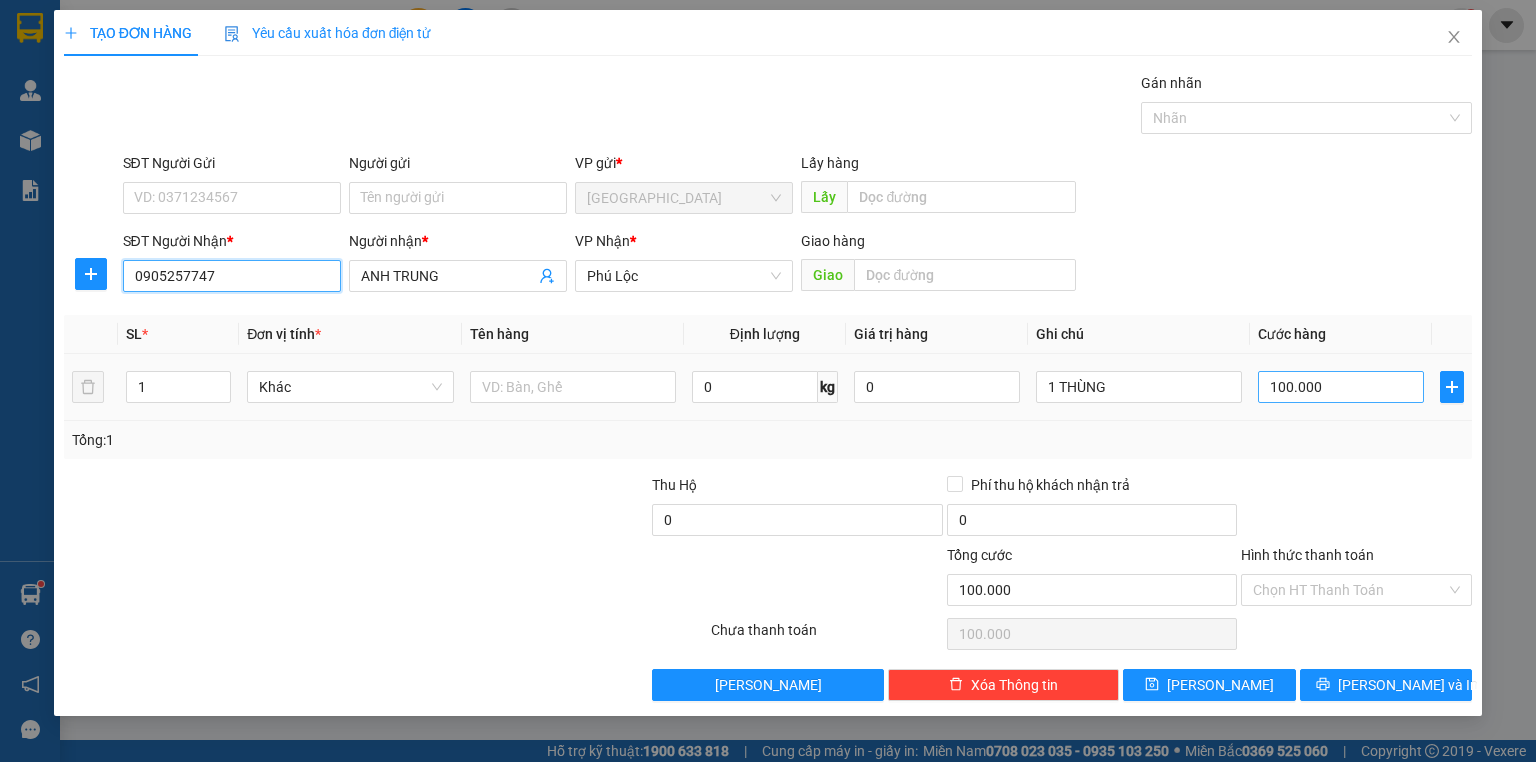 type on "0905257747" 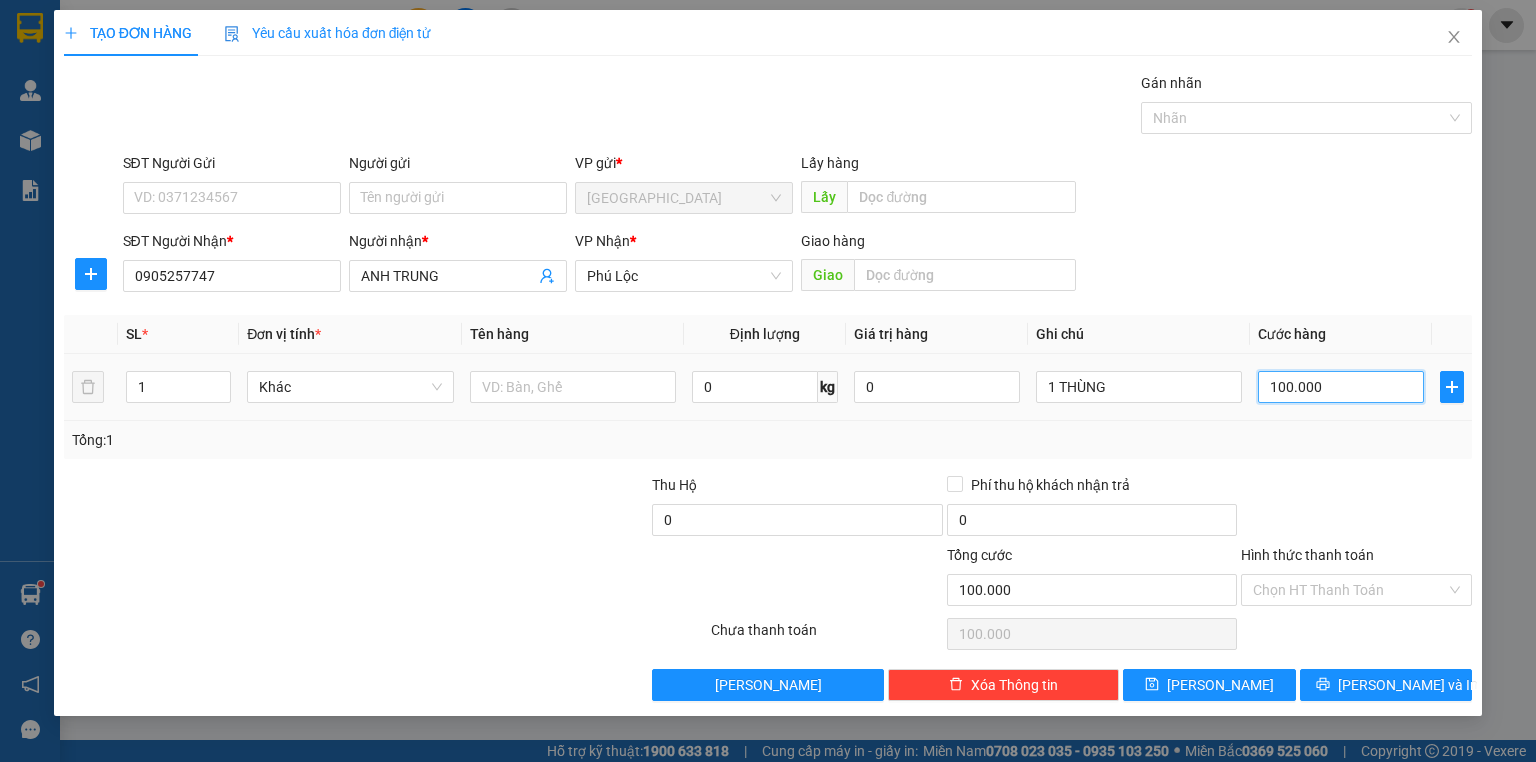 click on "100.000" at bounding box center (1341, 387) 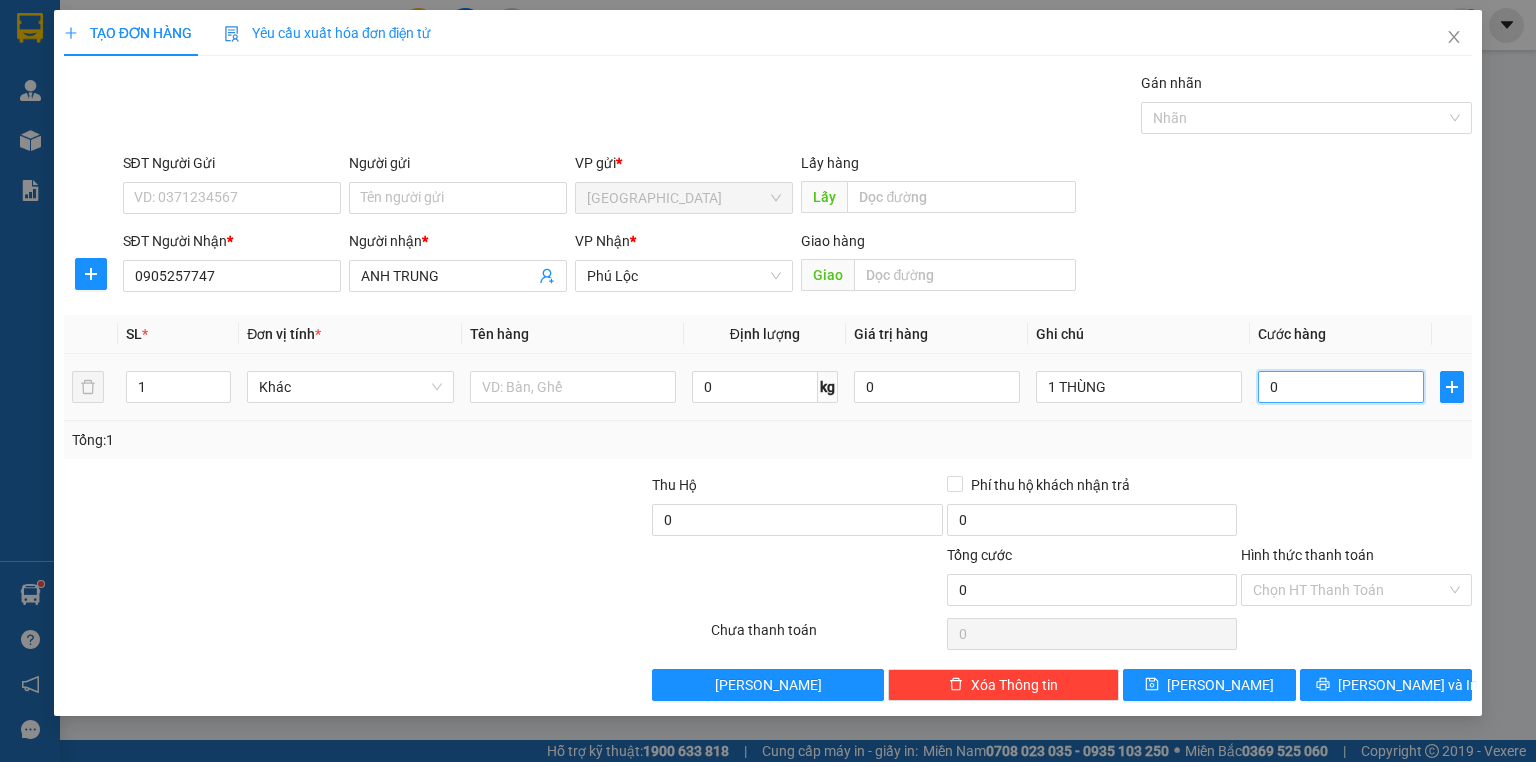 type on "0" 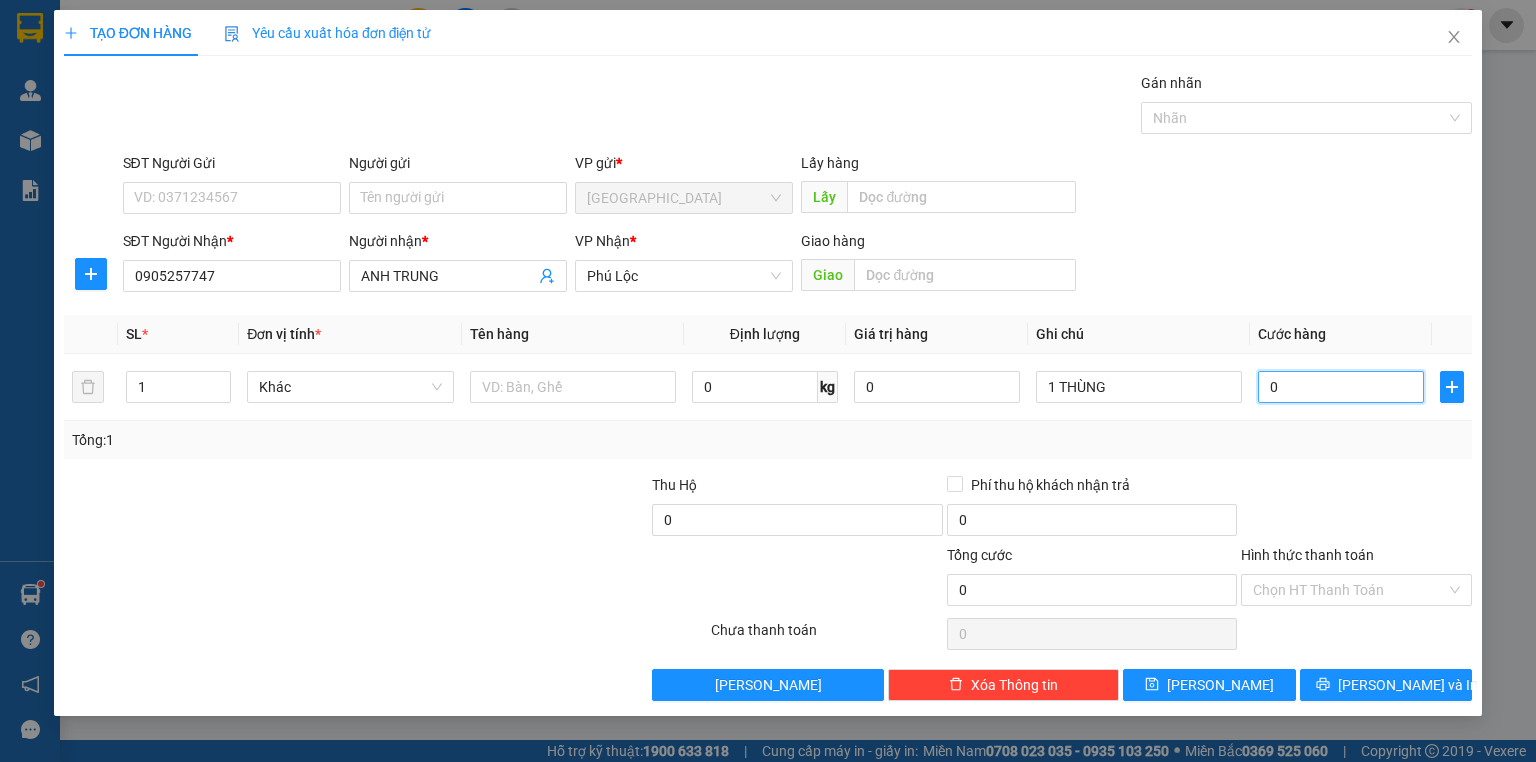 type on "6" 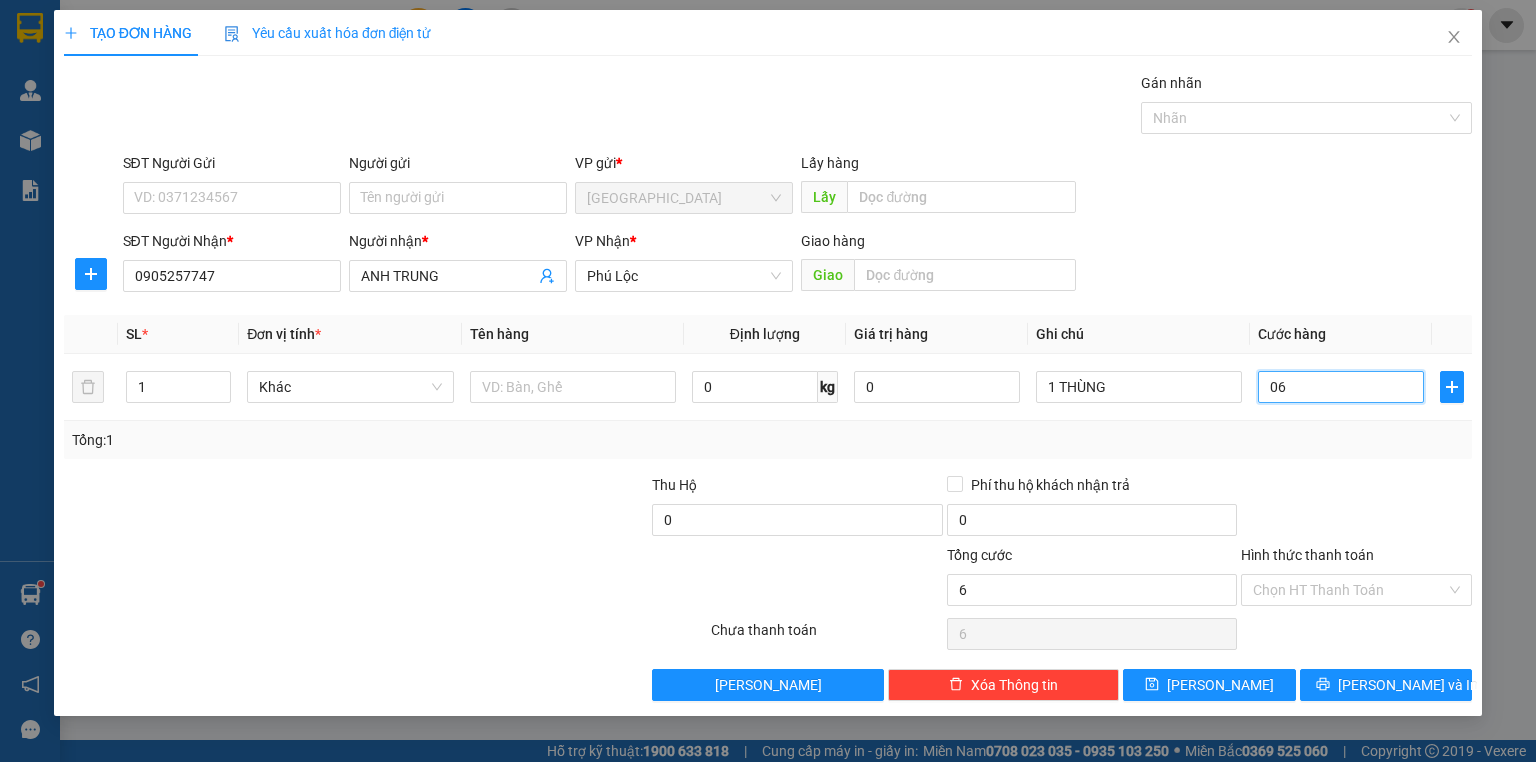 type on "60" 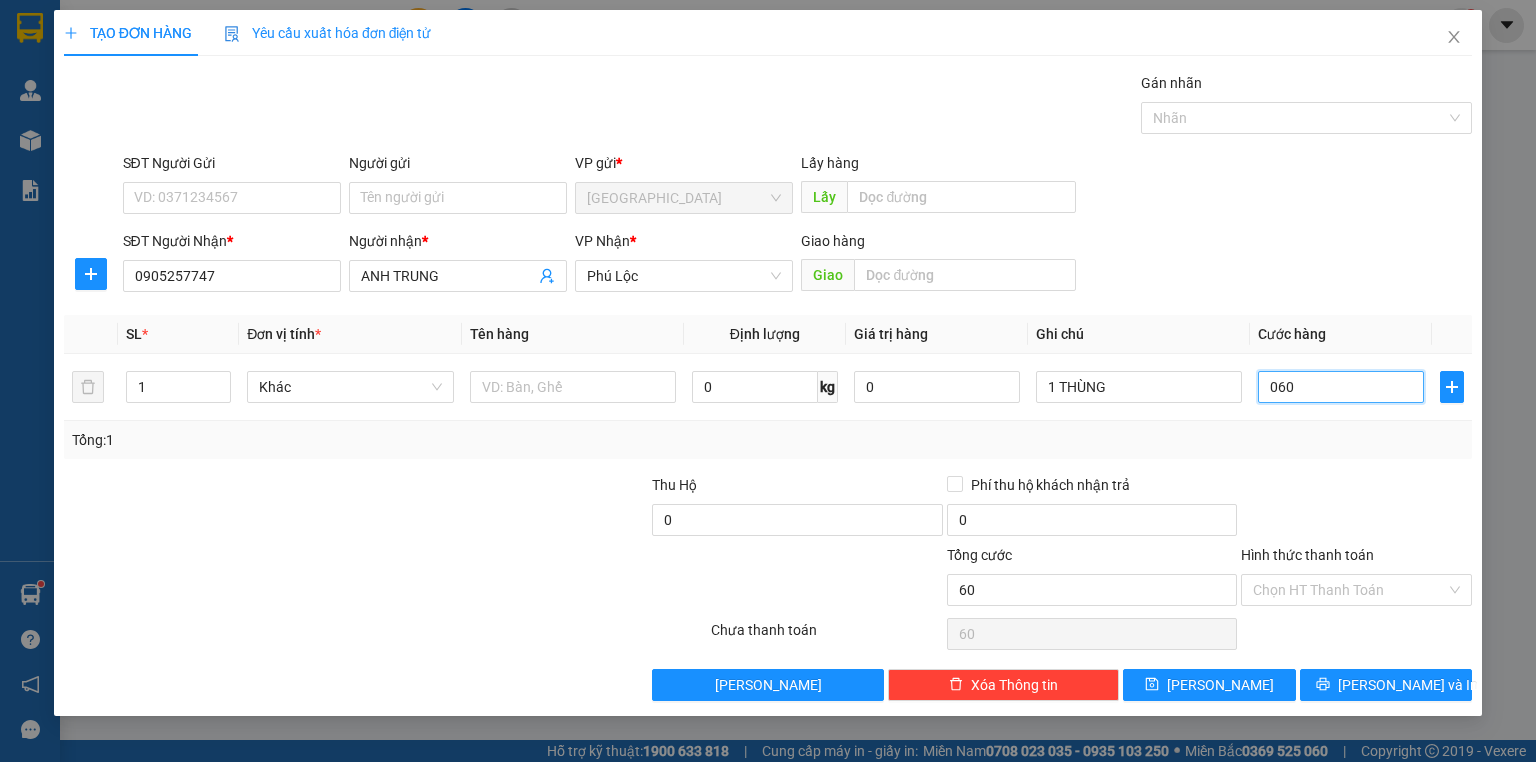 type on "060" 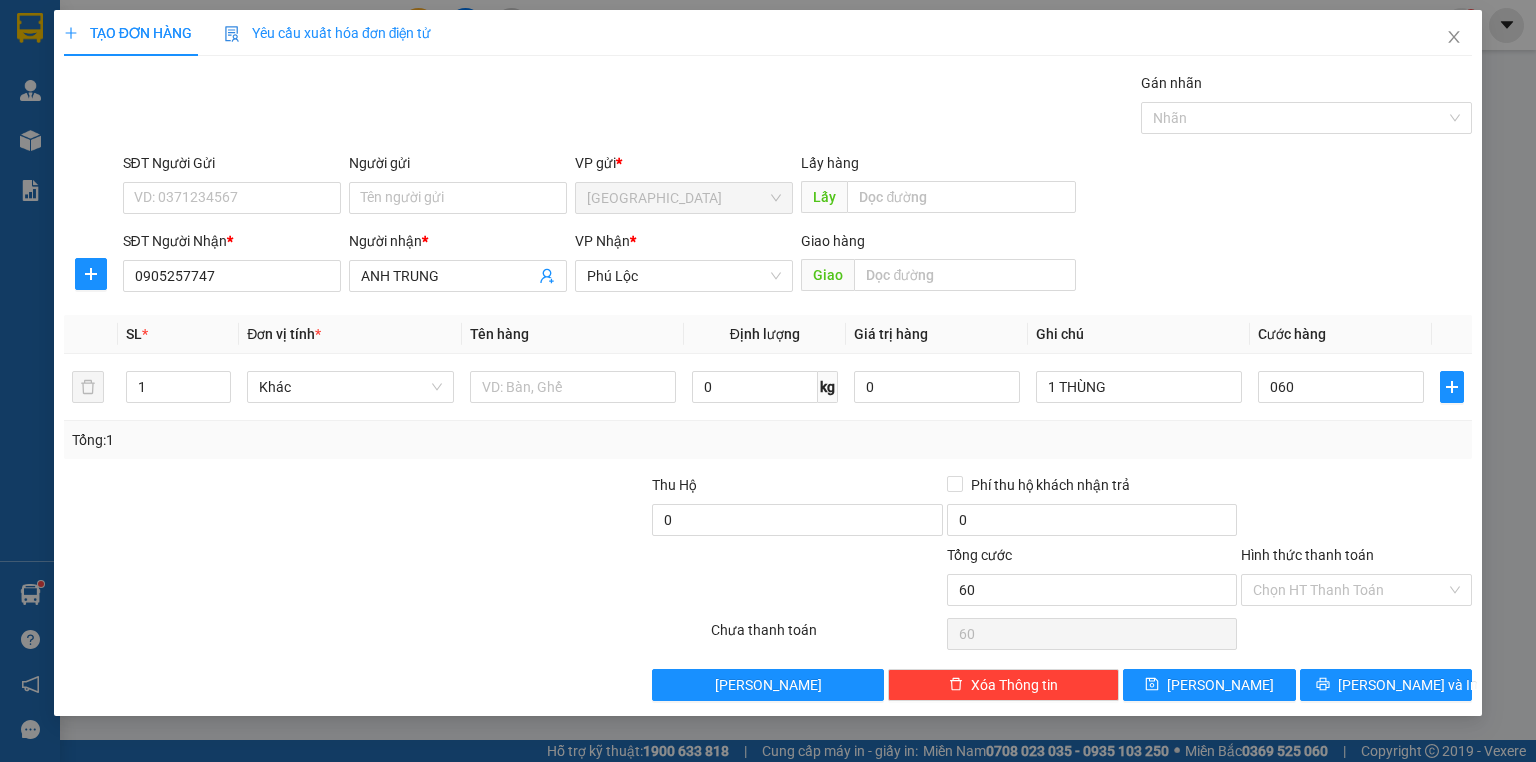 type on "60.000" 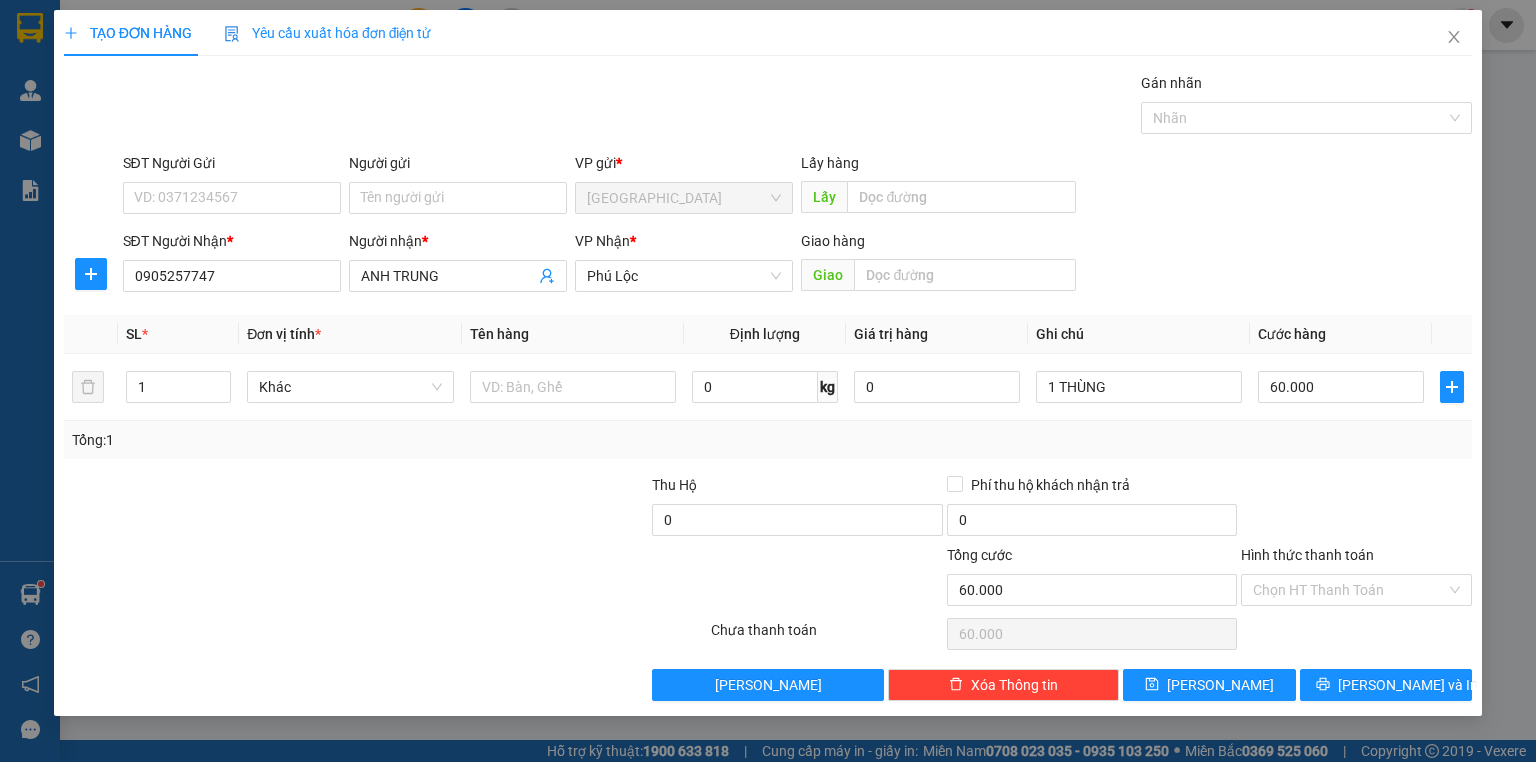 click at bounding box center (1356, 509) 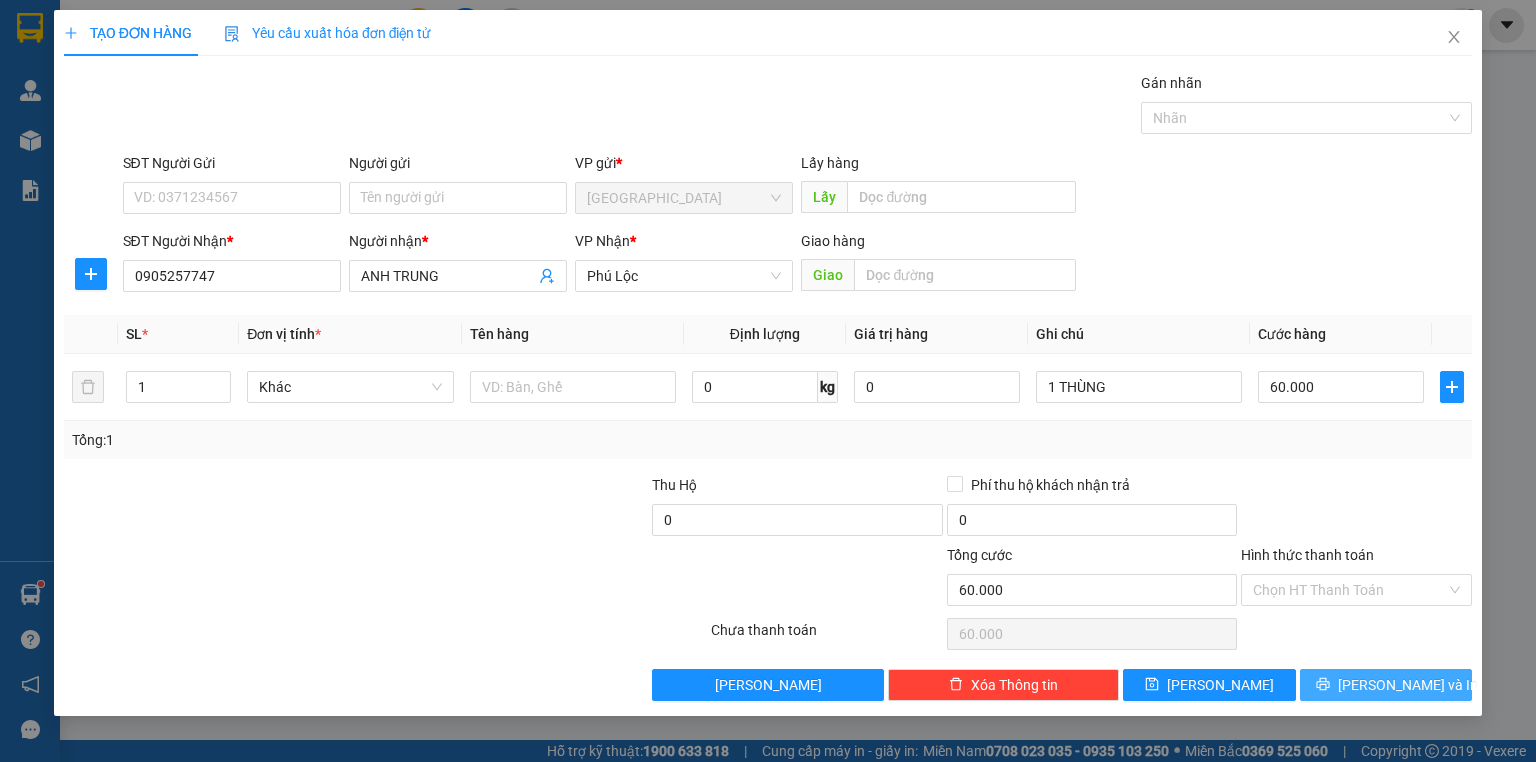 click on "[PERSON_NAME] và In" at bounding box center (1386, 685) 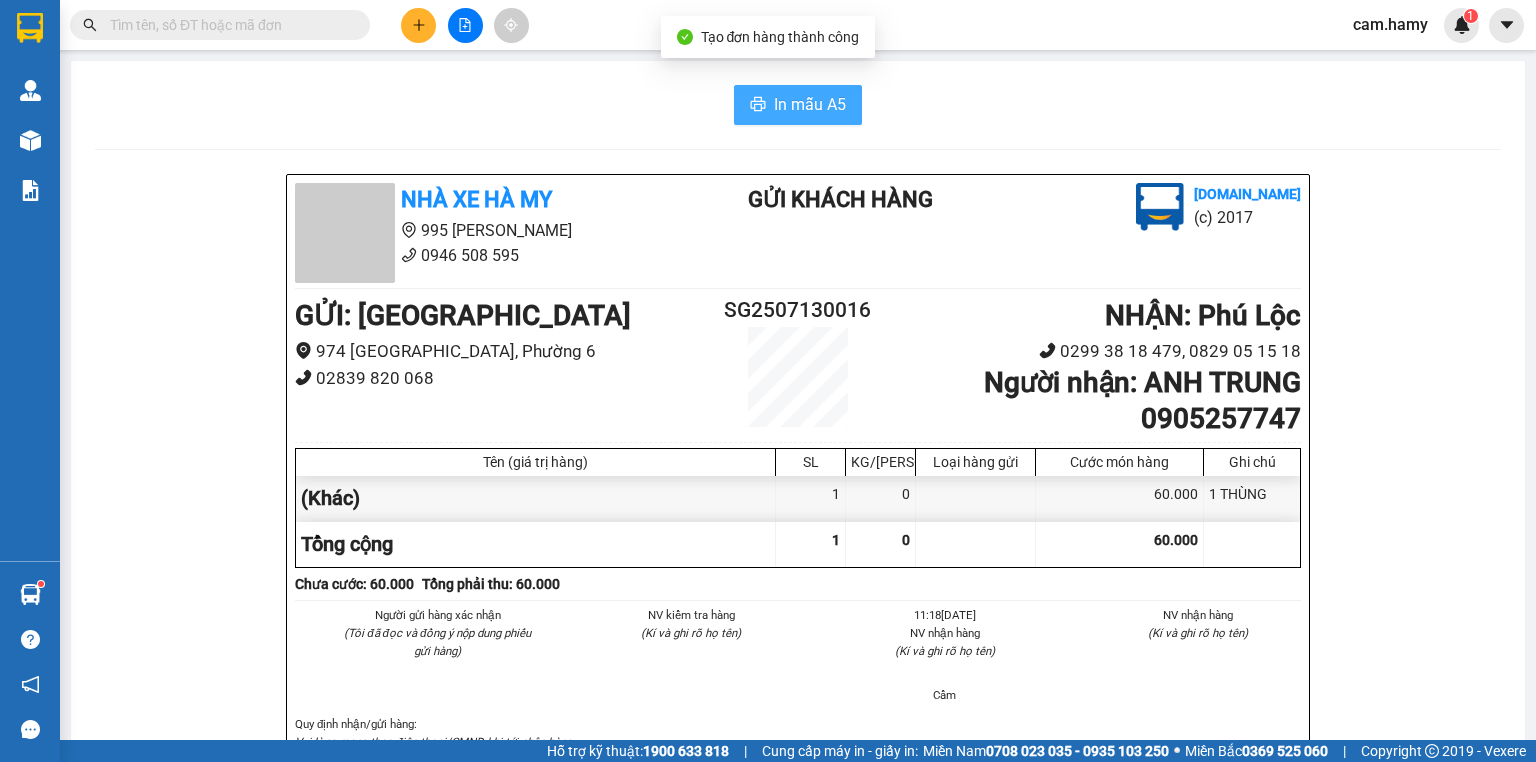 click on "In mẫu A5" at bounding box center (798, 105) 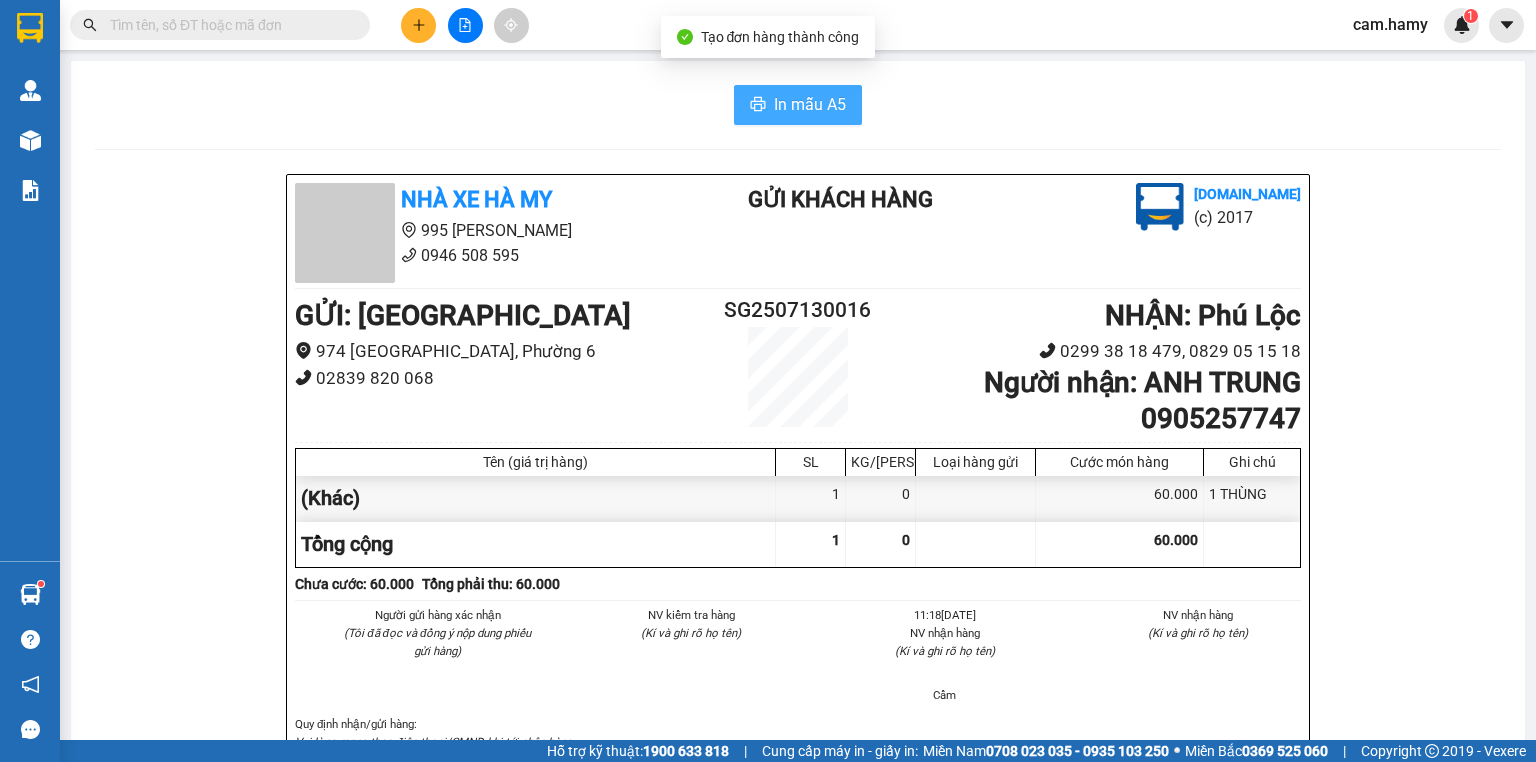 scroll, scrollTop: 0, scrollLeft: 0, axis: both 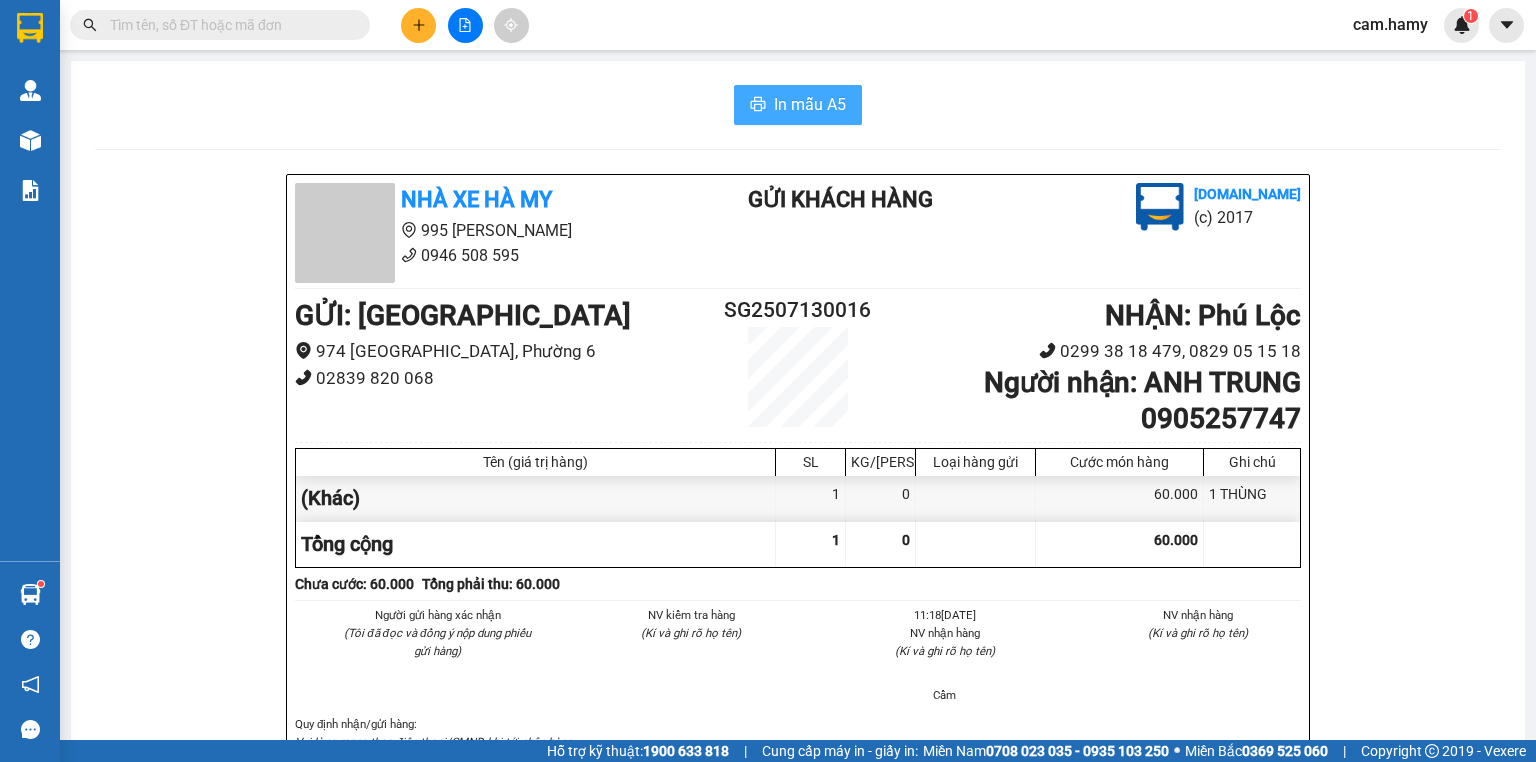 click on "In mẫu A5" at bounding box center (798, 105) 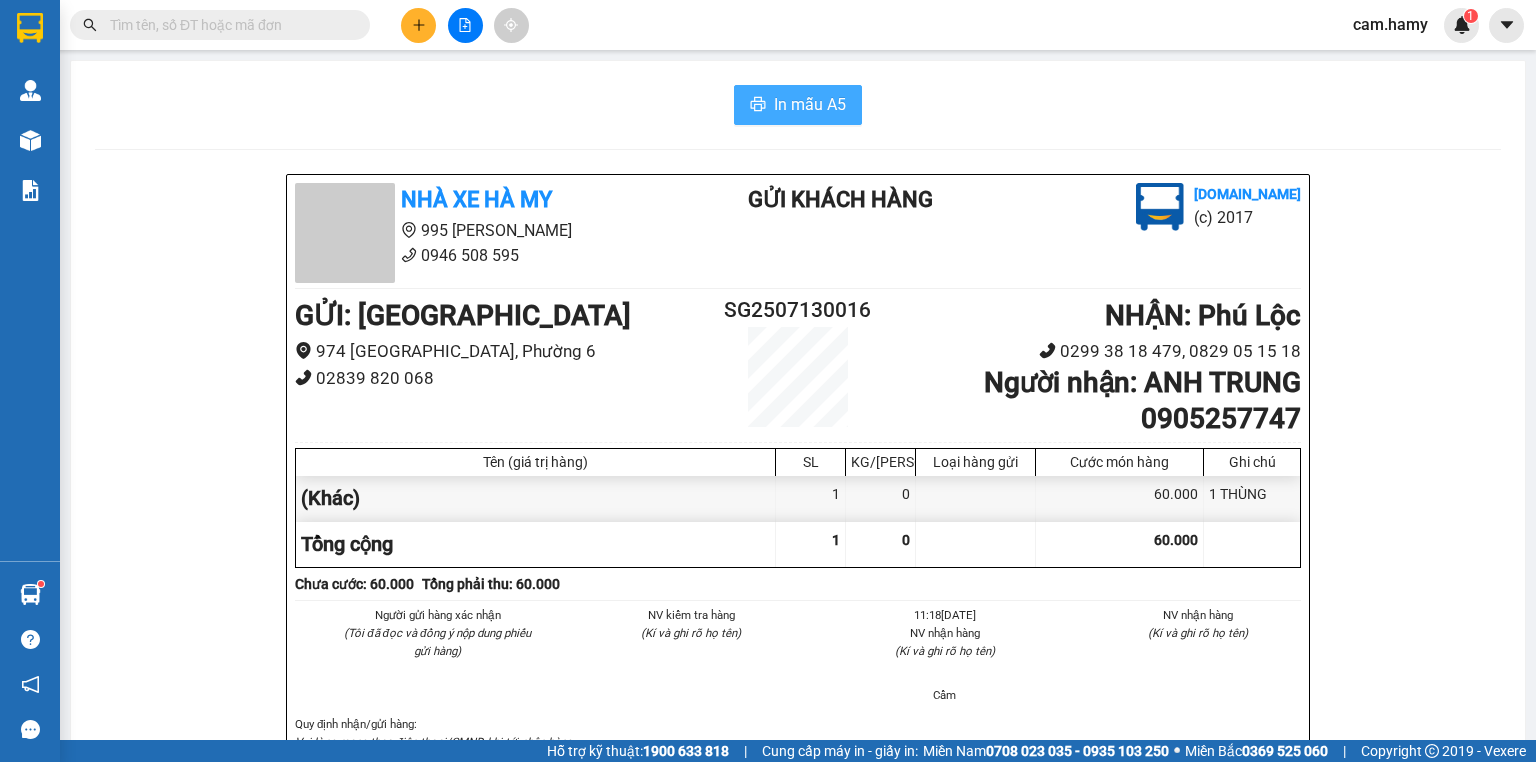 scroll, scrollTop: 0, scrollLeft: 0, axis: both 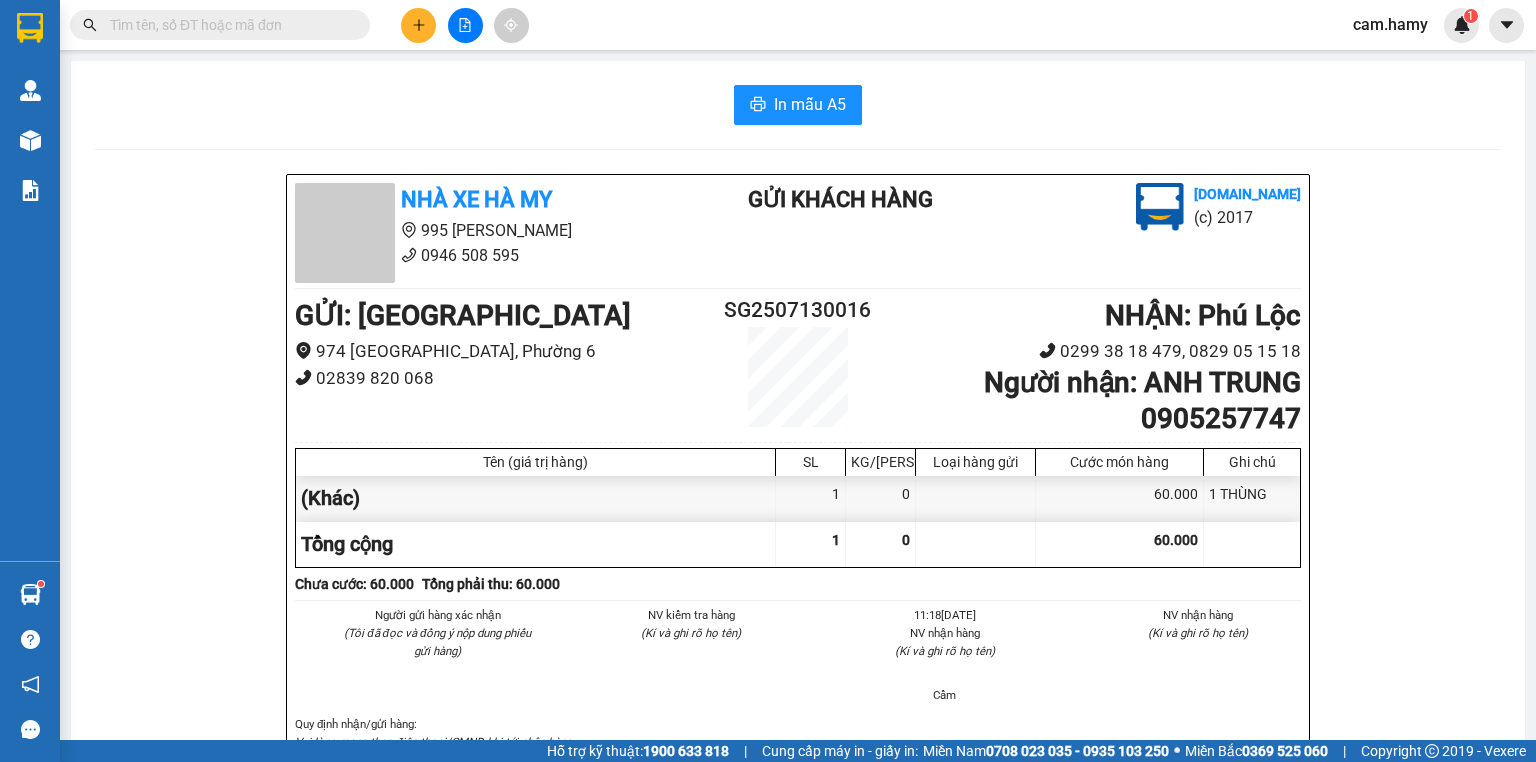 click on "In mẫu A5" at bounding box center (798, 105) 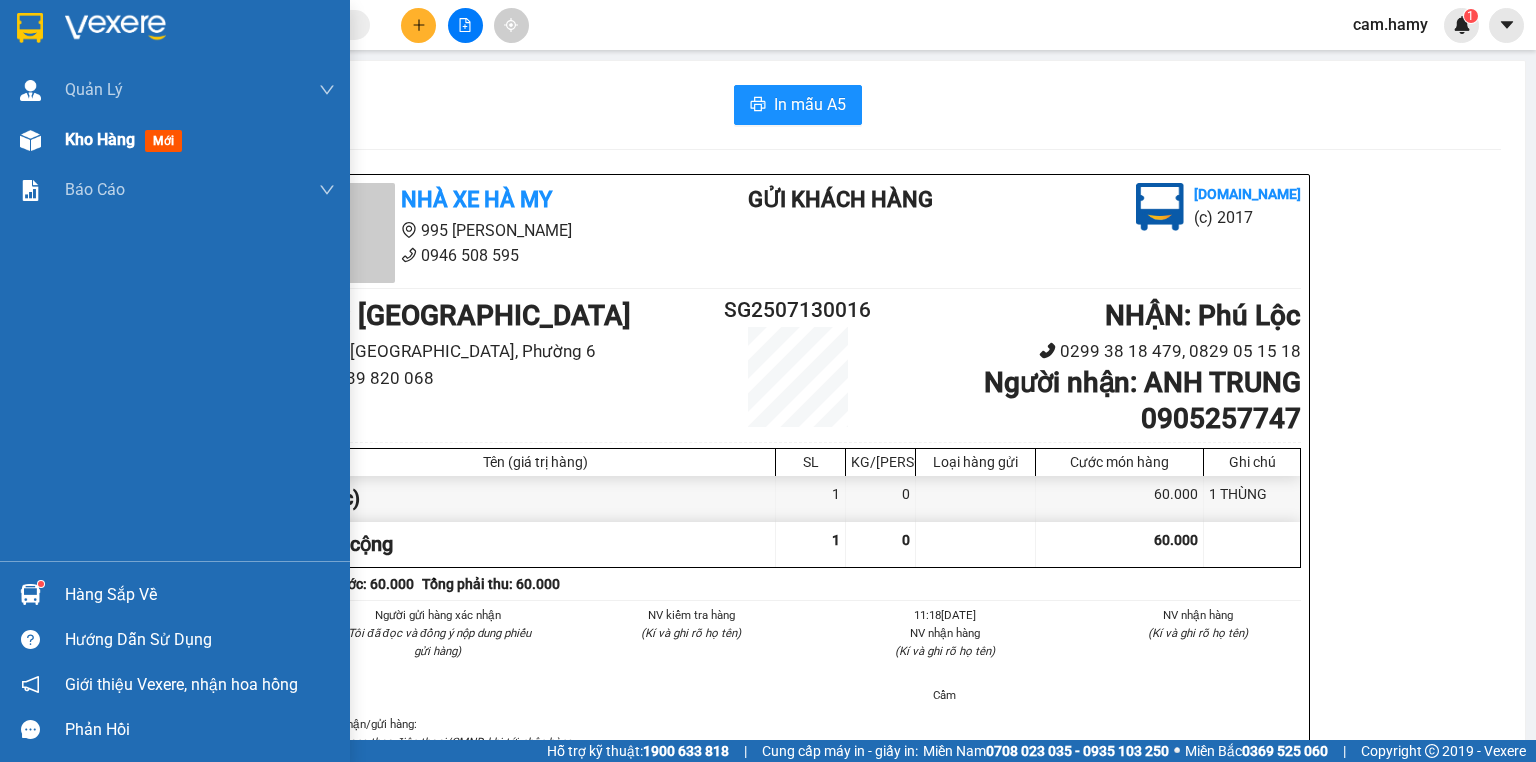 click on "Kho hàng" at bounding box center [100, 139] 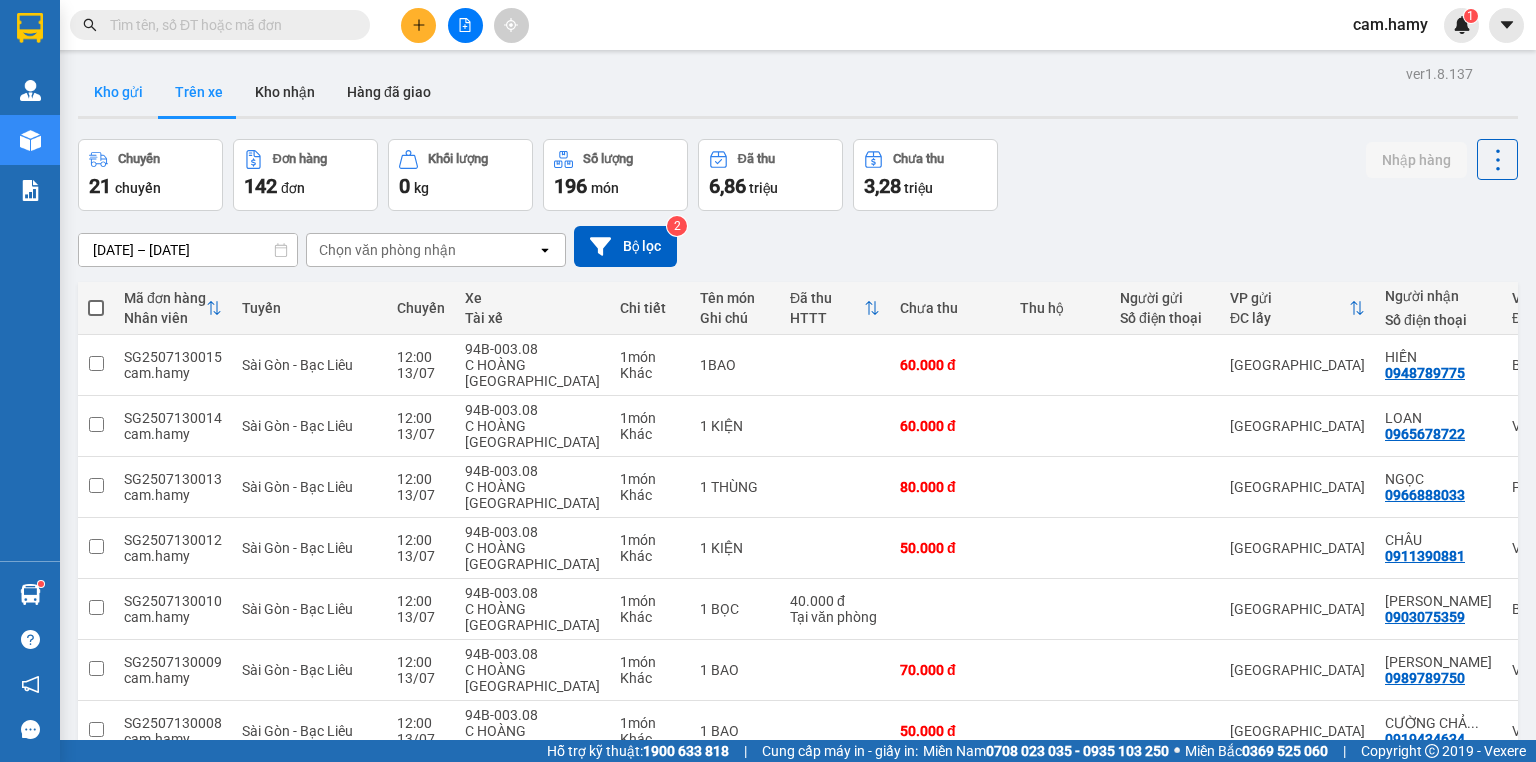 click on "Kho gửi" at bounding box center (118, 92) 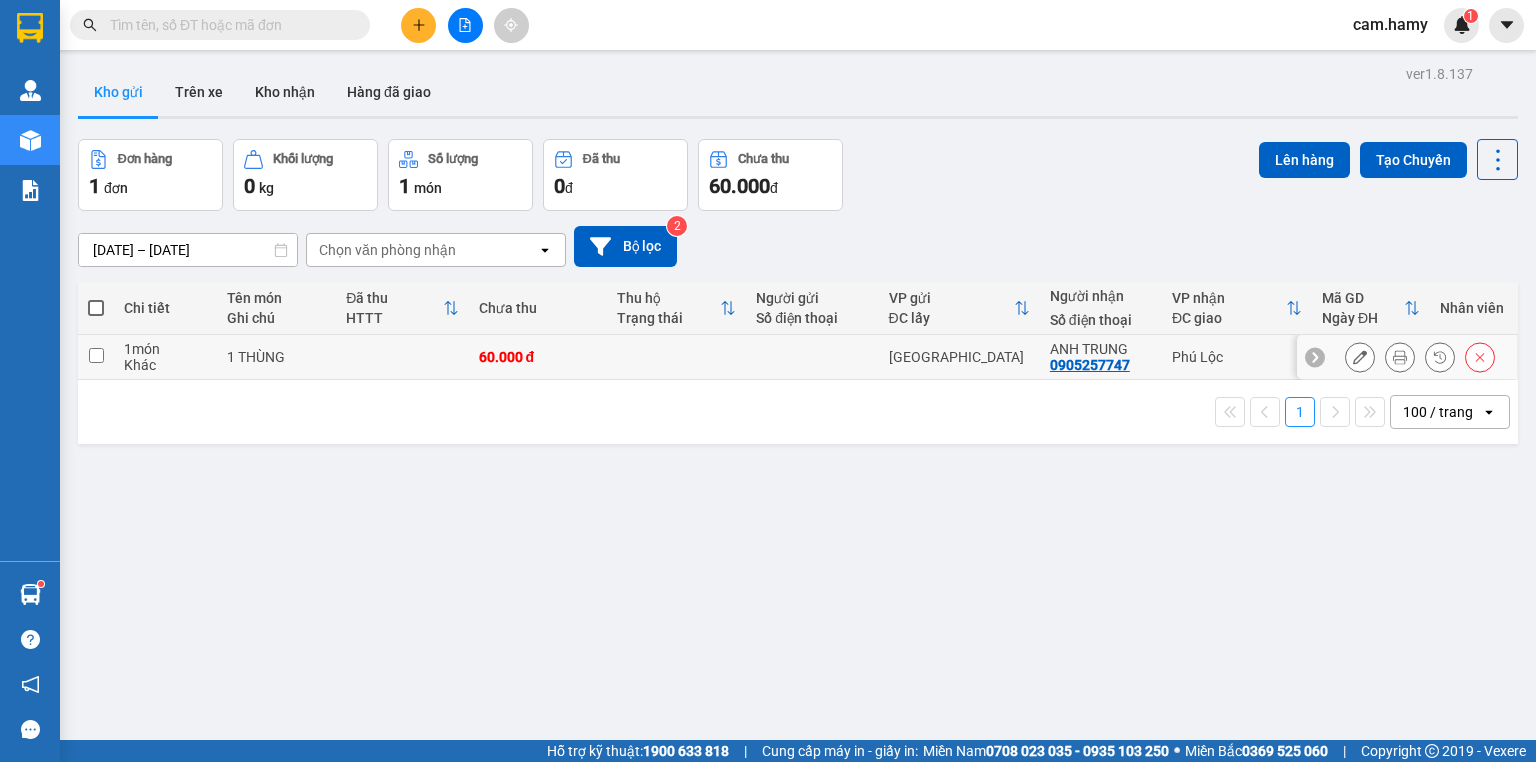 click at bounding box center (96, 355) 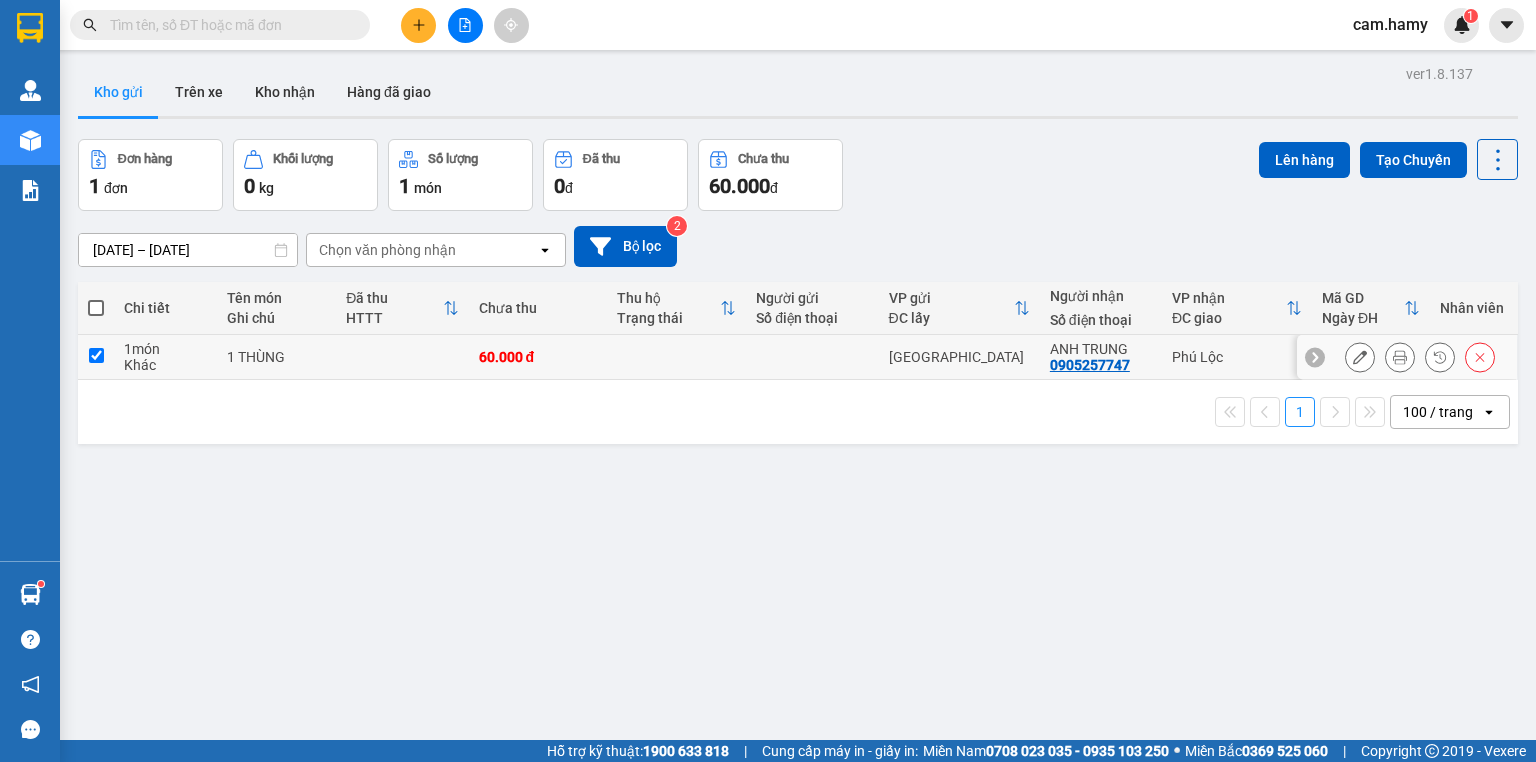 checkbox on "true" 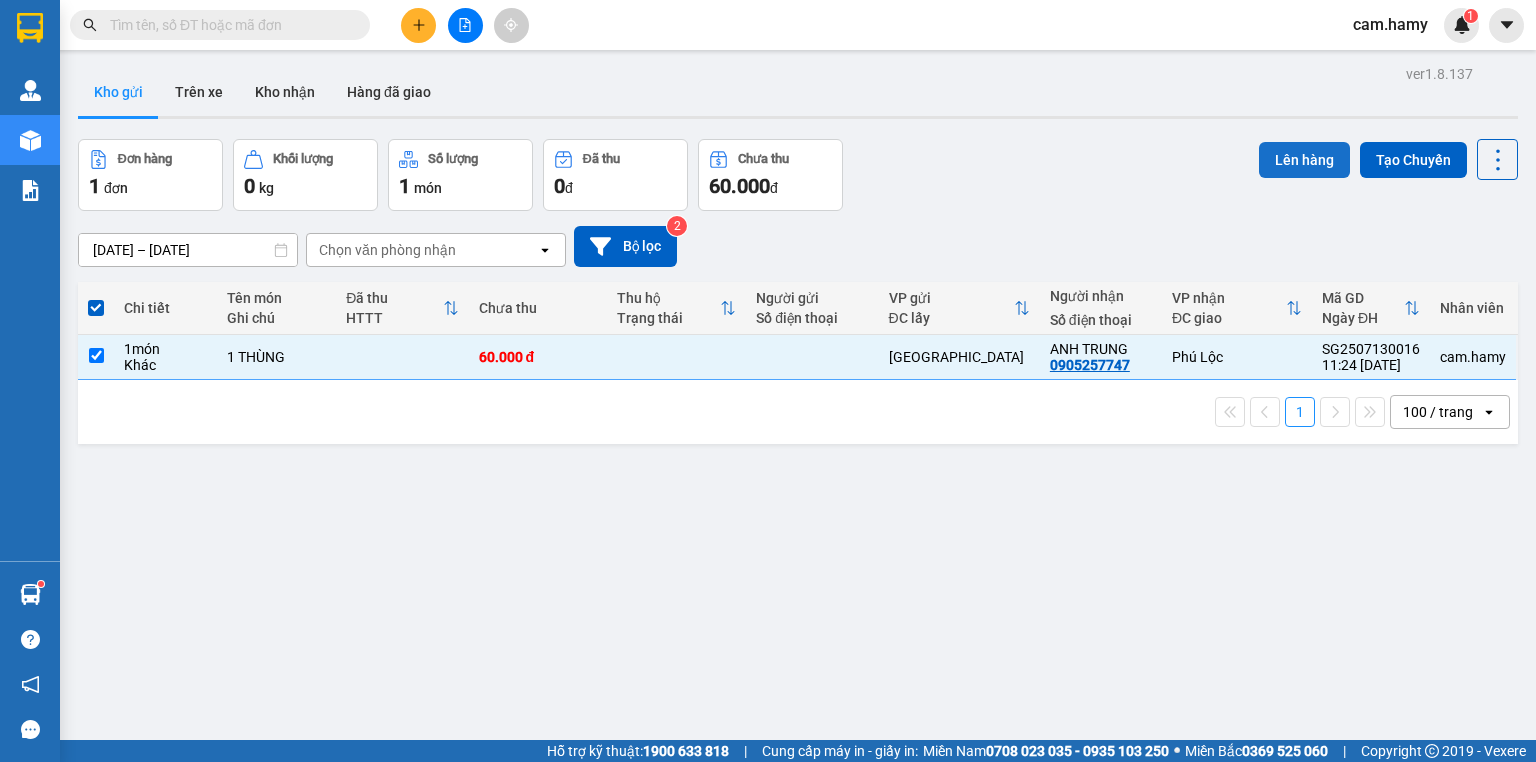 click on "Lên hàng" at bounding box center [1304, 160] 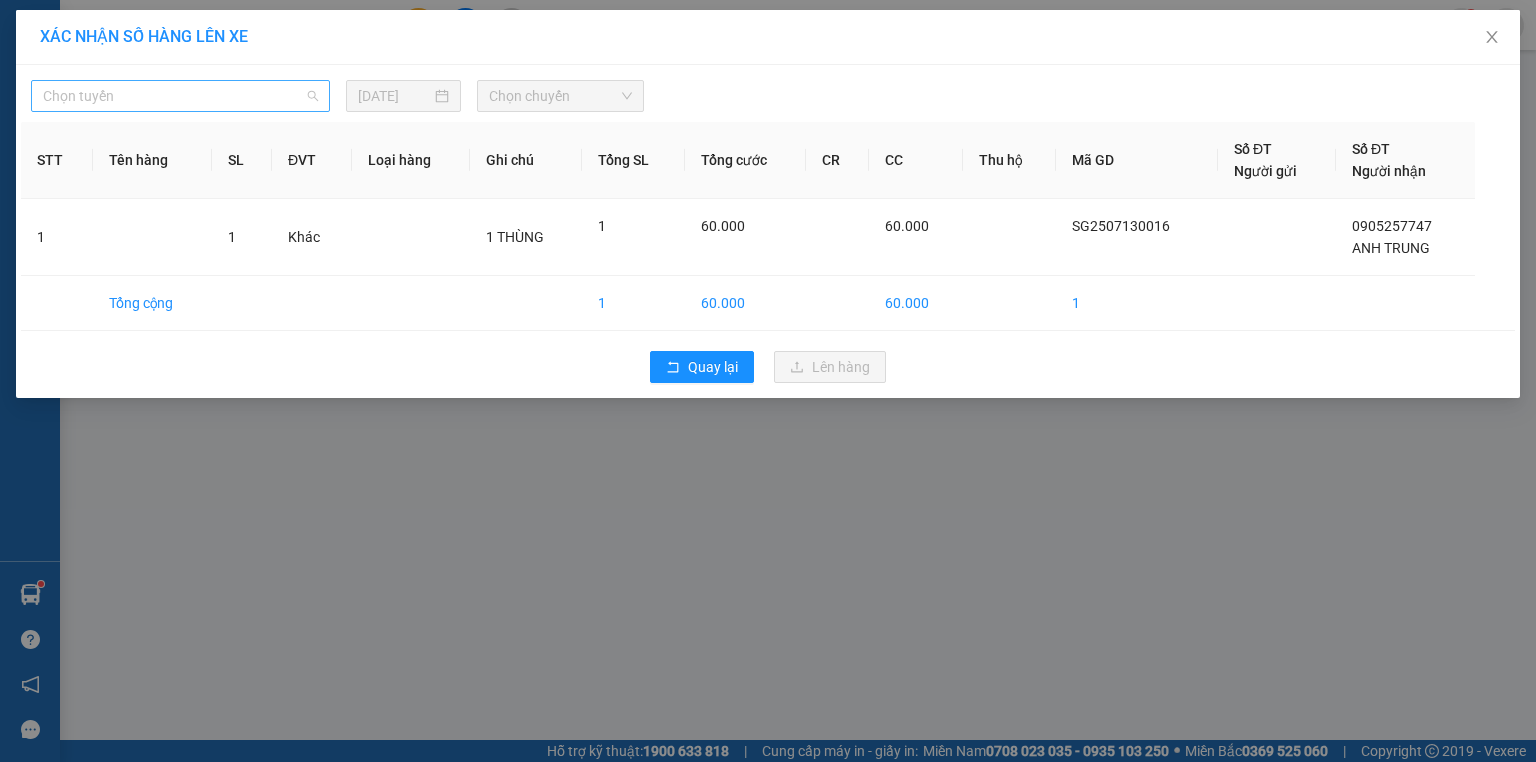 click on "Chọn tuyến" at bounding box center (180, 96) 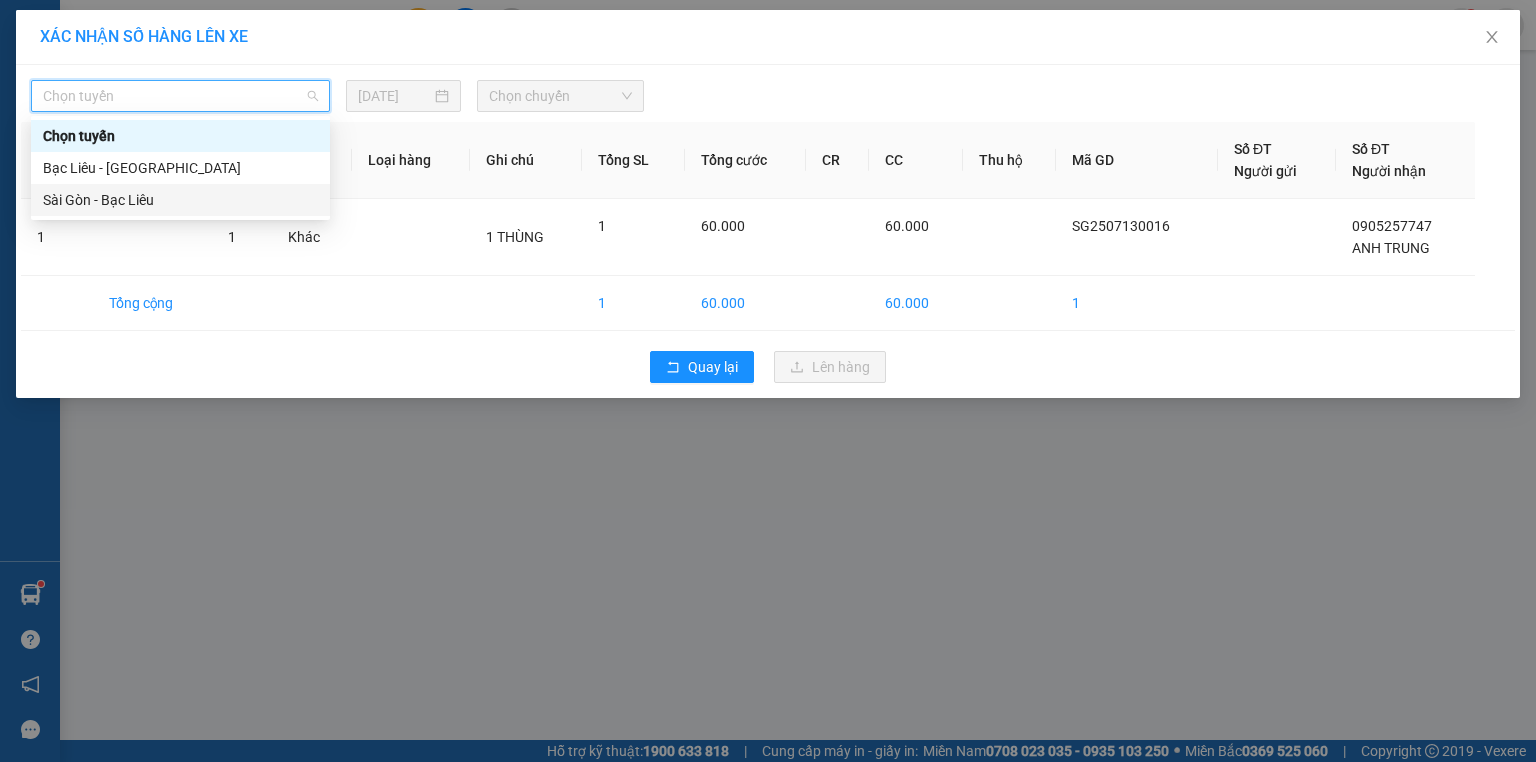click on "Sài Gòn - Bạc Liêu" at bounding box center [180, 200] 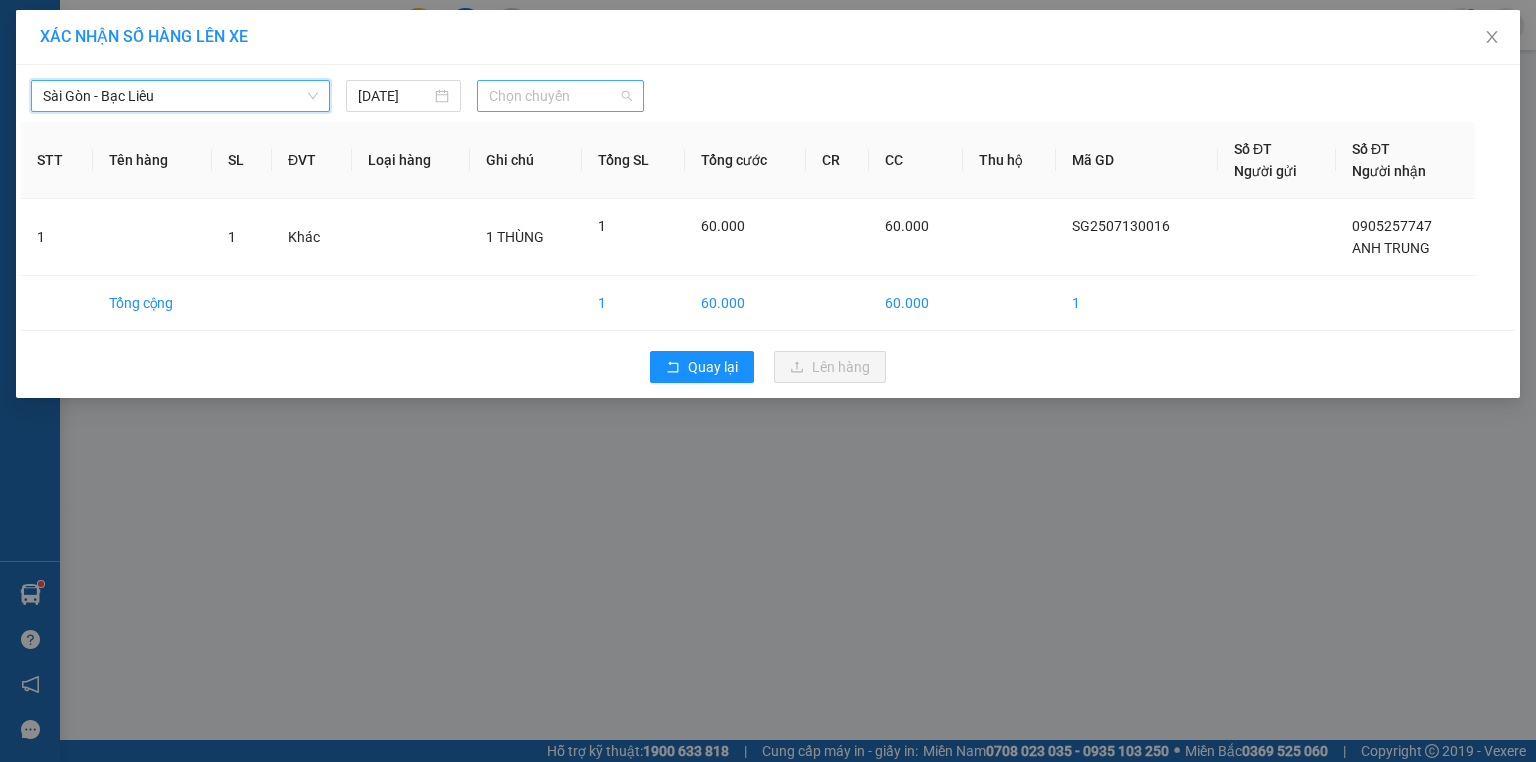 click on "Chọn chuyến" at bounding box center (561, 96) 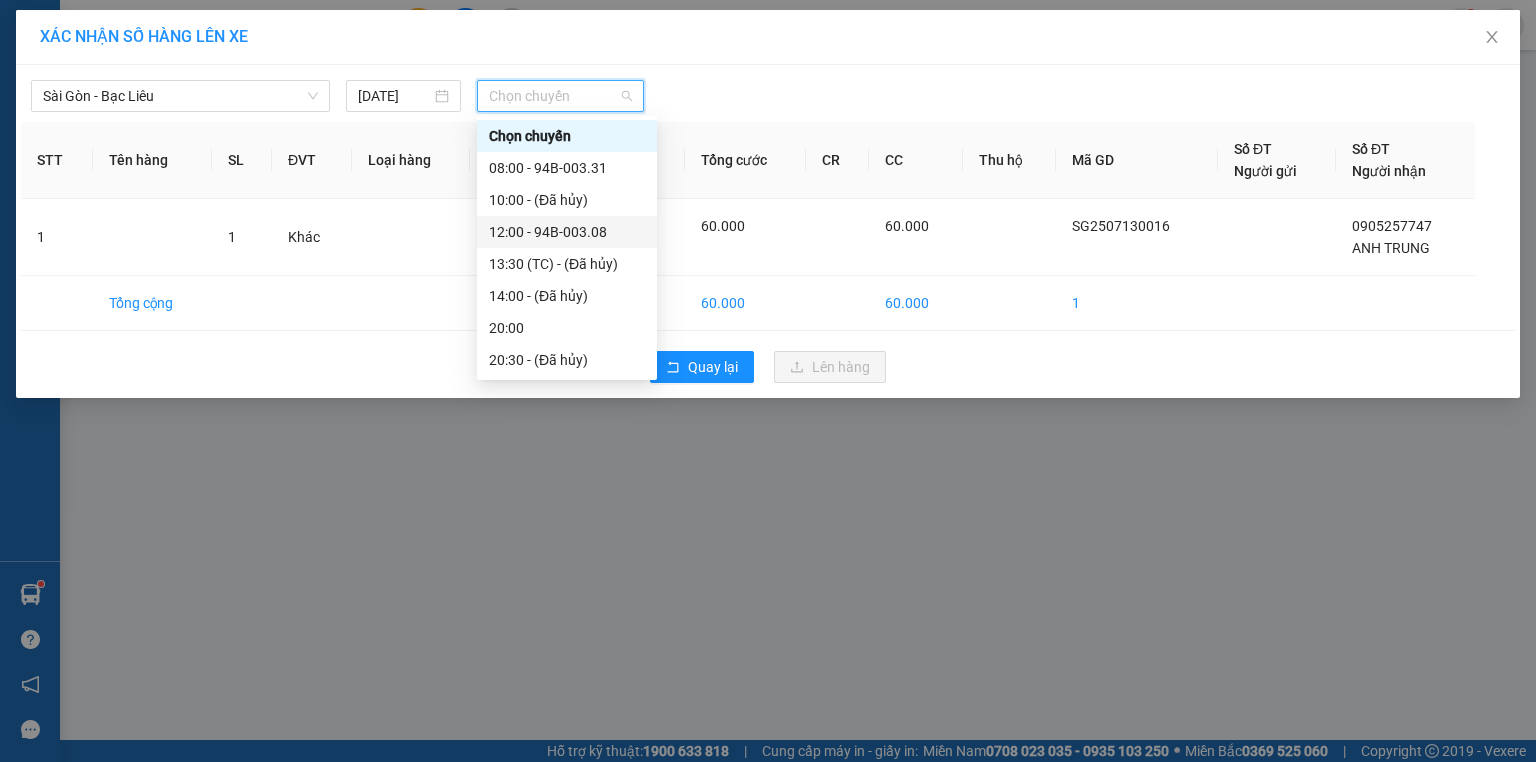 click on "12:00     - 94B-003.08" at bounding box center (567, 232) 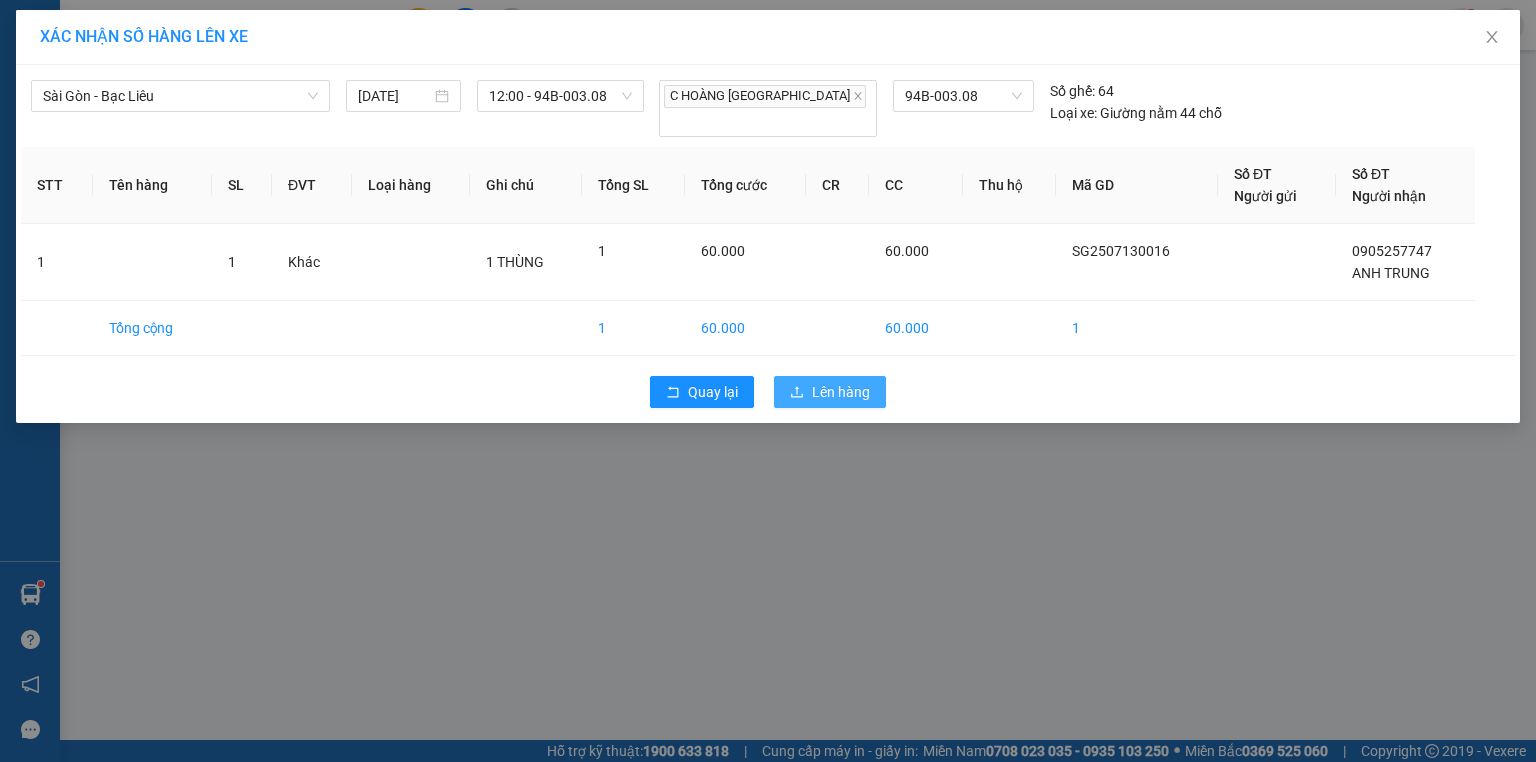 click on "Lên hàng" at bounding box center (841, 392) 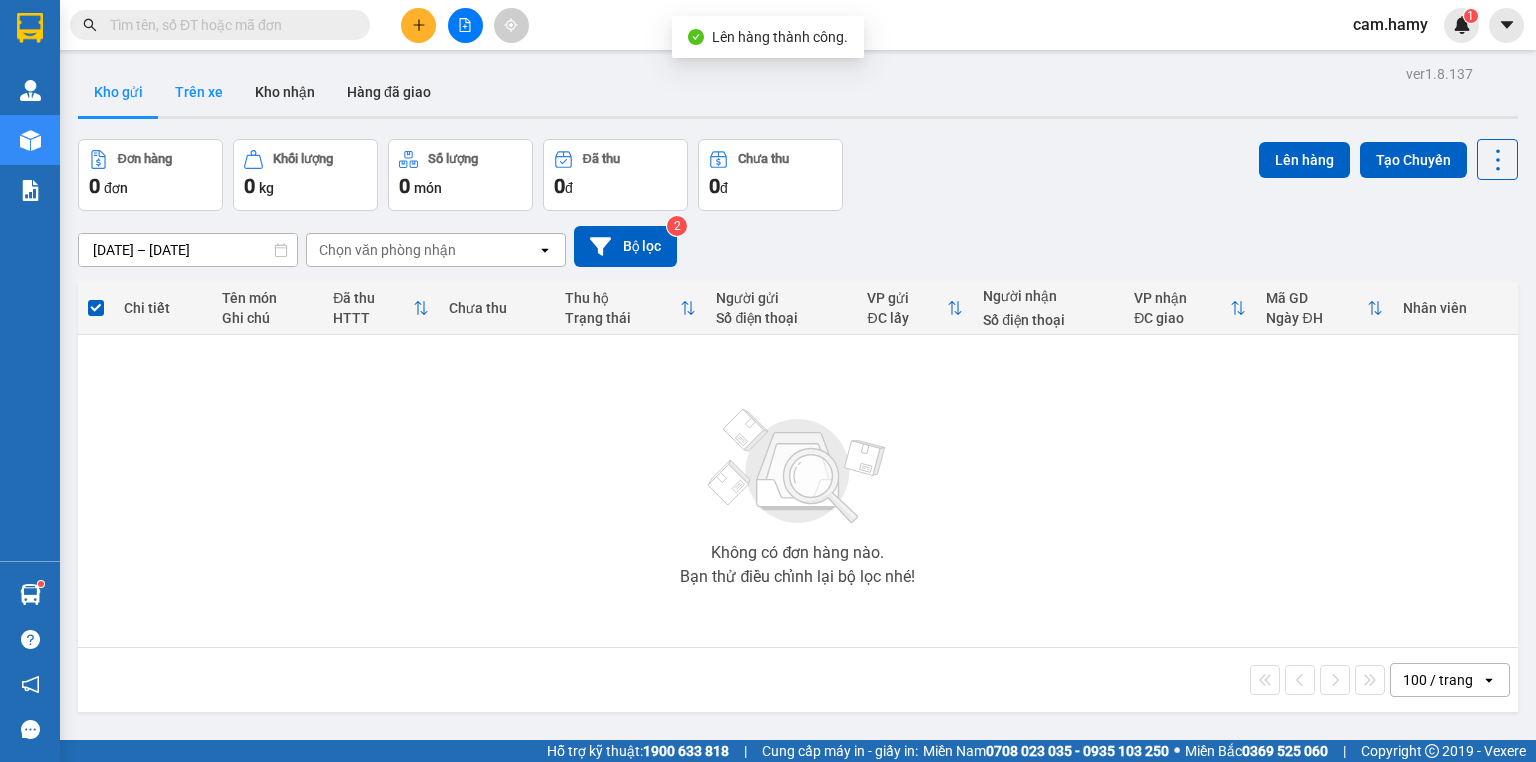 click on "Trên xe" at bounding box center [199, 92] 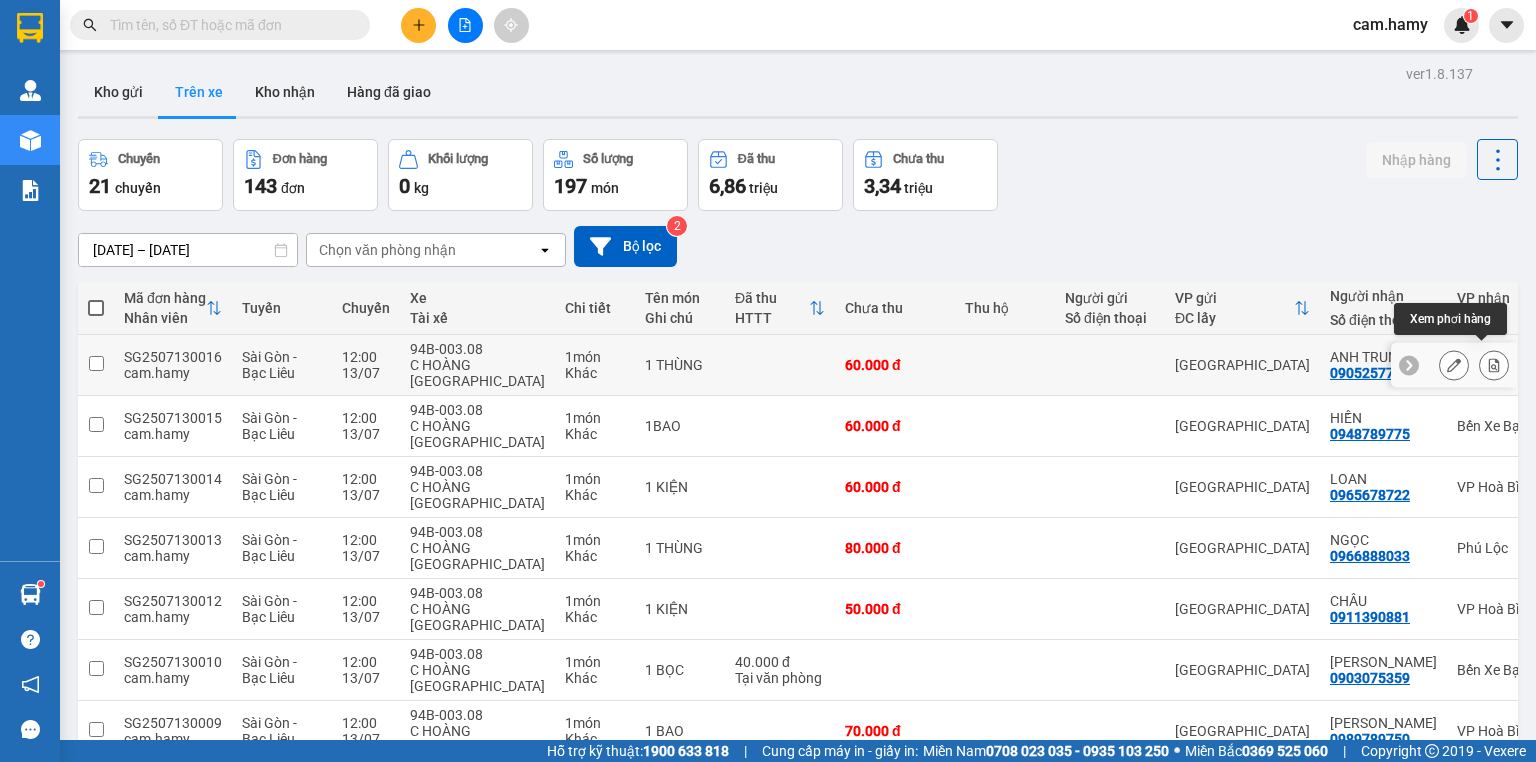 click 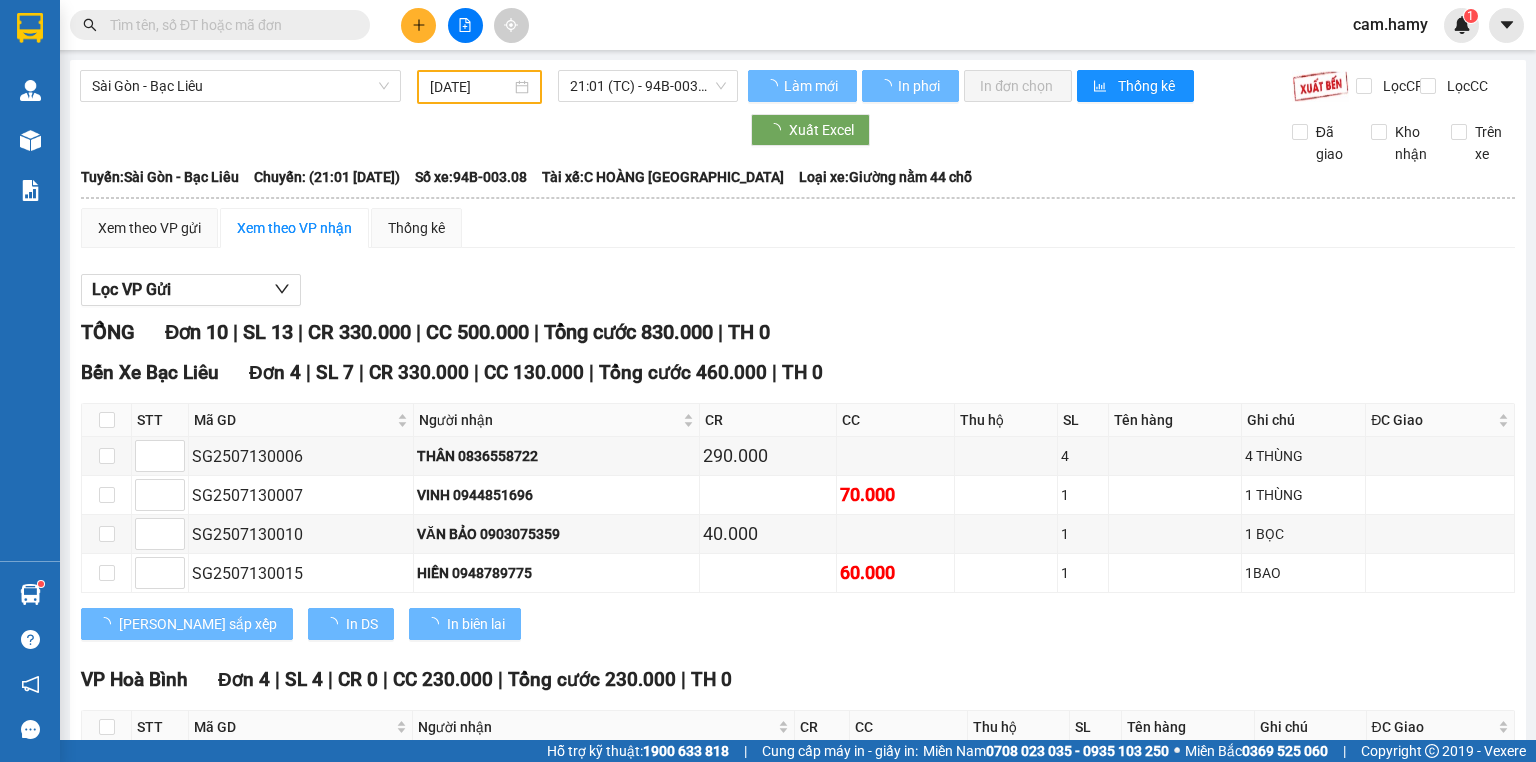 type on "[DATE]" 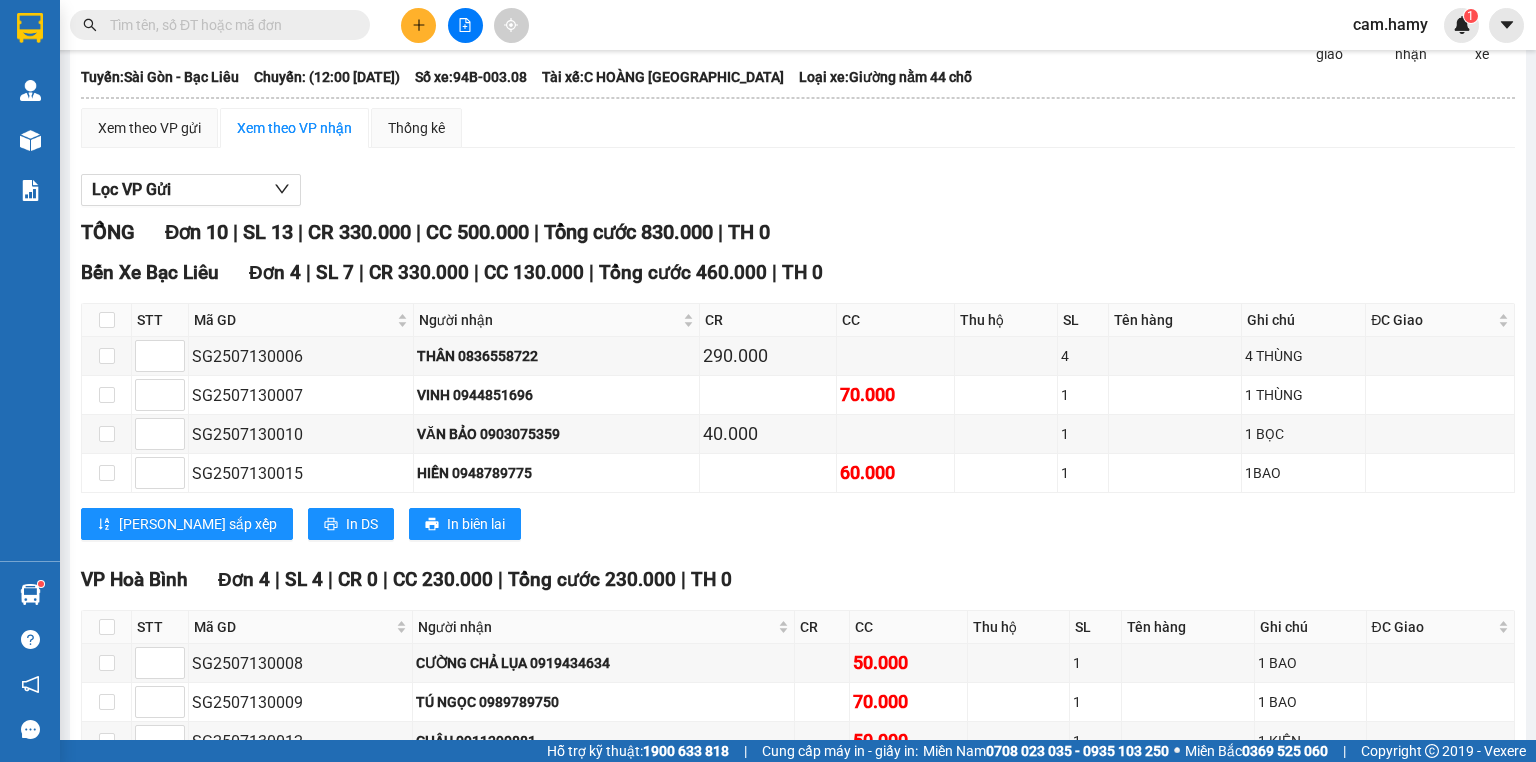 scroll, scrollTop: 0, scrollLeft: 0, axis: both 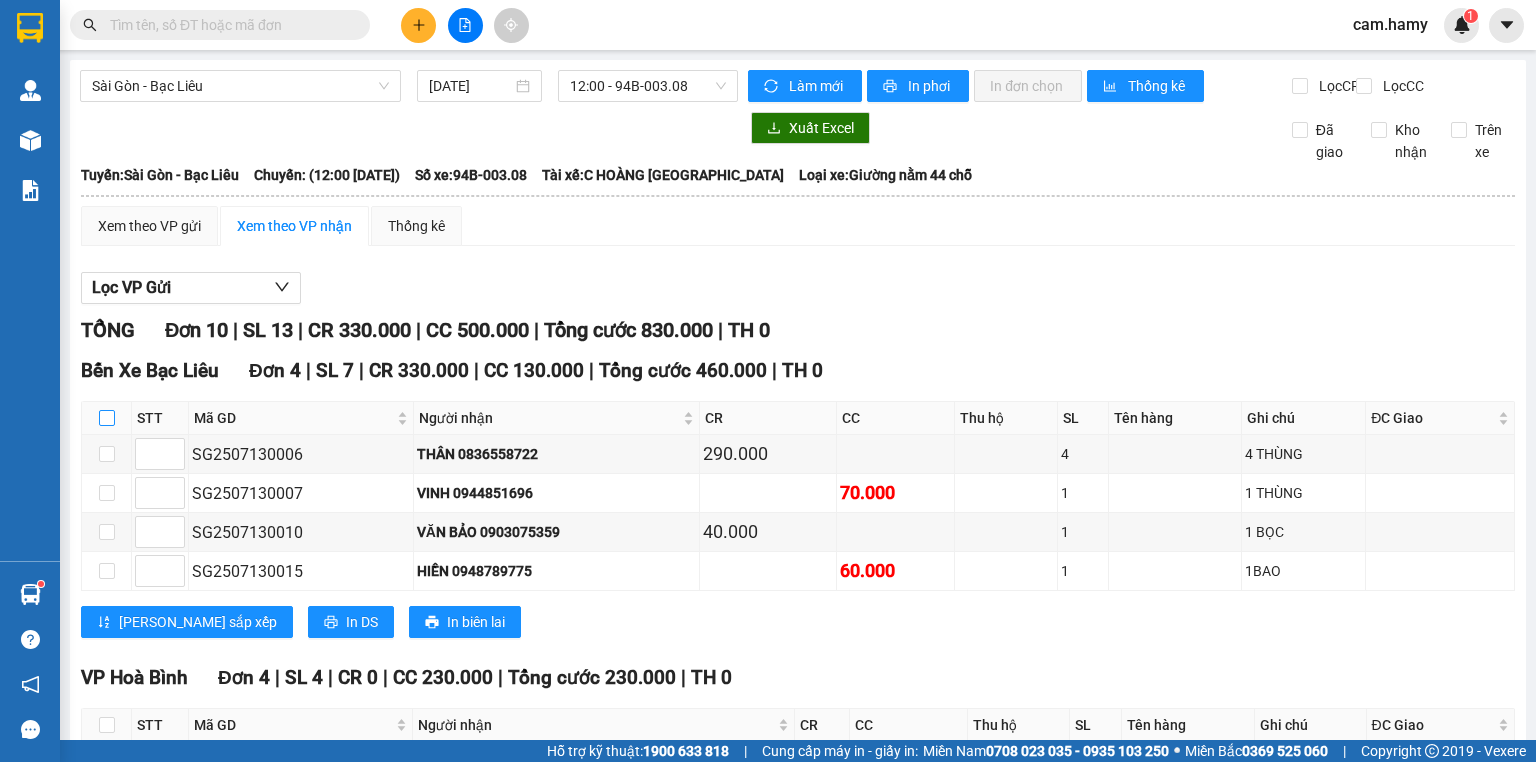 click at bounding box center (107, 418) 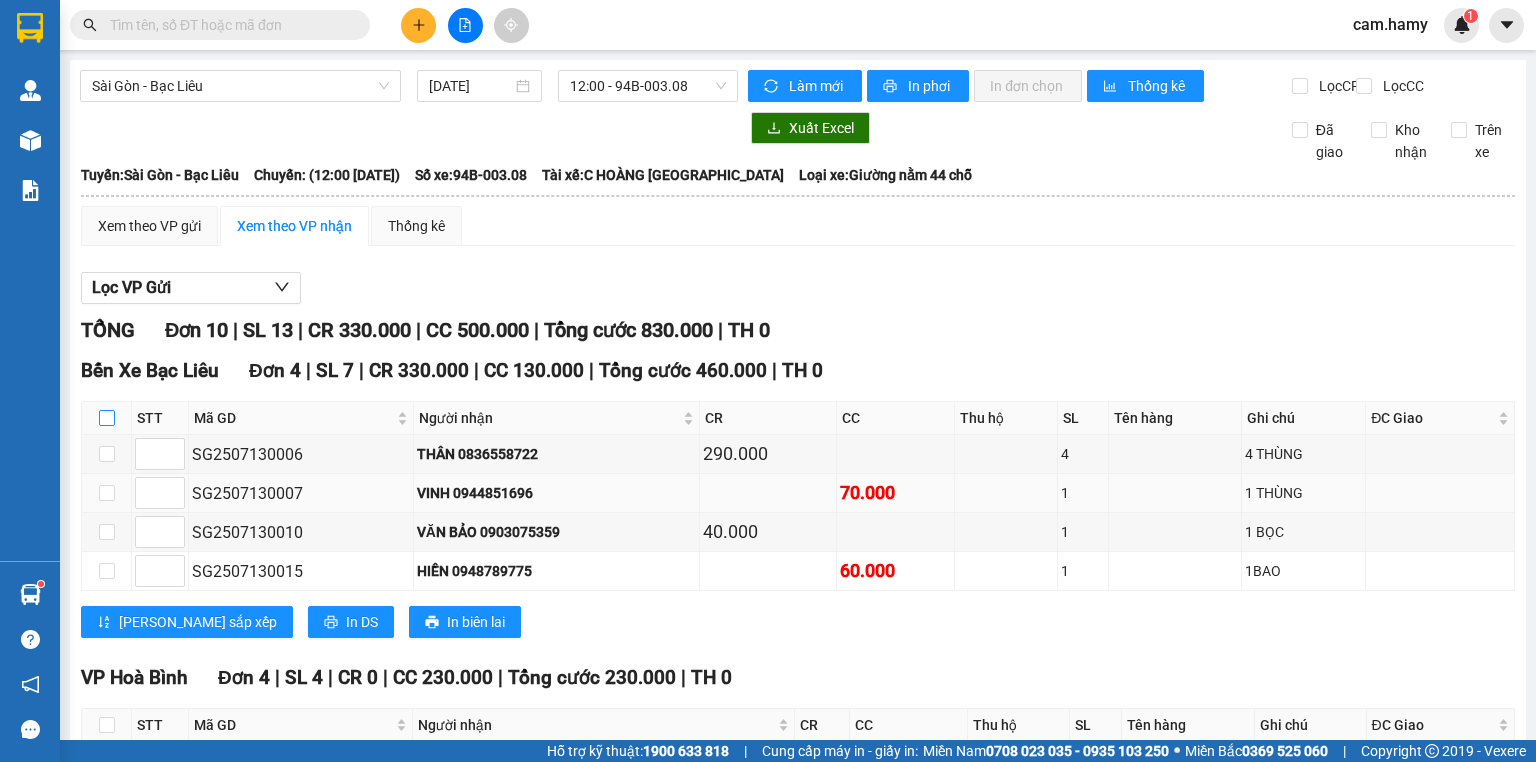 checkbox on "true" 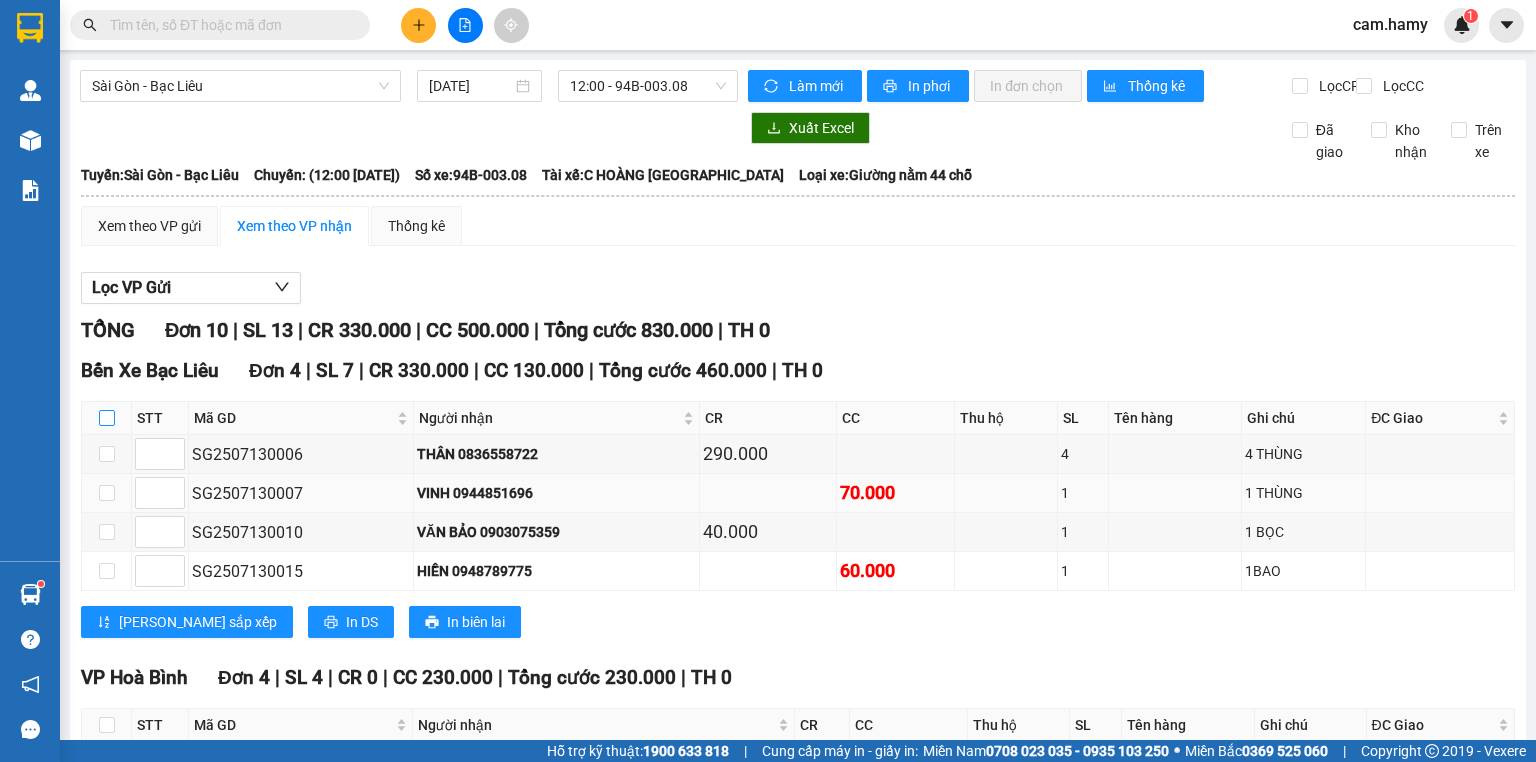 checkbox on "true" 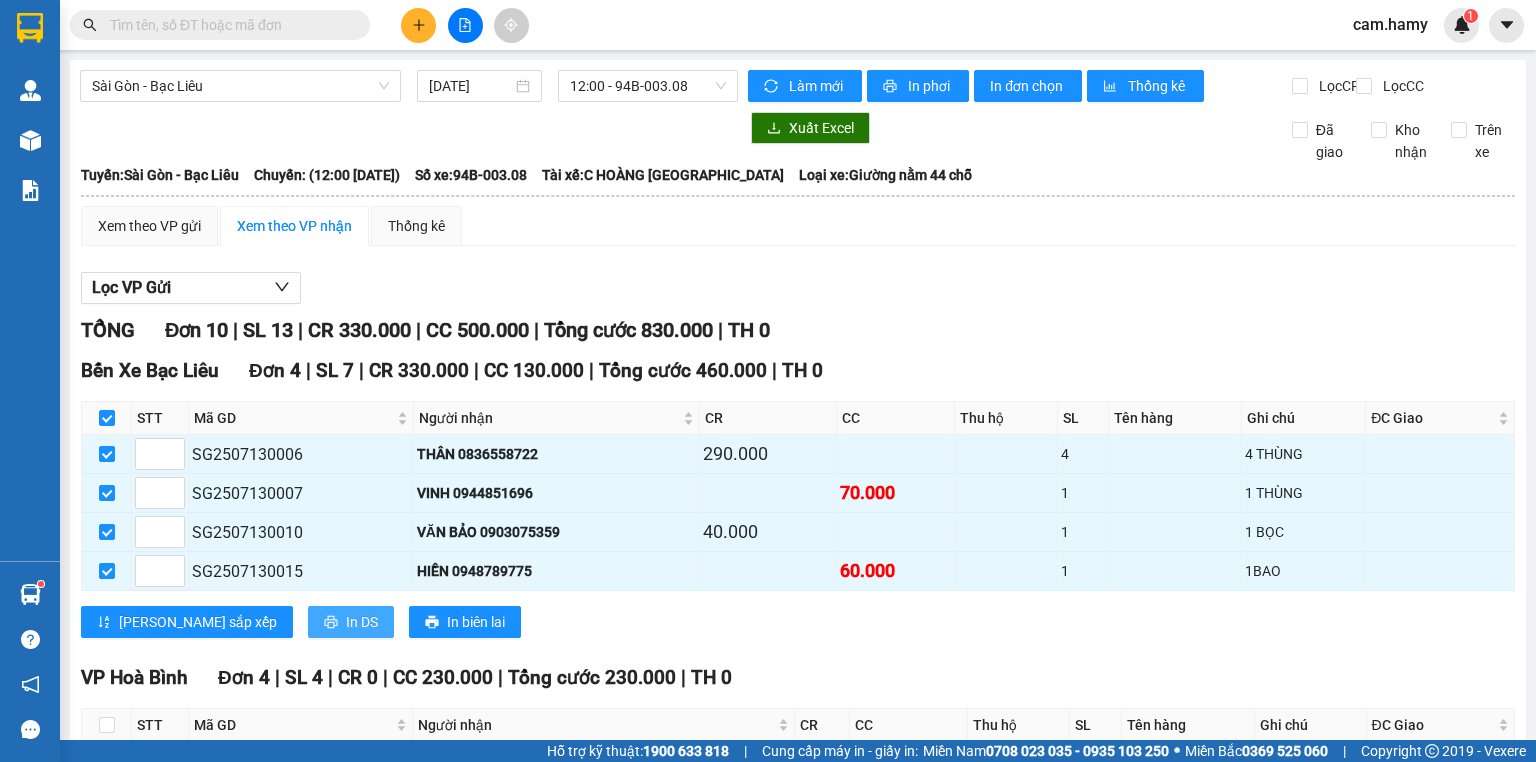 drag, startPoint x: 284, startPoint y: 635, endPoint x: 791, endPoint y: 729, distance: 515.6404 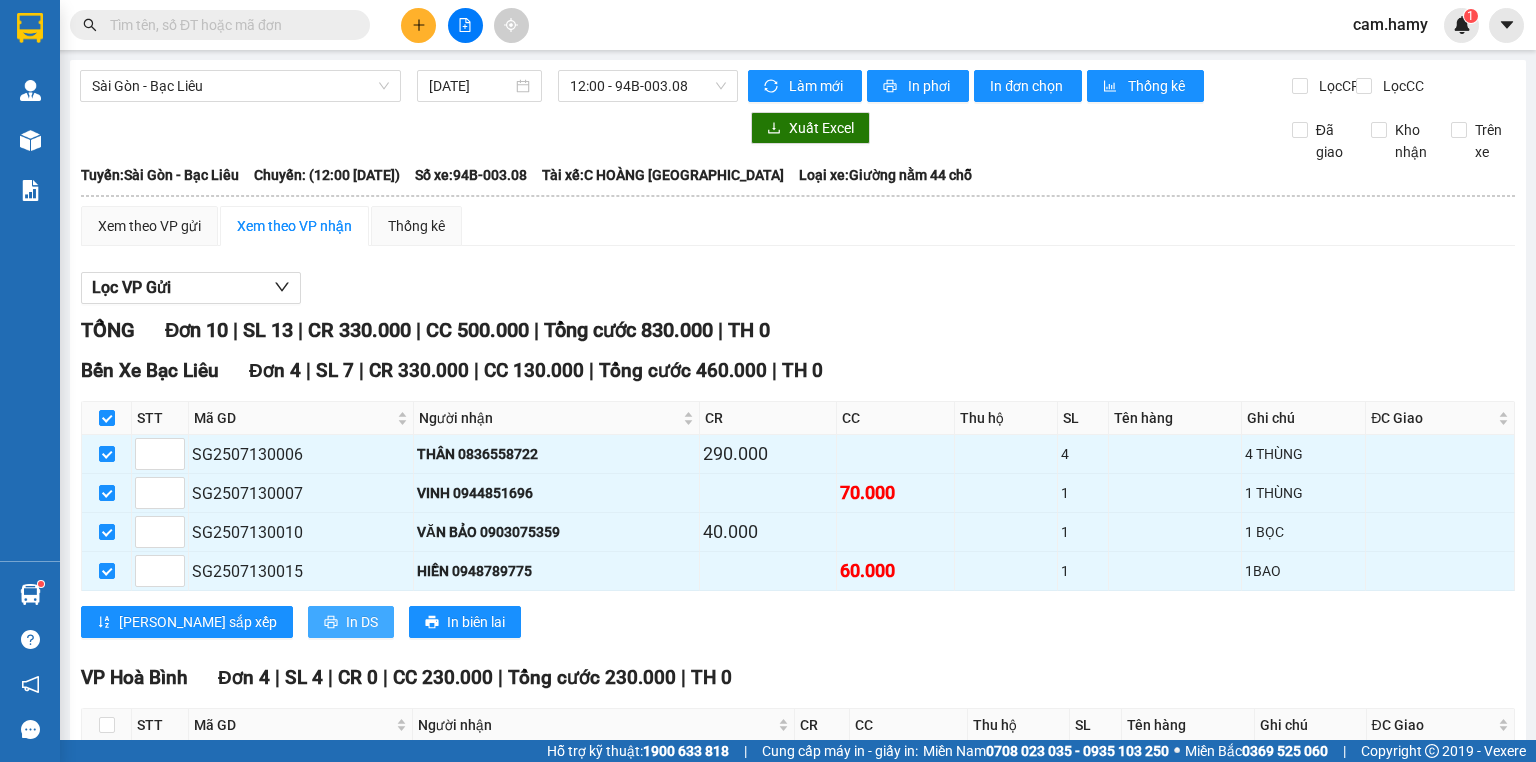 scroll, scrollTop: 0, scrollLeft: 0, axis: both 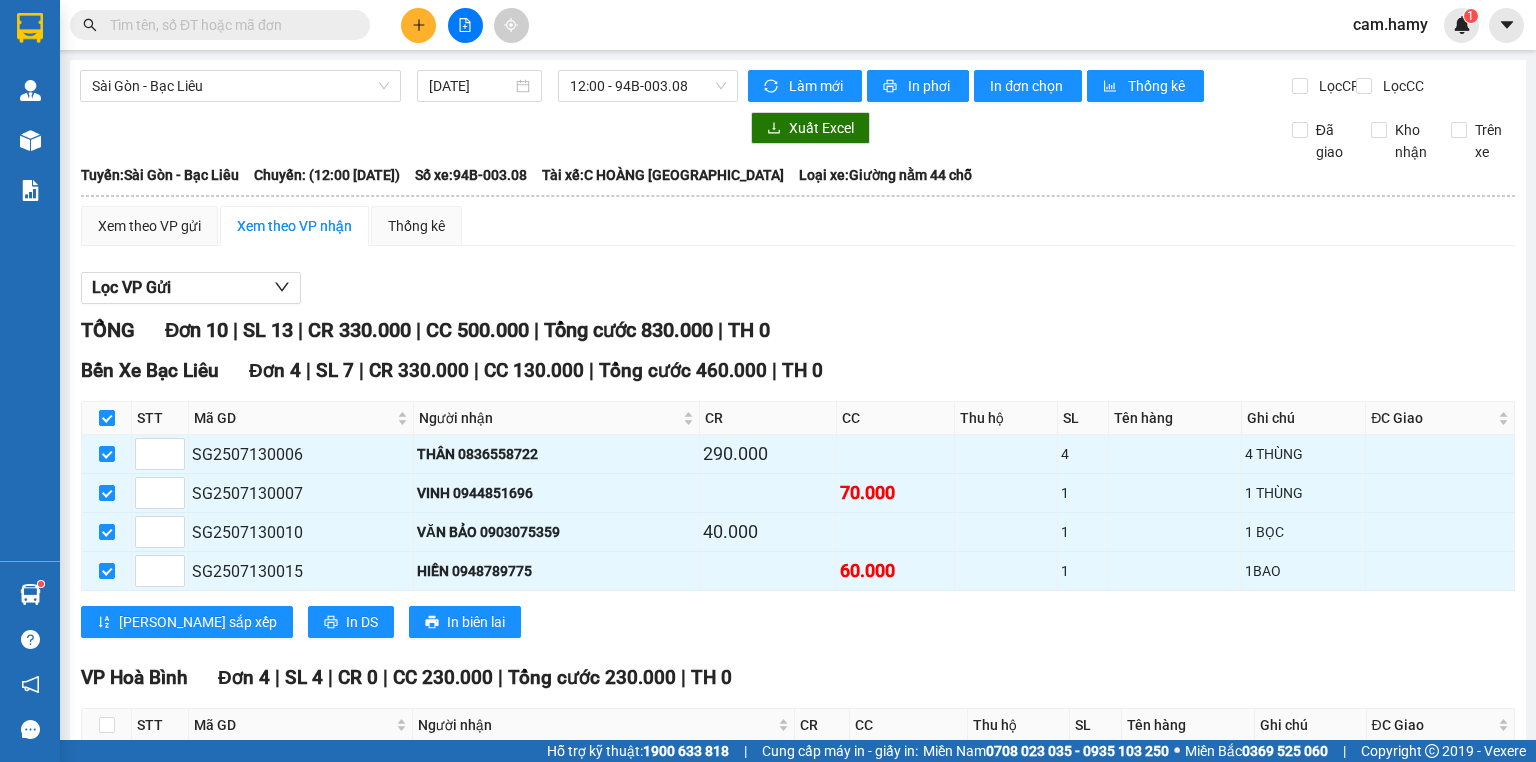 click at bounding box center [107, 418] 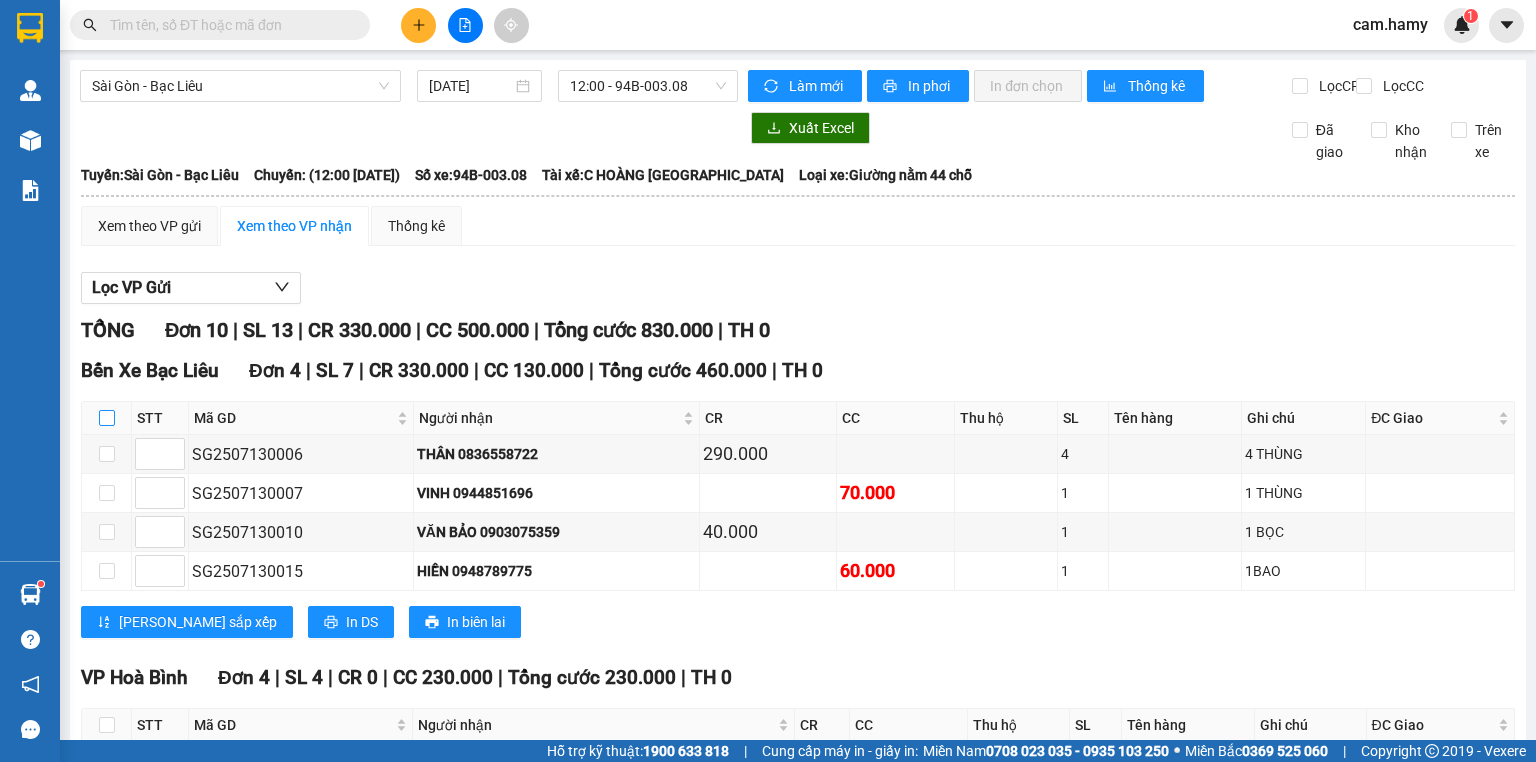 scroll, scrollTop: 240, scrollLeft: 0, axis: vertical 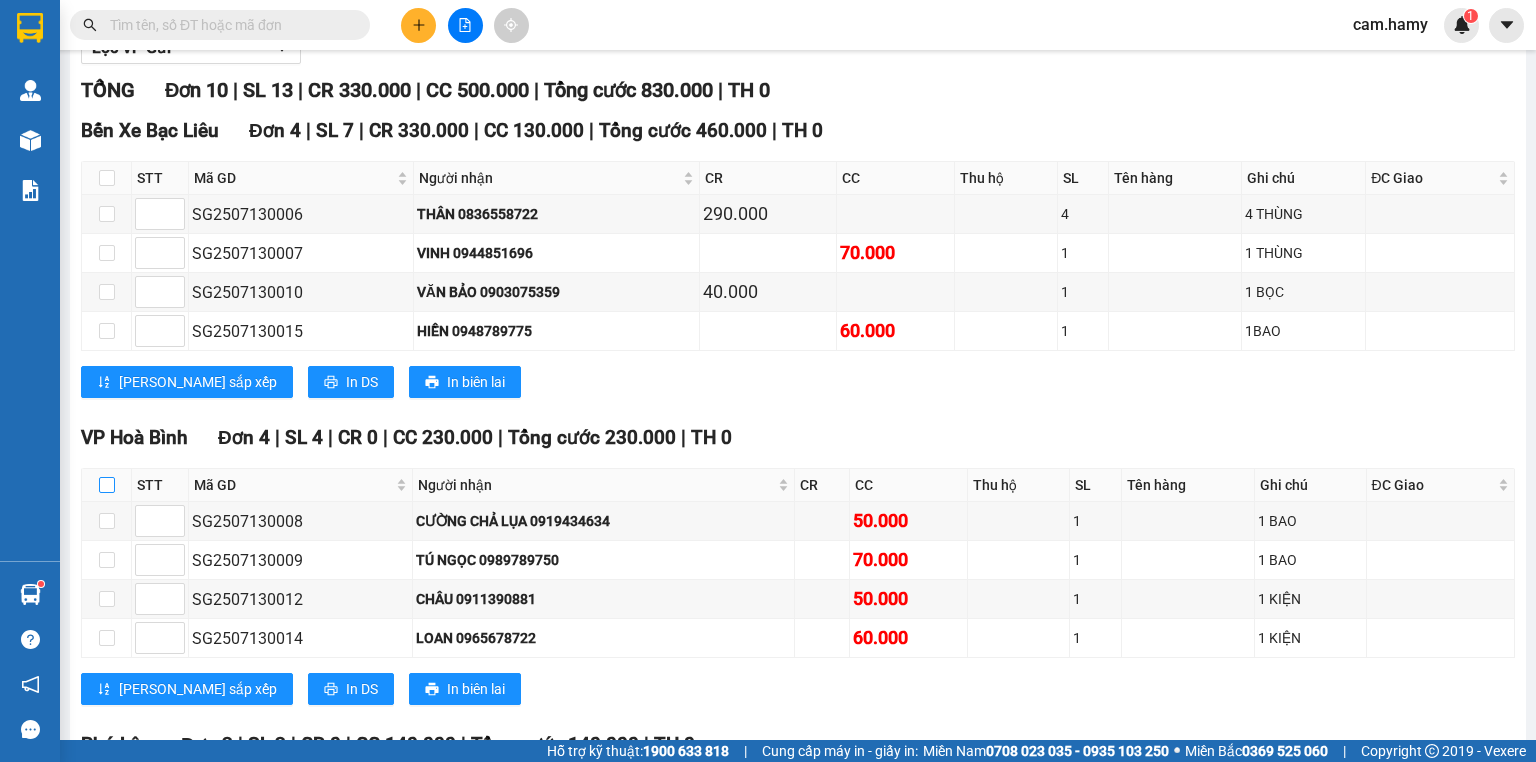 click at bounding box center (107, 485) 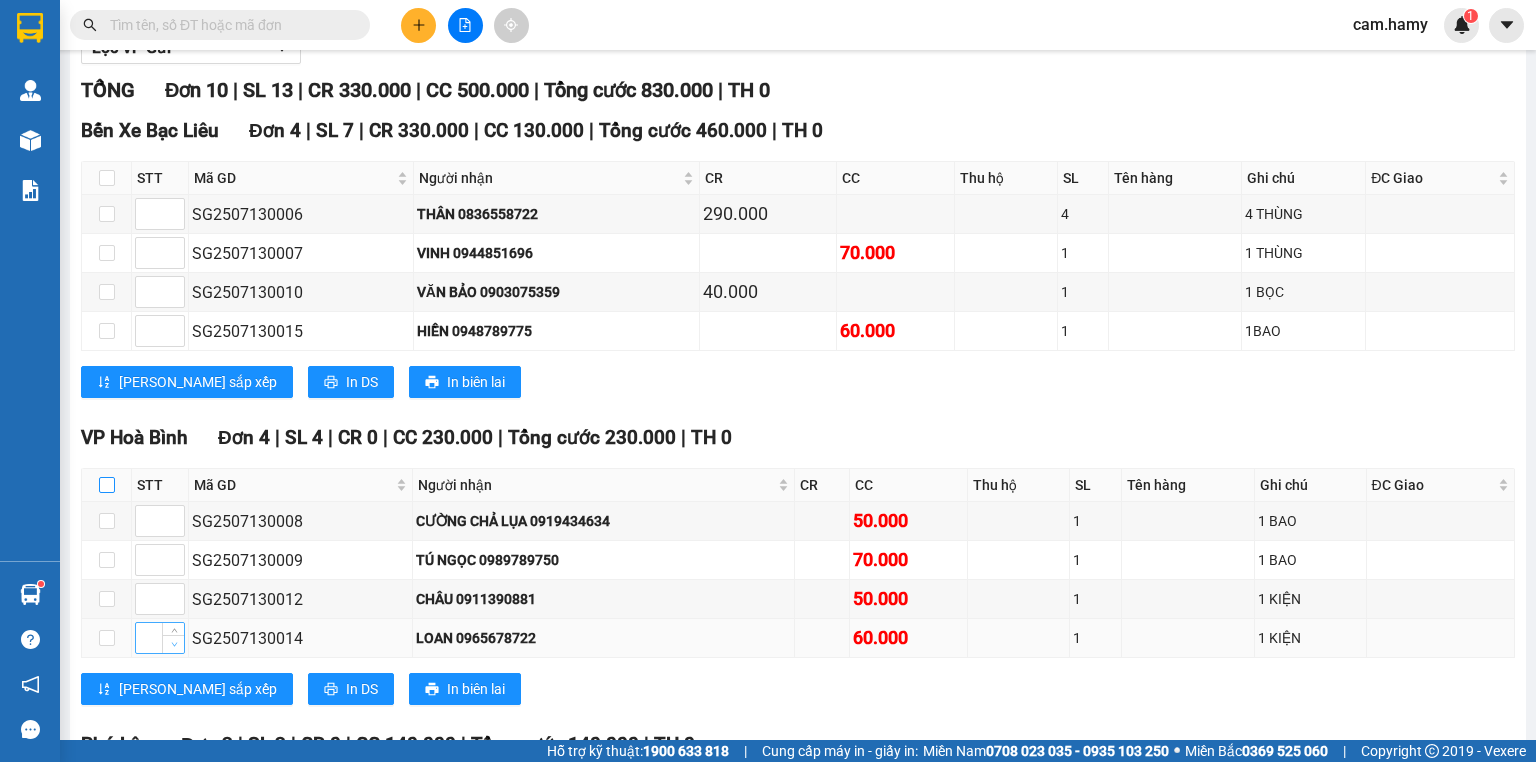 checkbox on "true" 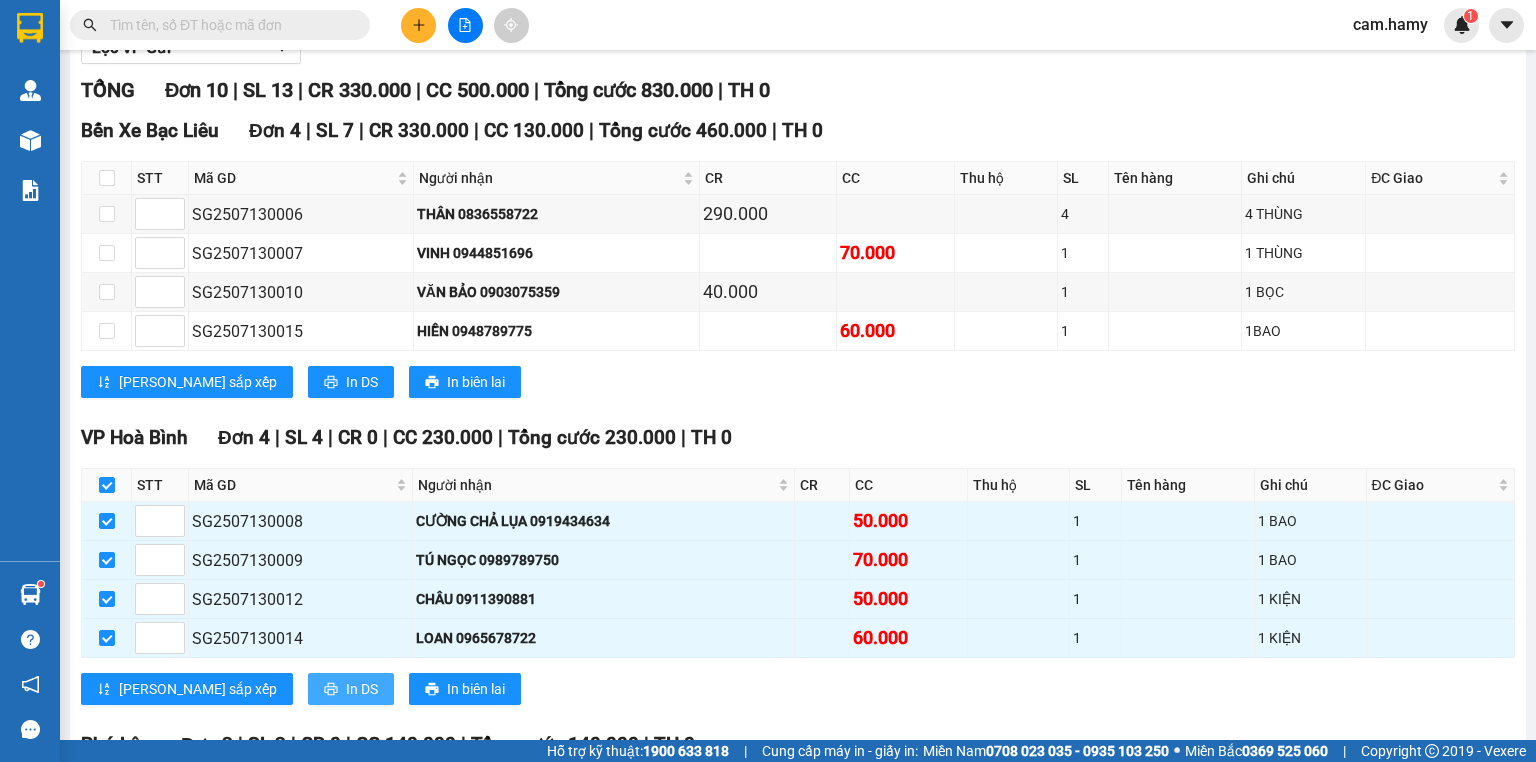 click on "In DS" at bounding box center (362, 689) 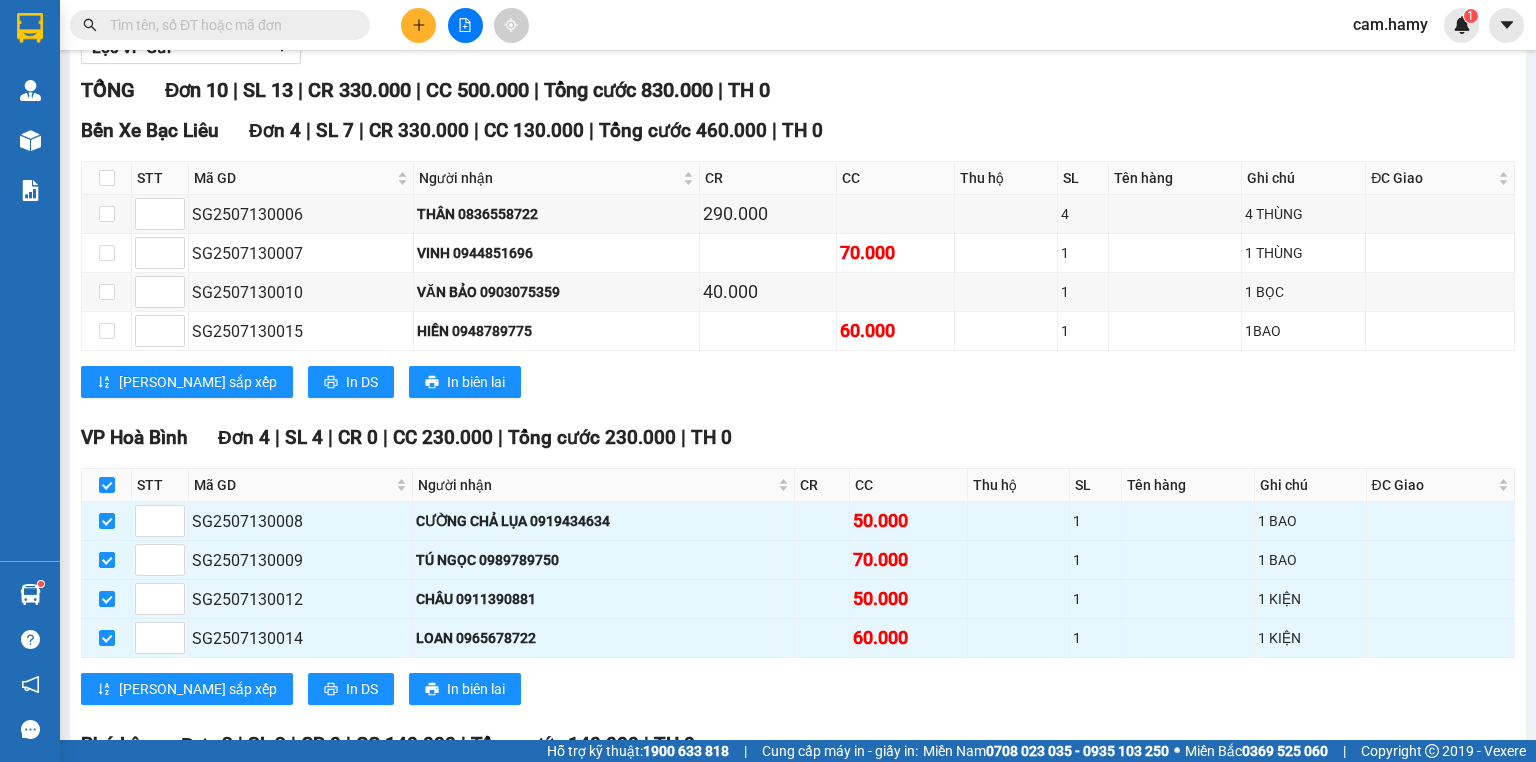scroll, scrollTop: 320, scrollLeft: 0, axis: vertical 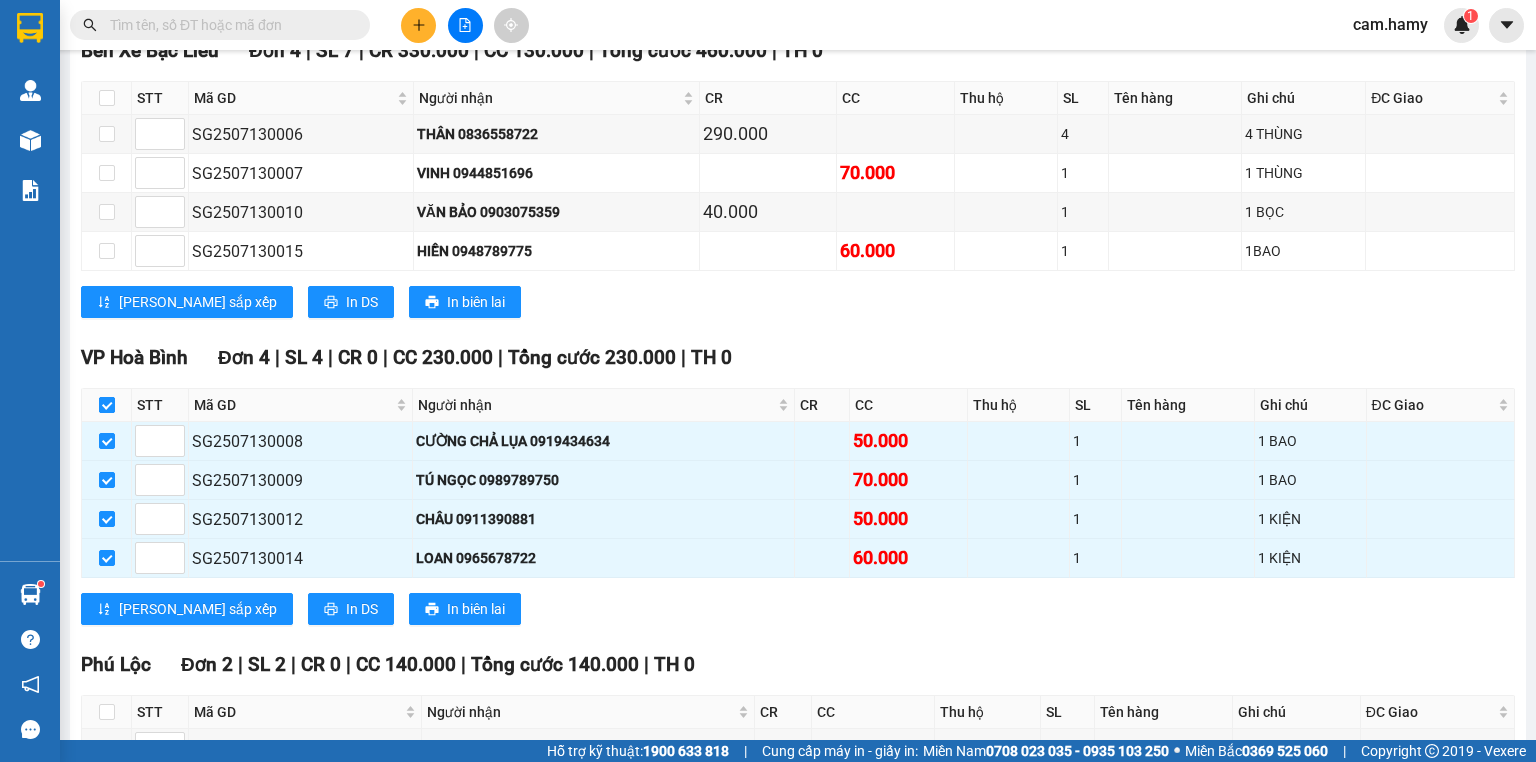 click at bounding box center [107, 405] 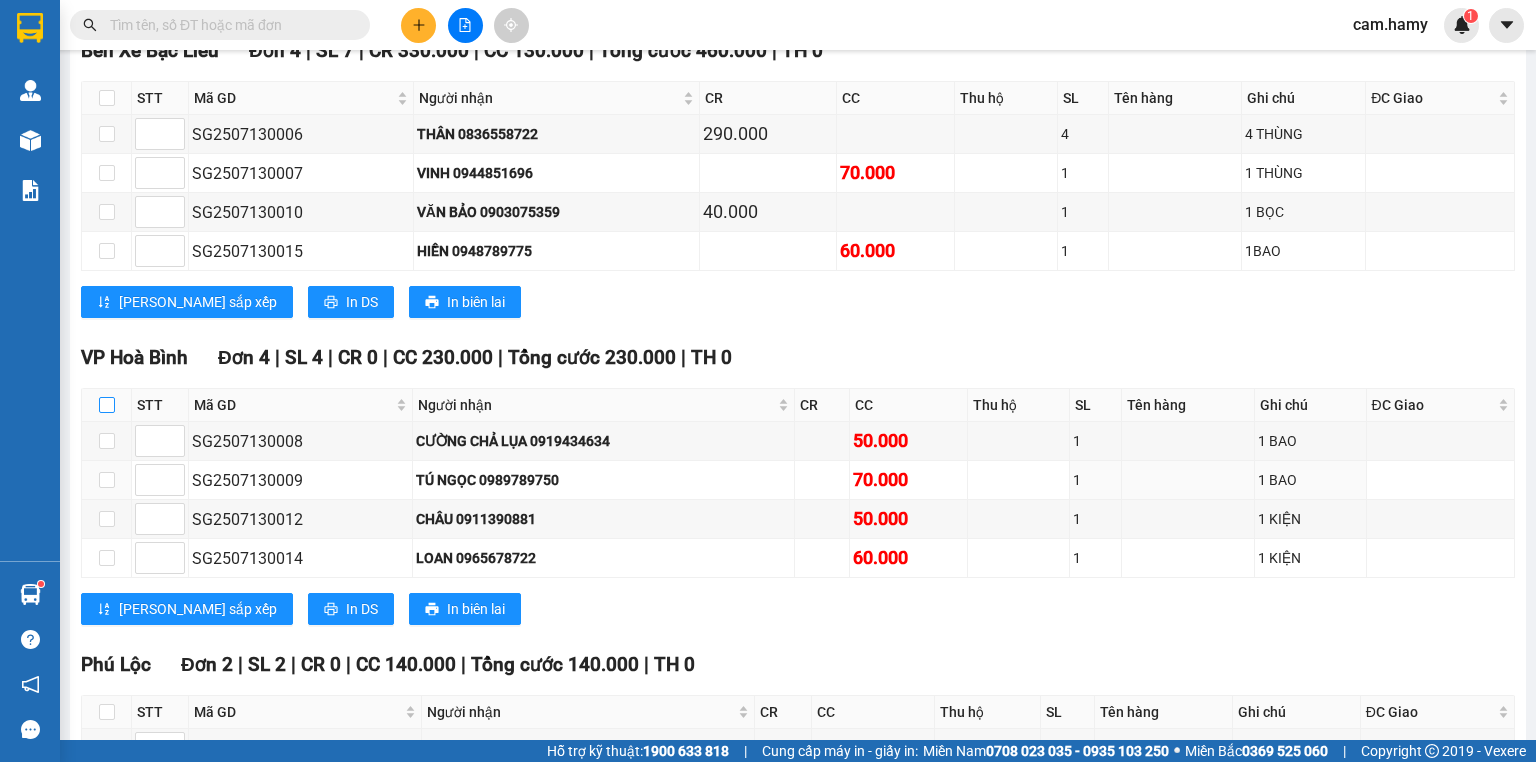 scroll, scrollTop: 498, scrollLeft: 0, axis: vertical 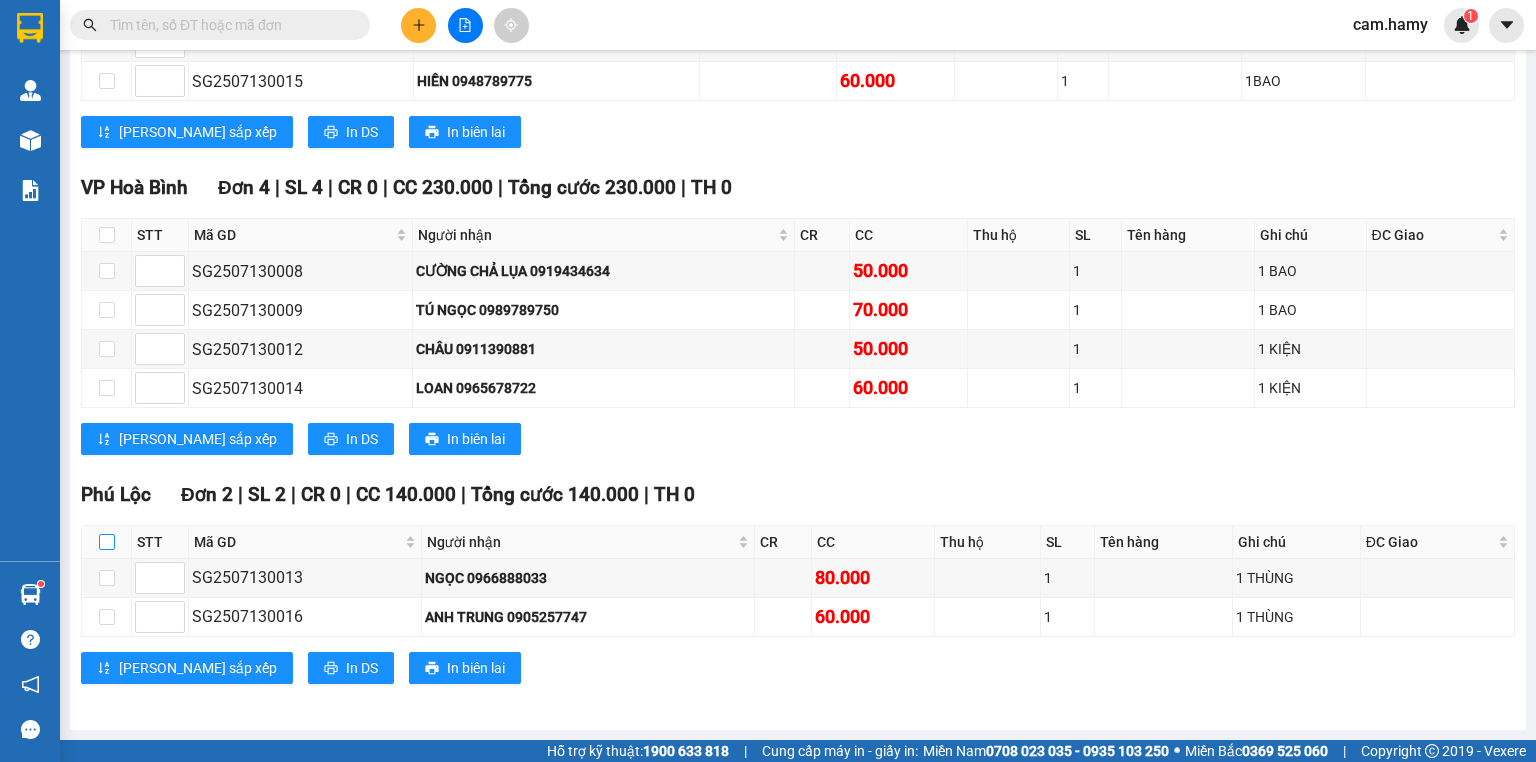 click at bounding box center [107, 542] 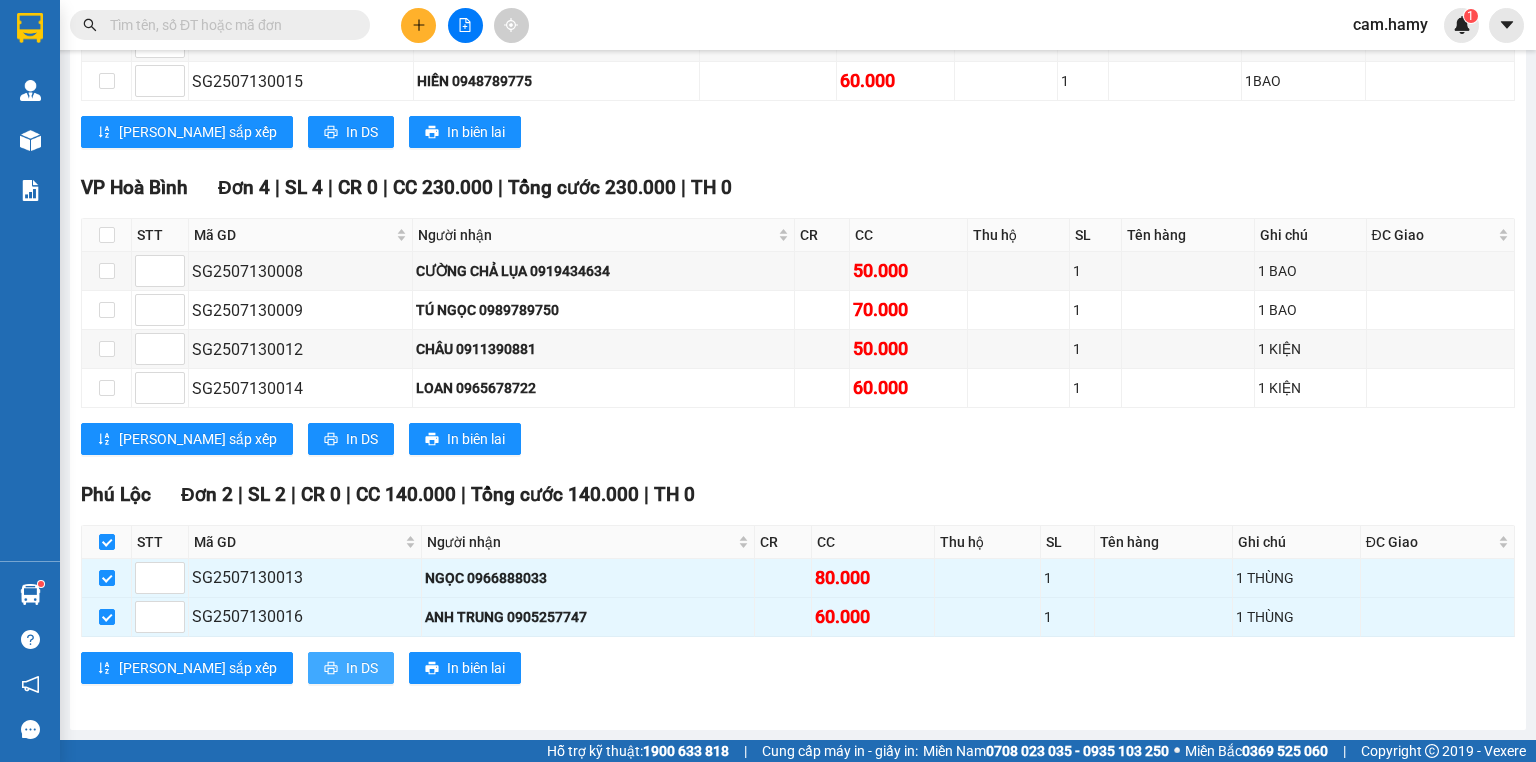 click on "In DS" at bounding box center (362, 668) 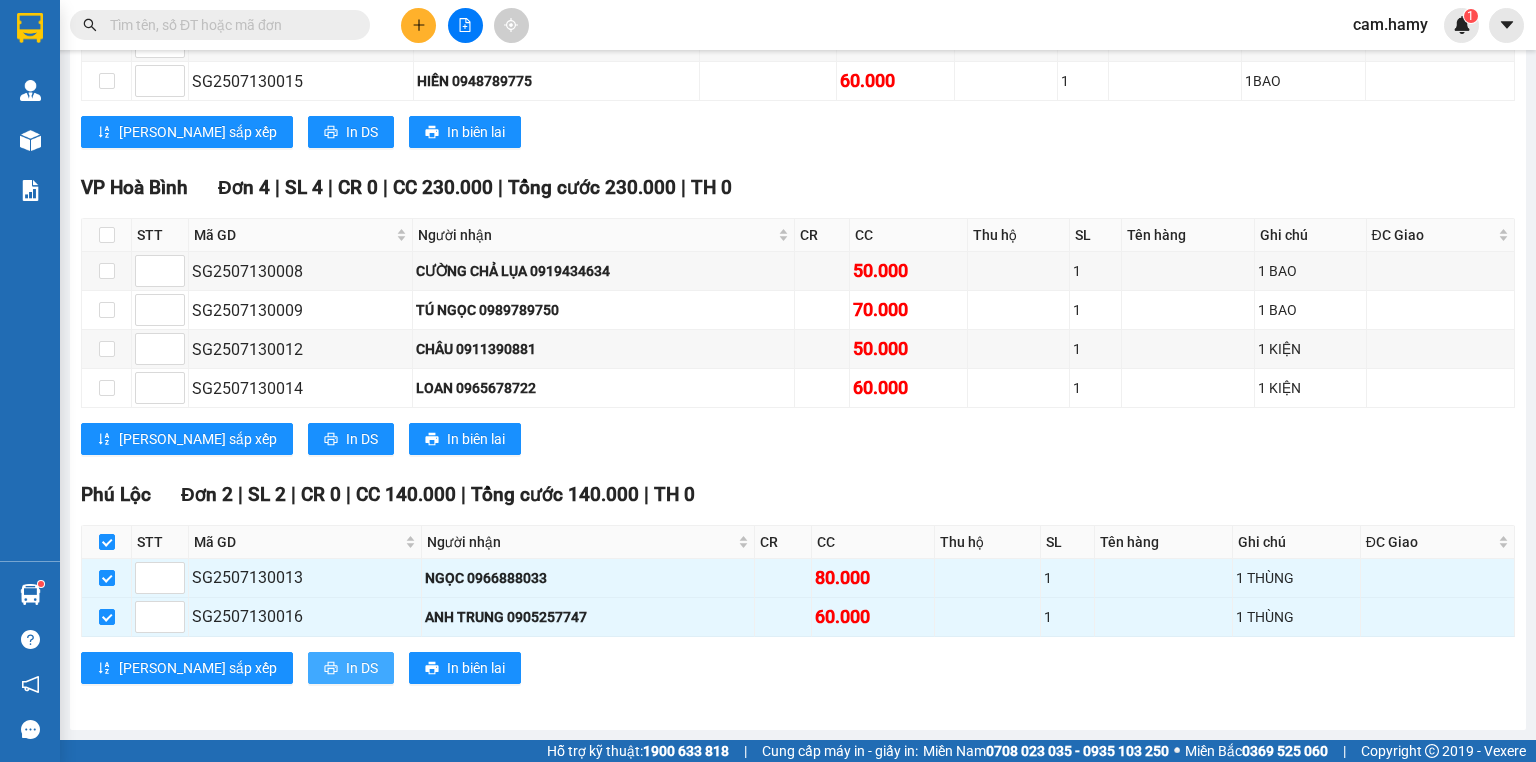 scroll, scrollTop: 0, scrollLeft: 0, axis: both 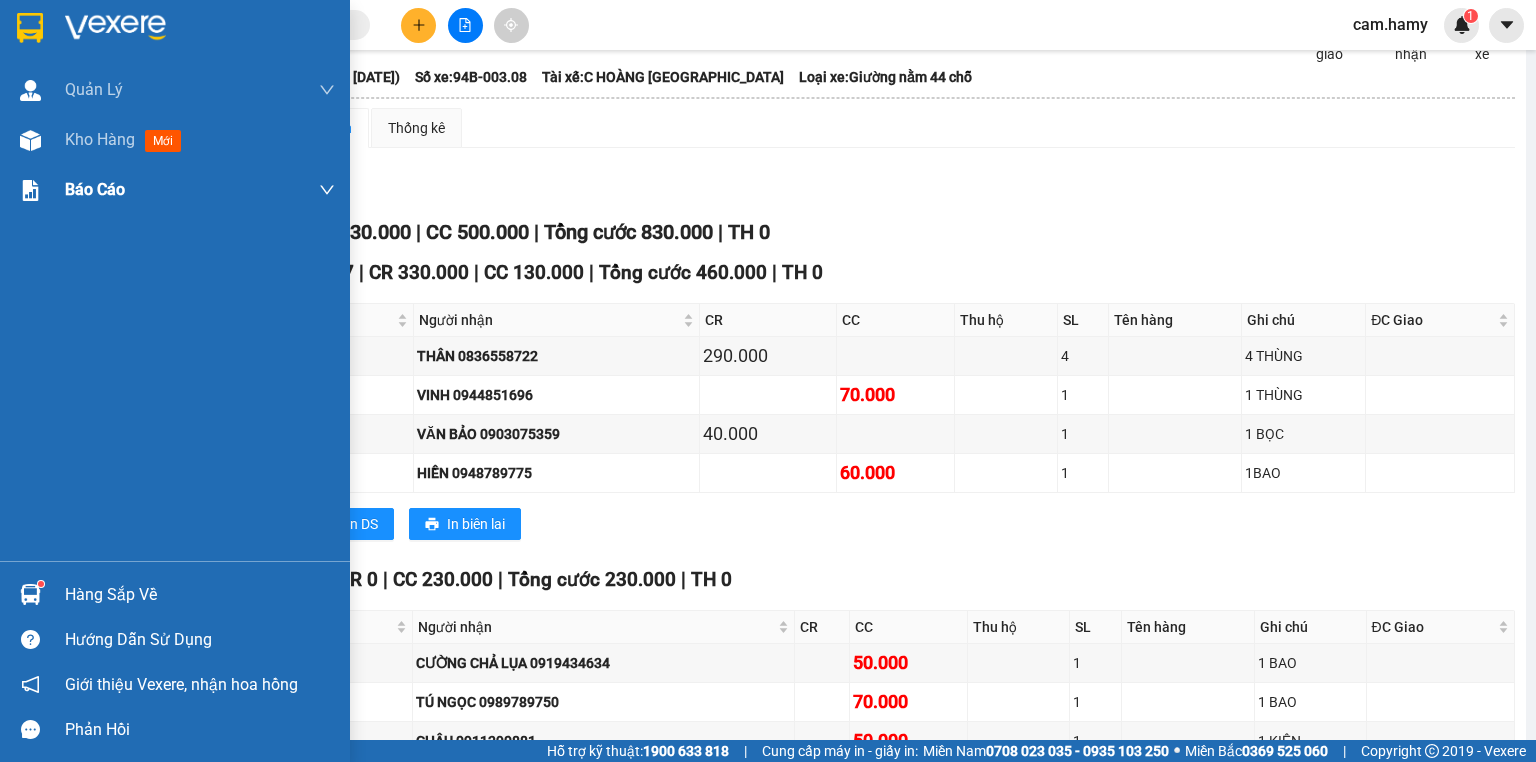 drag, startPoint x: 22, startPoint y: 136, endPoint x: 83, endPoint y: 191, distance: 82.13403 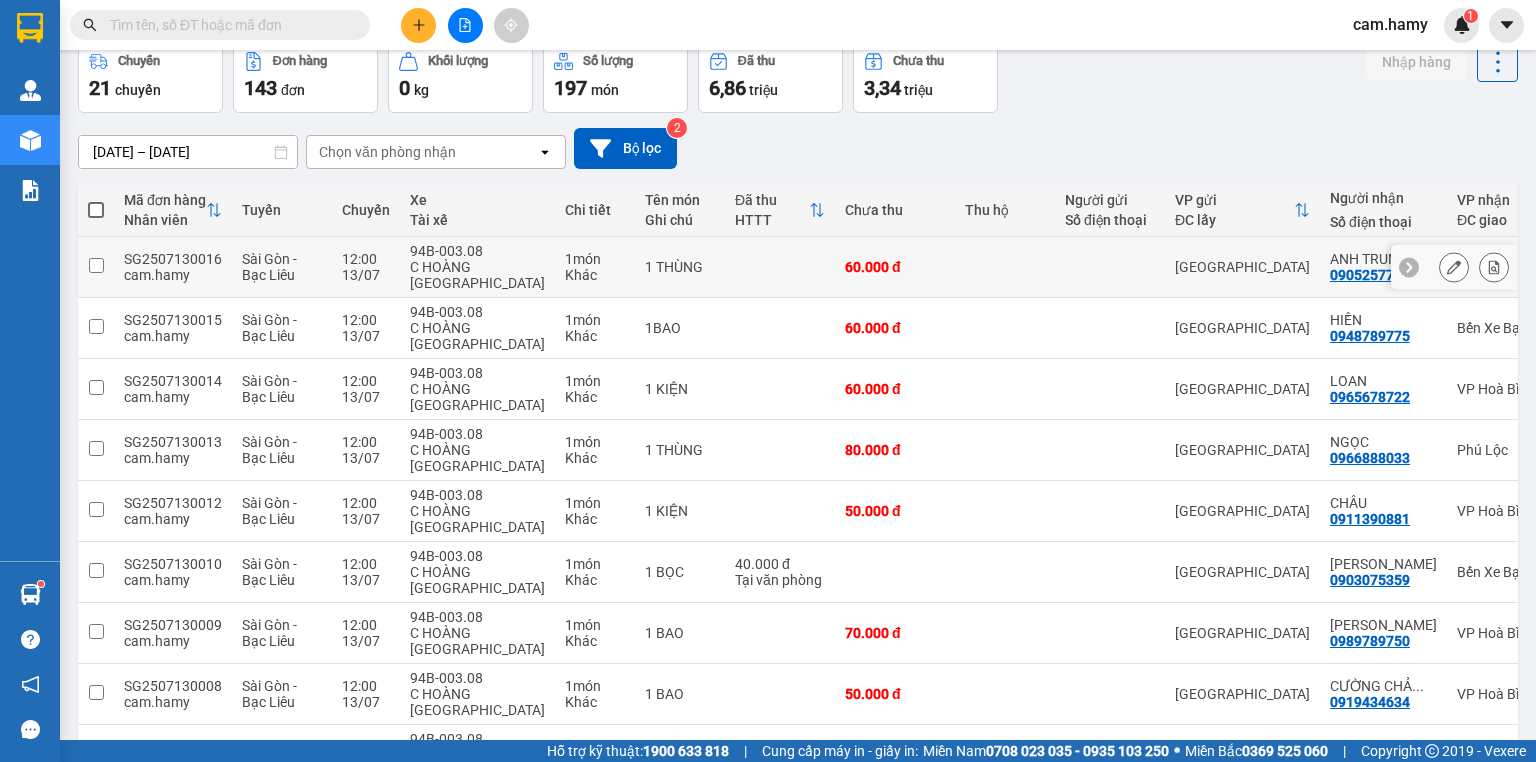 click on "Sài Gòn - Bạc Liêu" at bounding box center [269, 267] 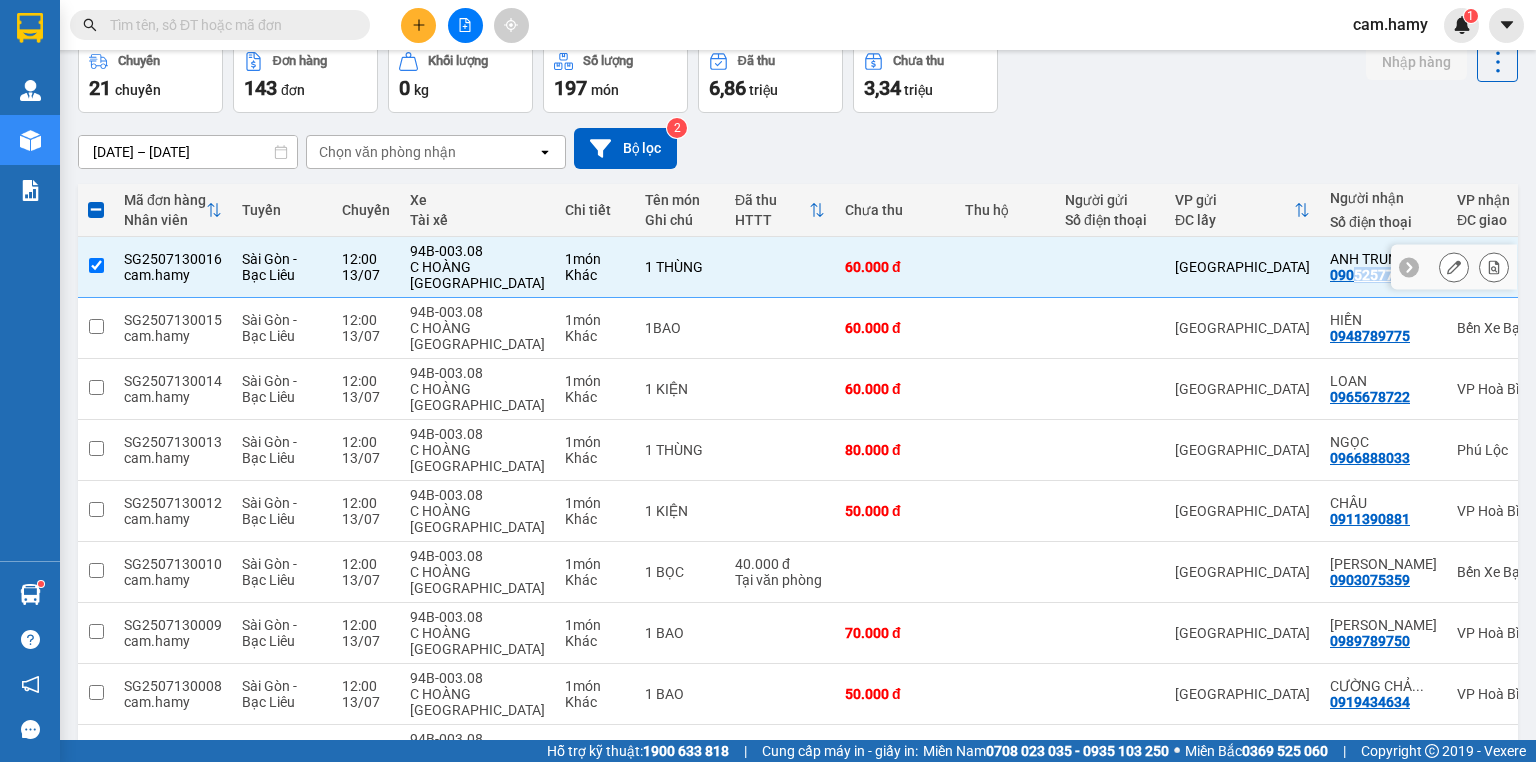 click on "ANH TRUNG 0905257747" at bounding box center [1383, 267] 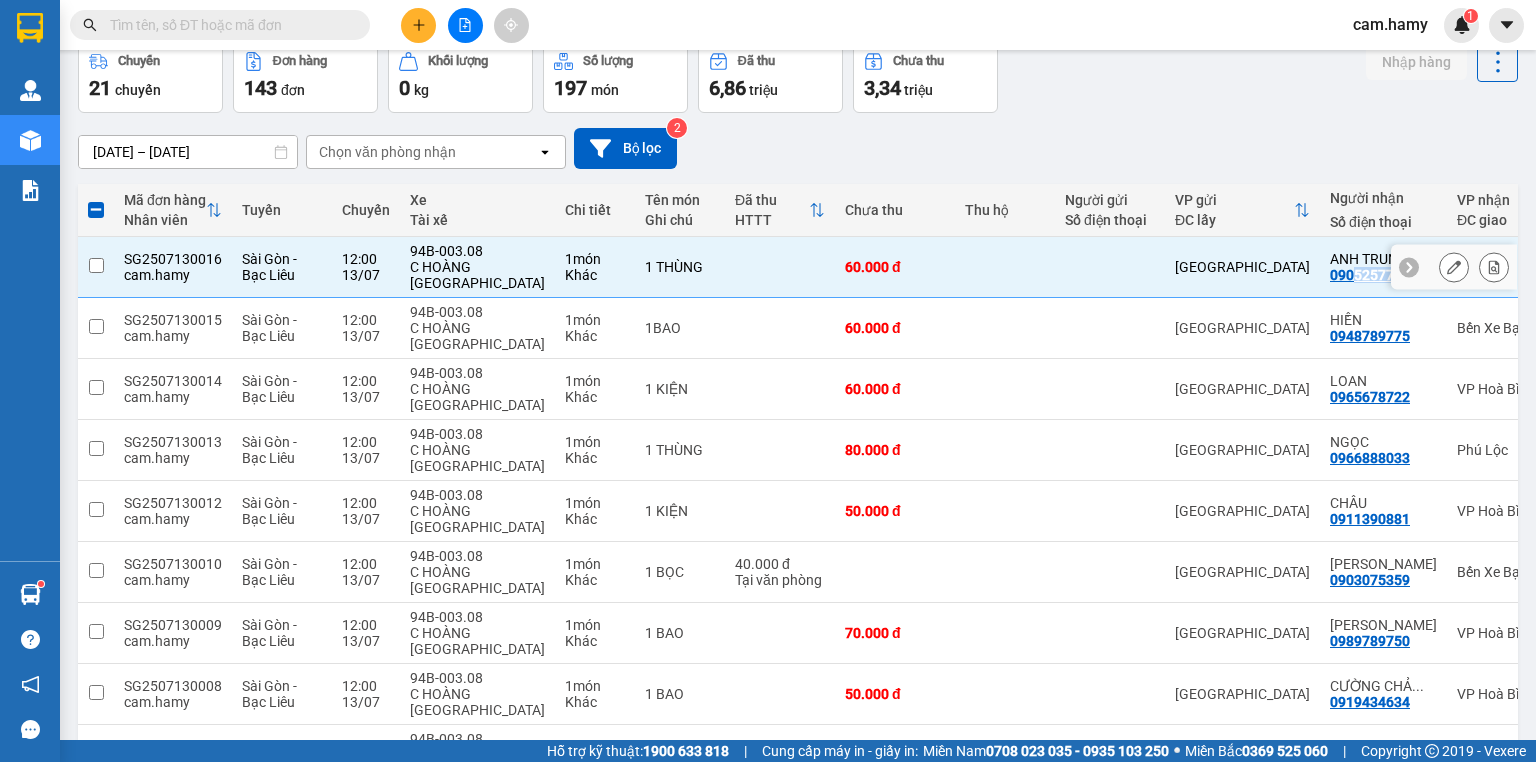 checkbox on "false" 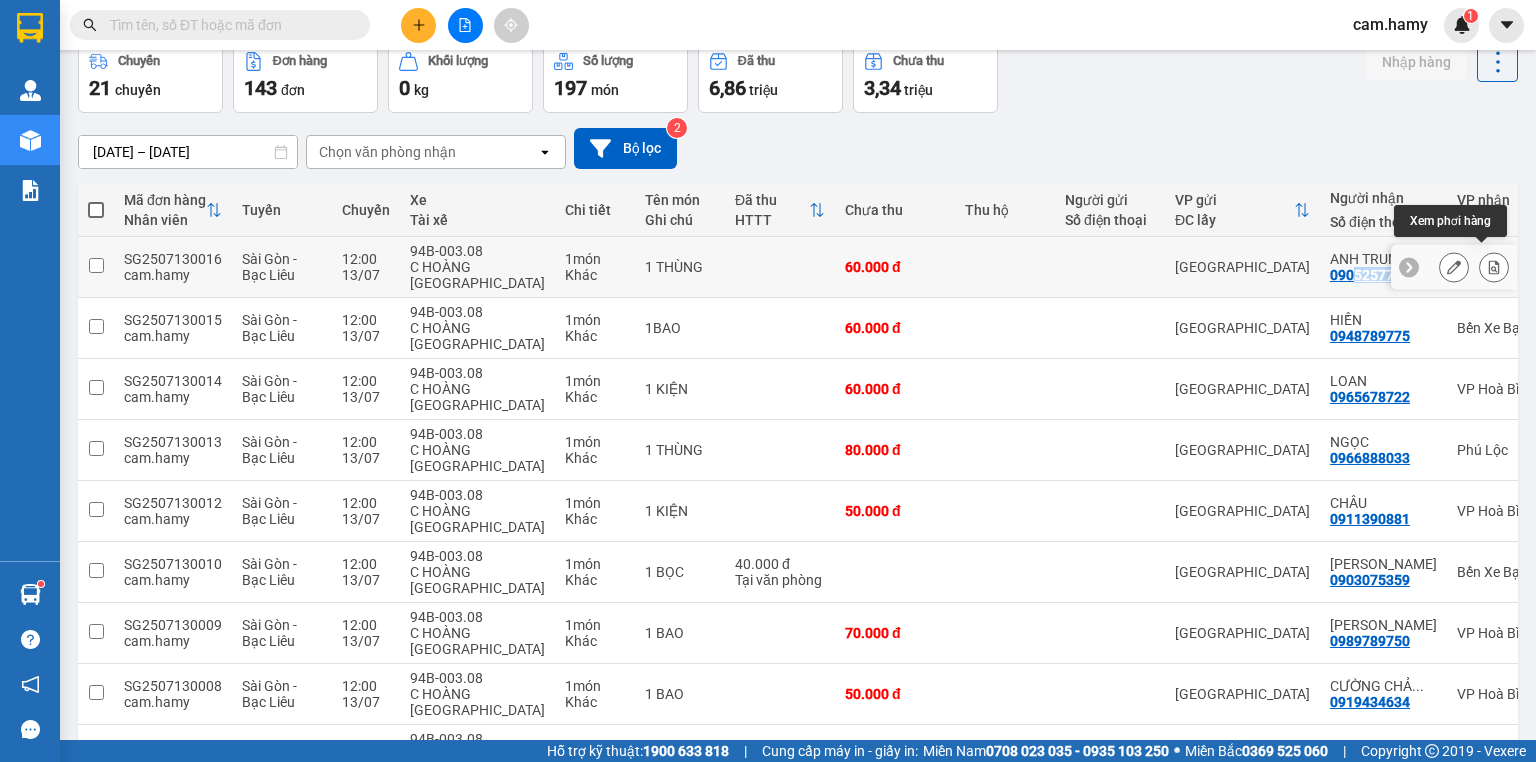 click 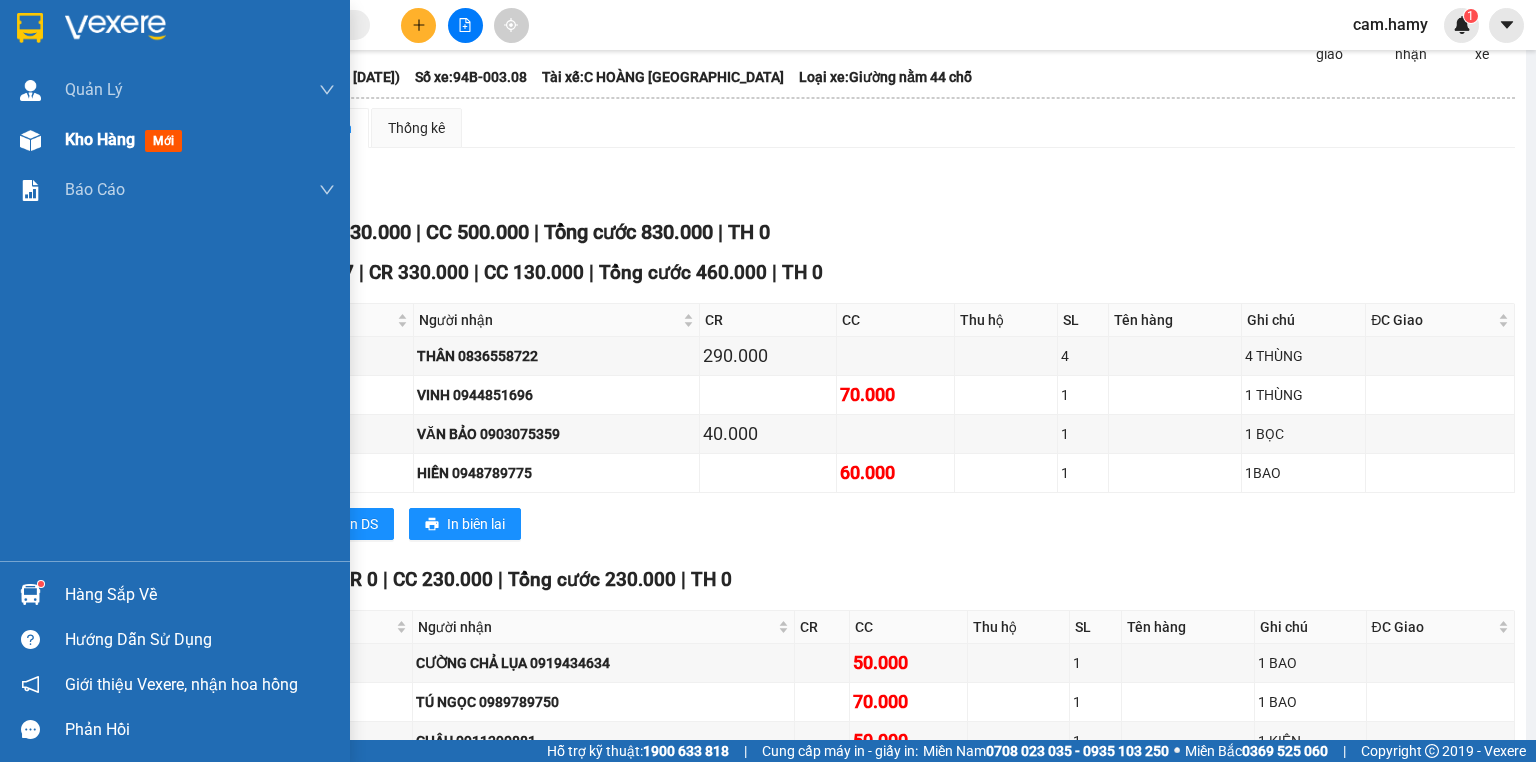 click at bounding box center (30, 140) 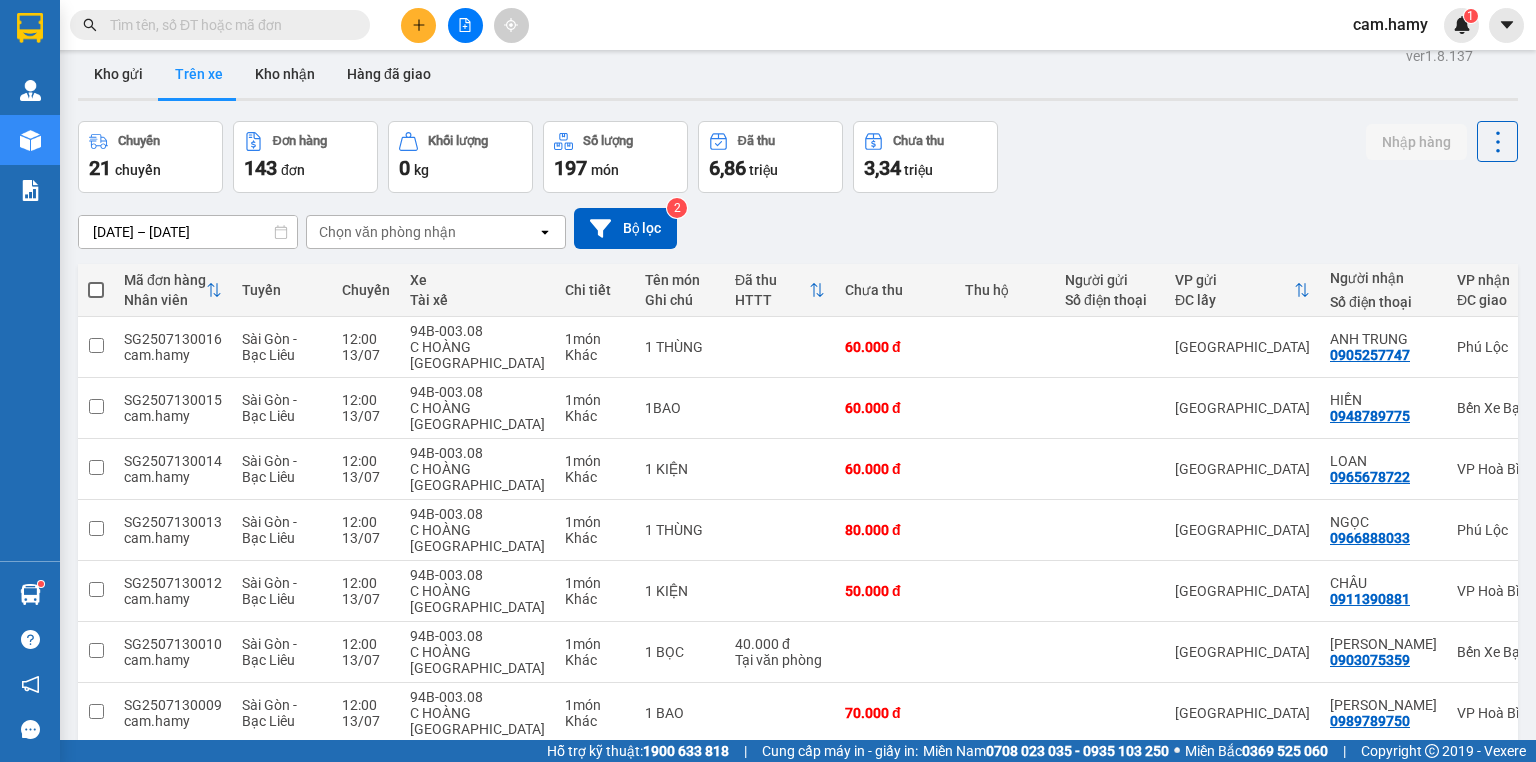 scroll, scrollTop: 0, scrollLeft: 0, axis: both 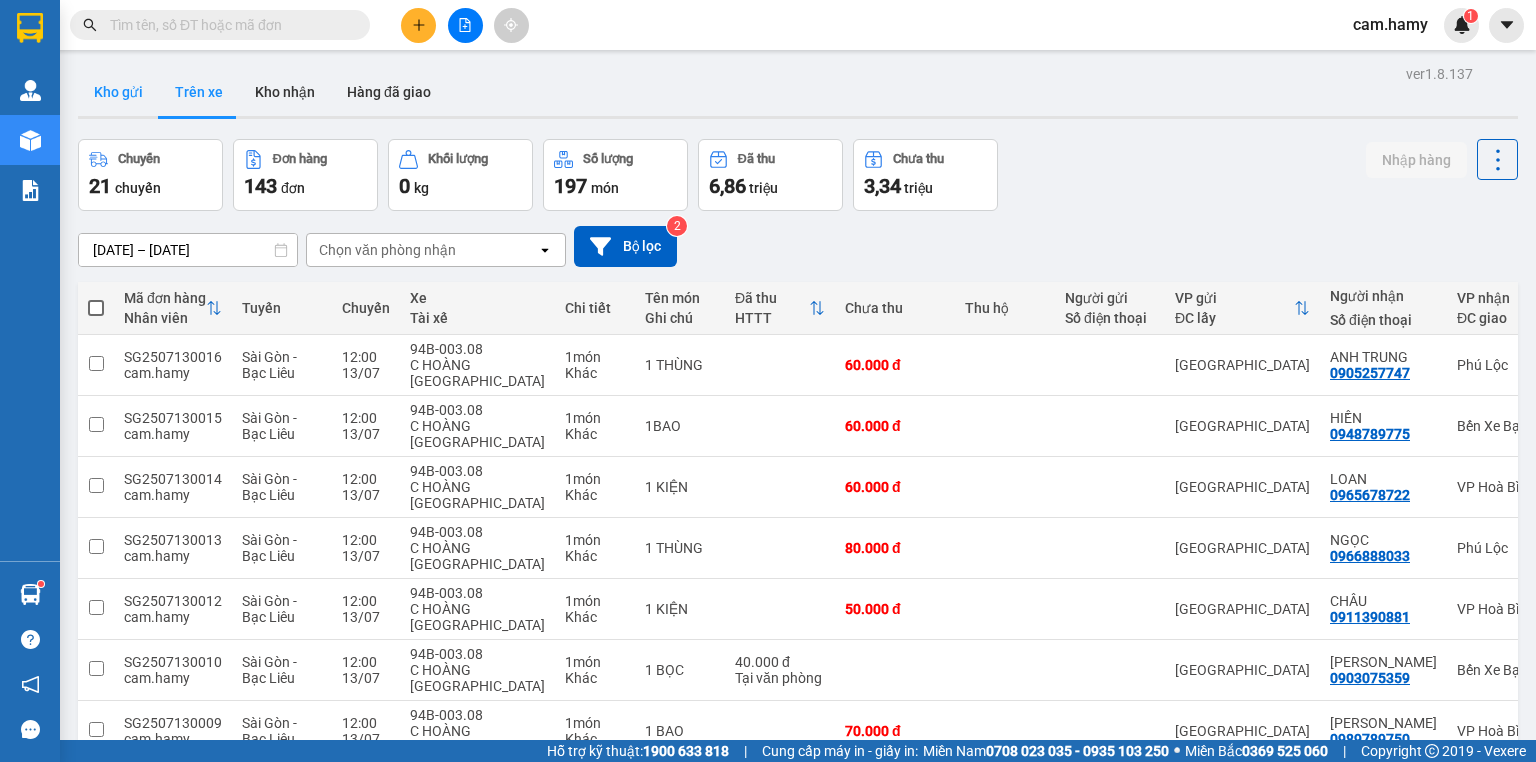 click on "Kho gửi" at bounding box center [118, 92] 